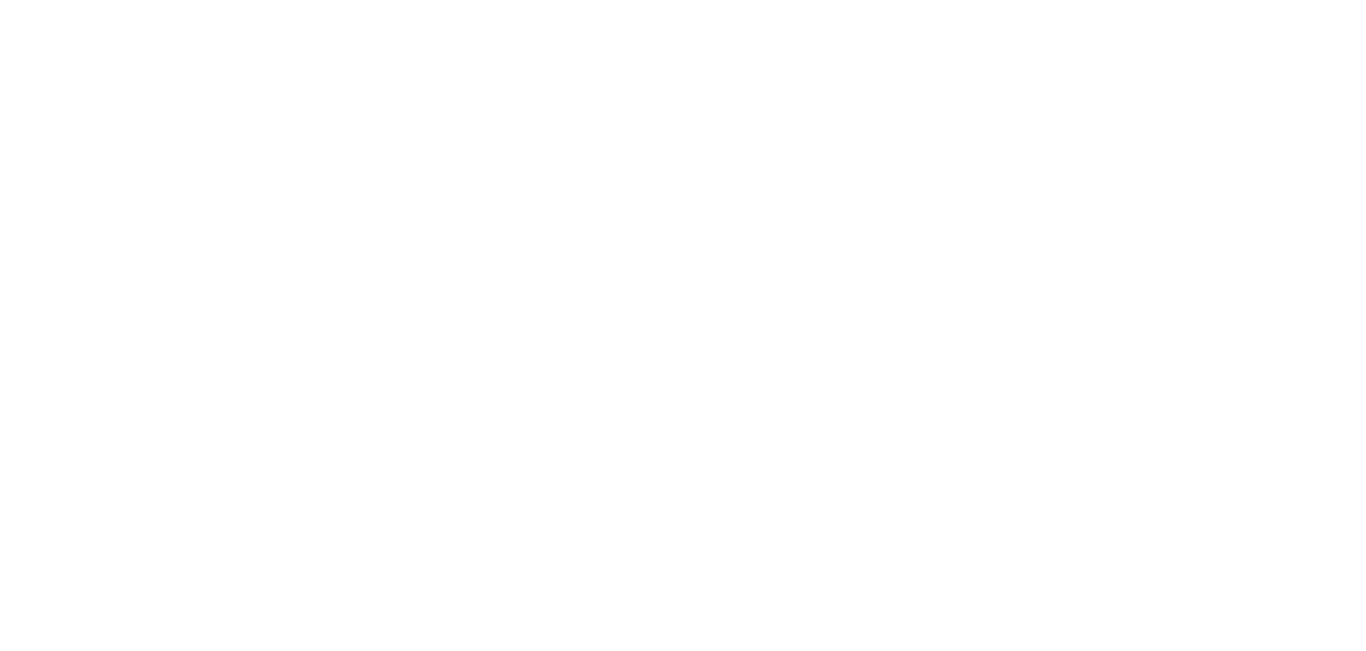 scroll, scrollTop: 0, scrollLeft: 0, axis: both 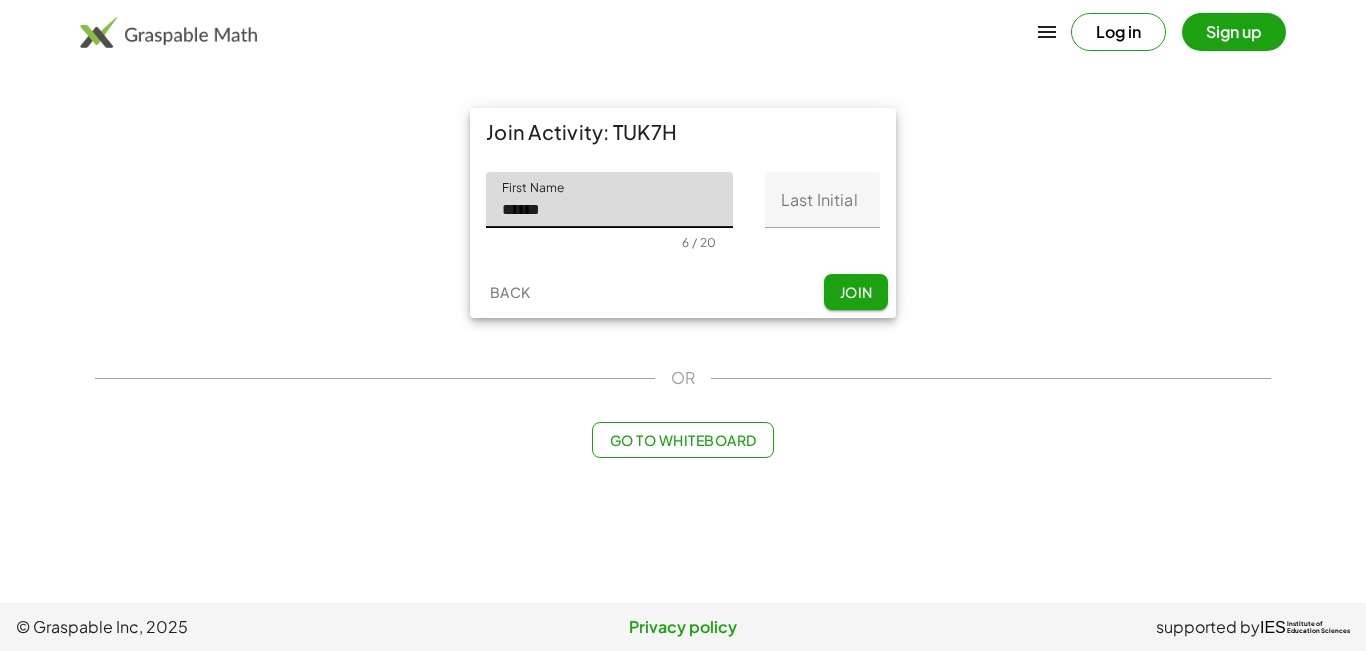 type on "******" 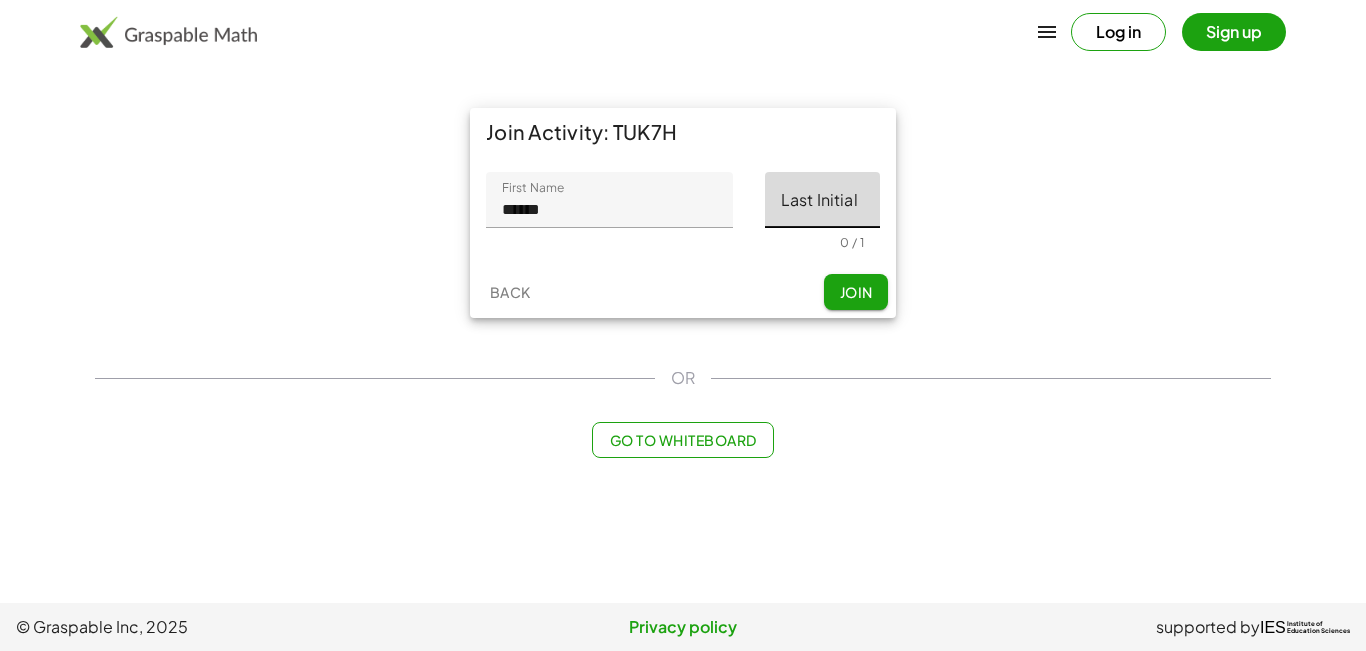 click on "Last Initial" 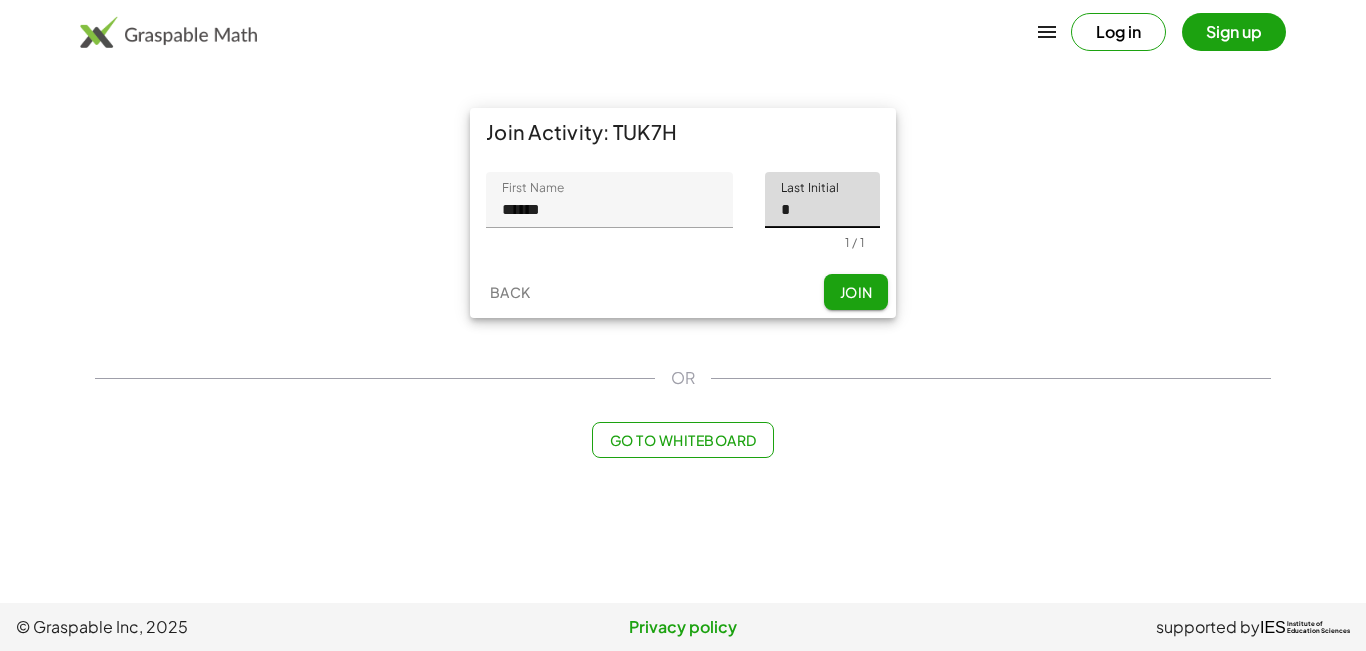type on "*" 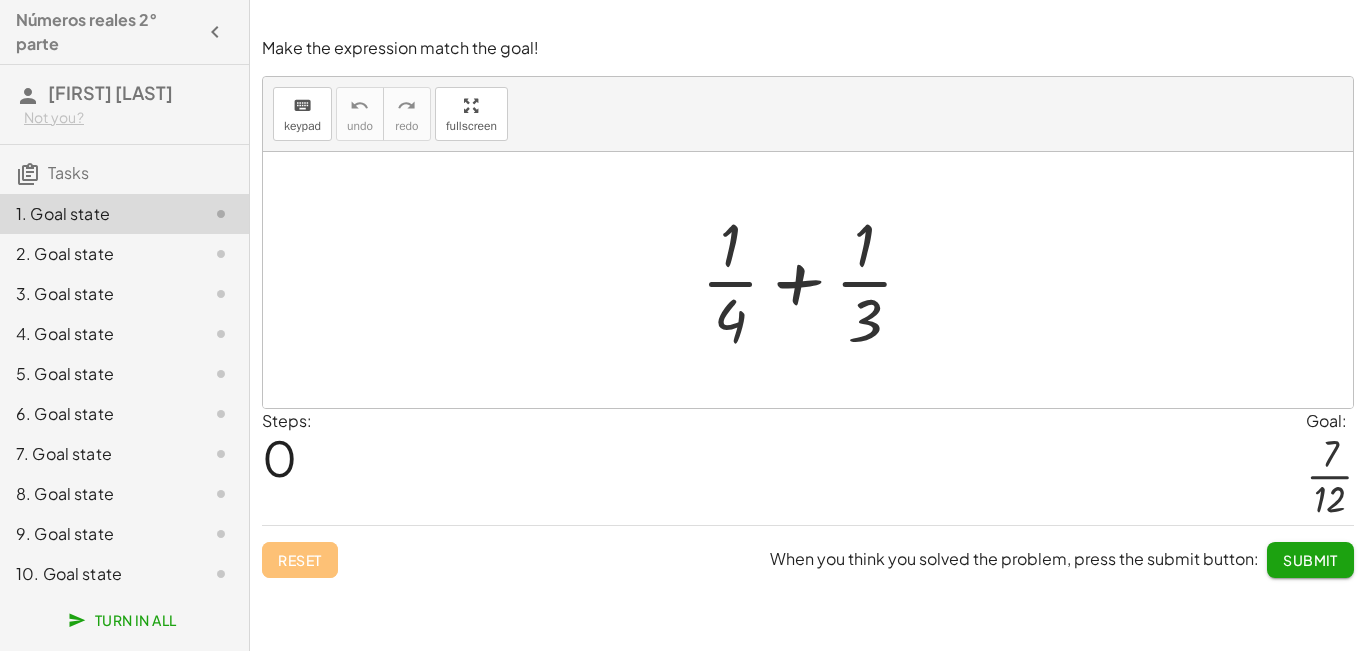 click at bounding box center (815, 280) 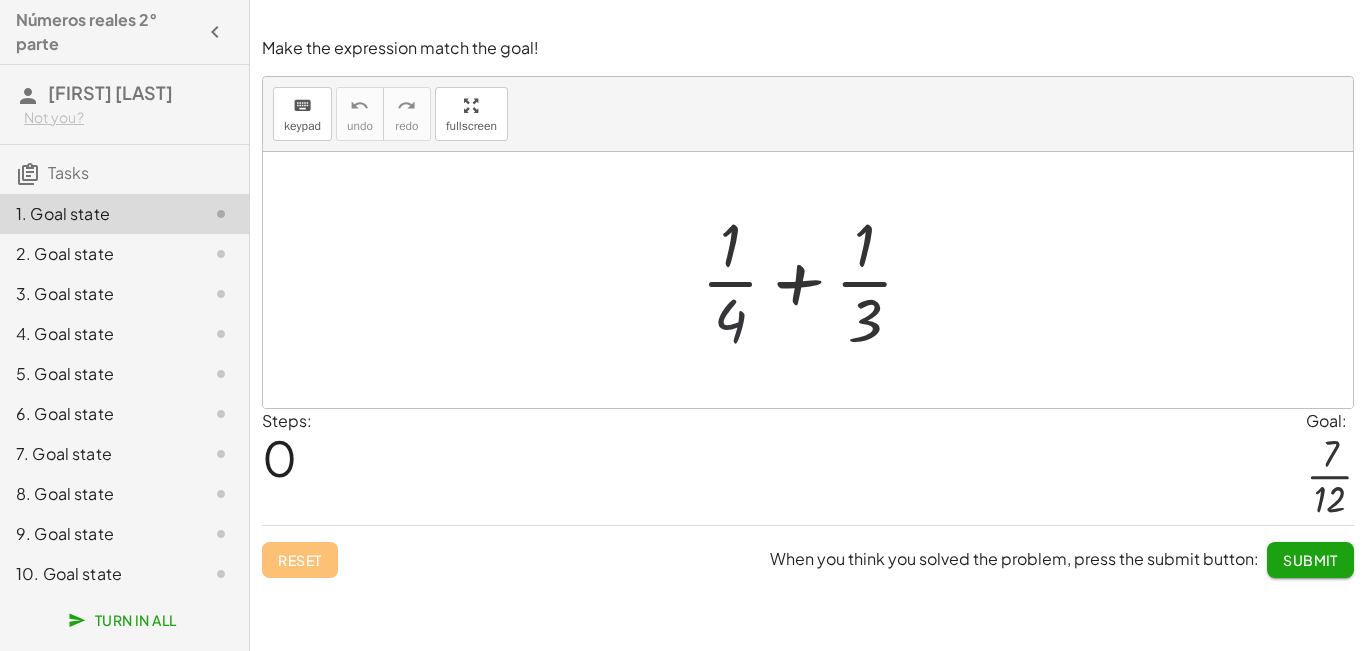 click at bounding box center [815, 280] 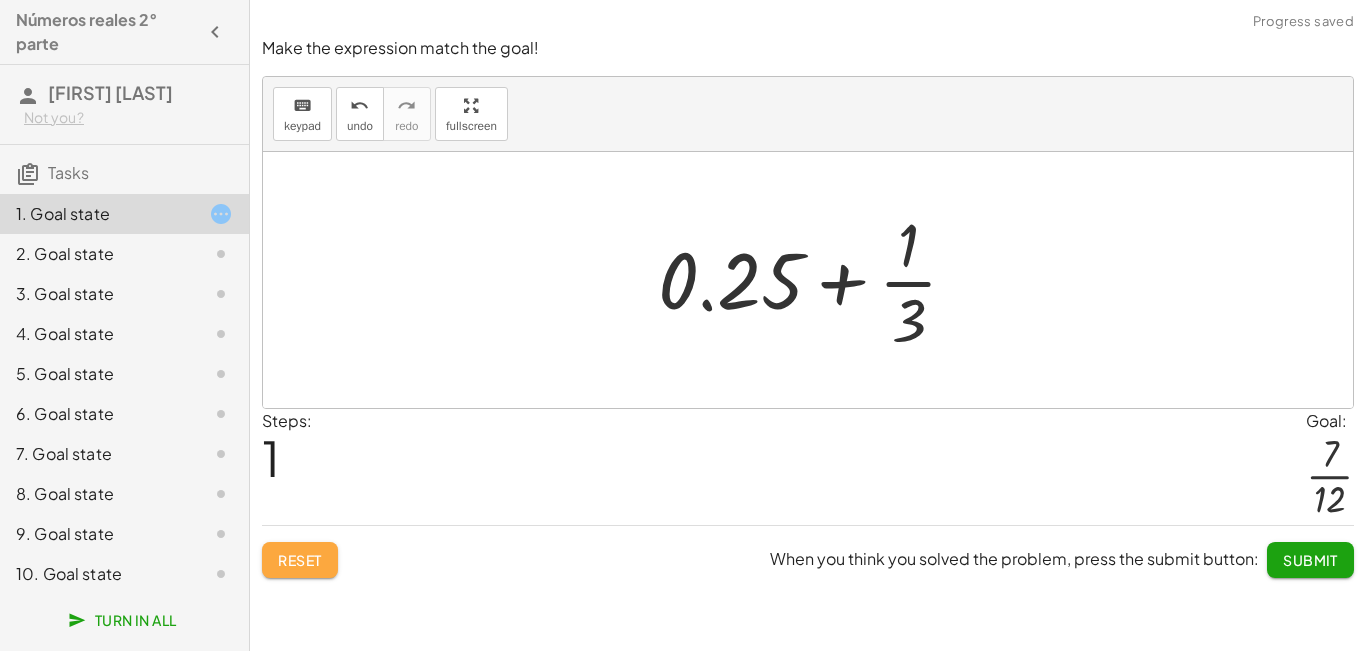 click on "Reset" 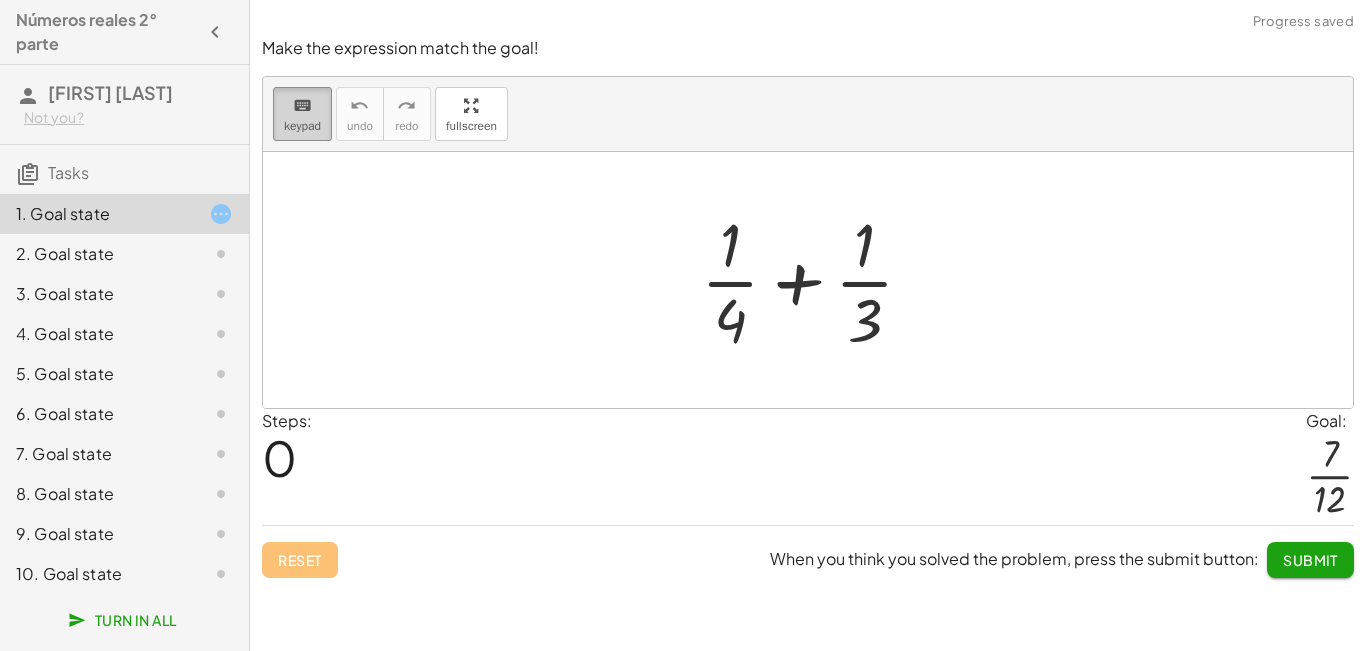 click on "keyboard" at bounding box center (302, 106) 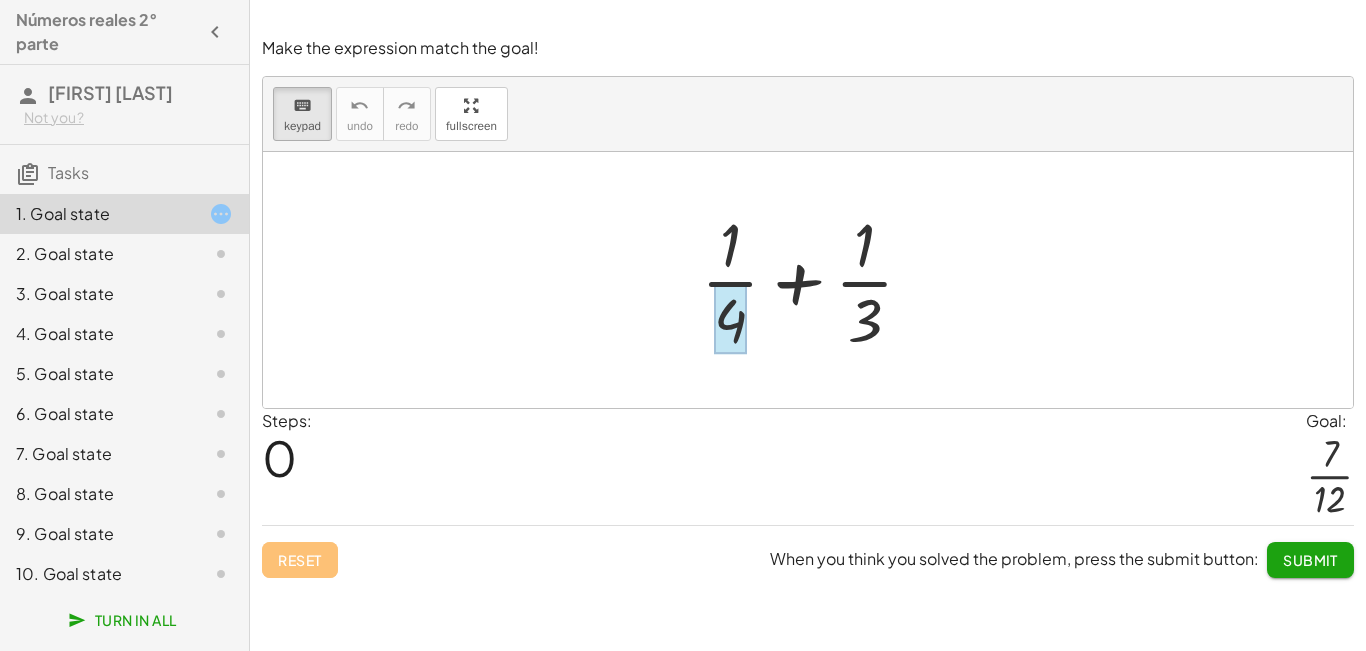 click at bounding box center [730, 319] 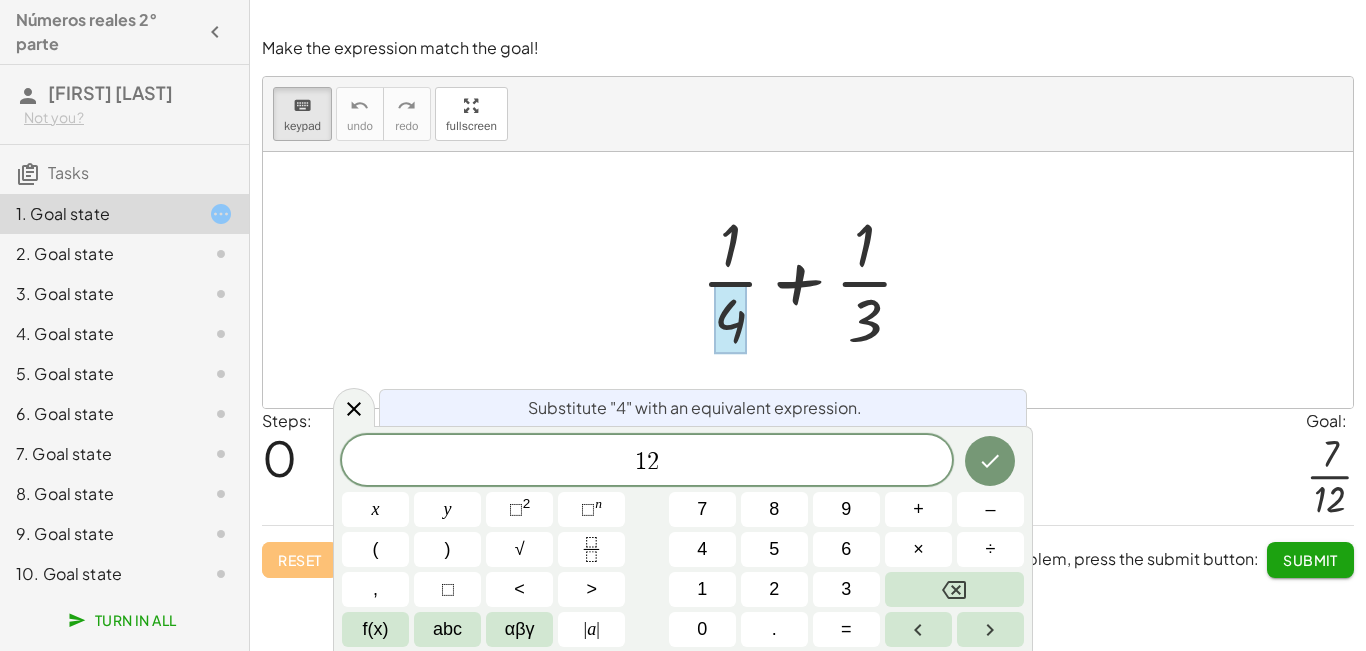 click at bounding box center (815, 280) 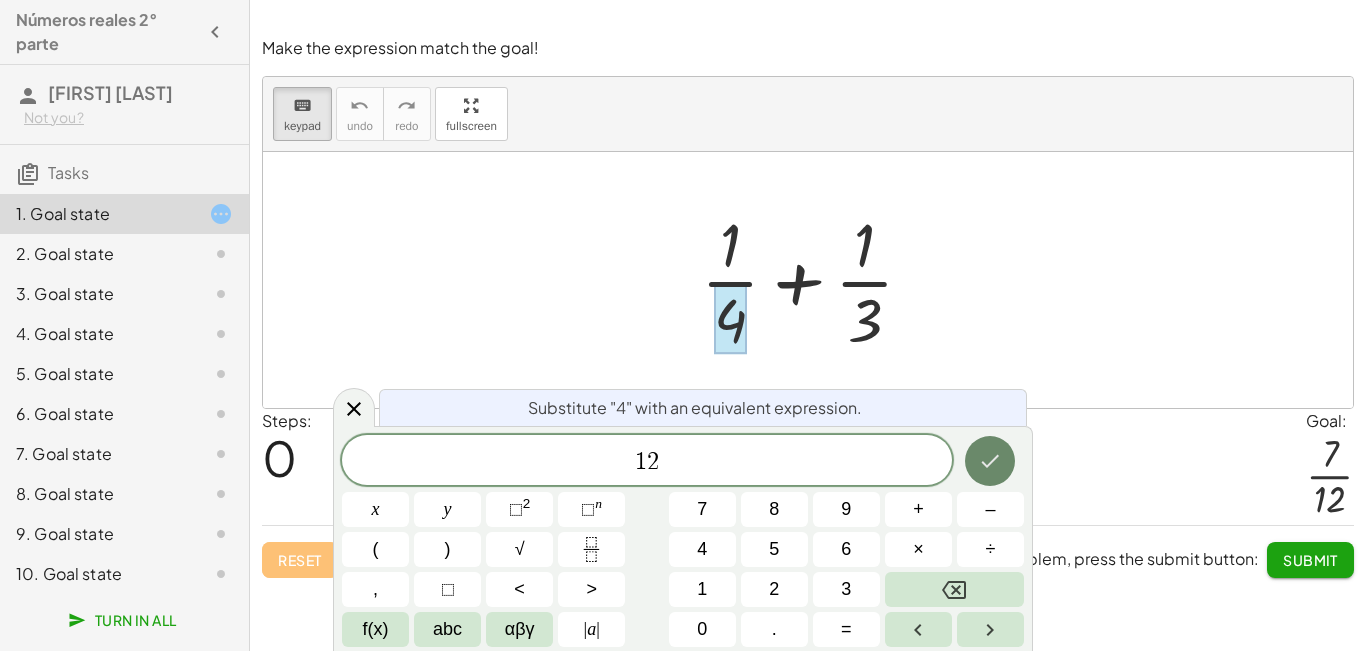 click 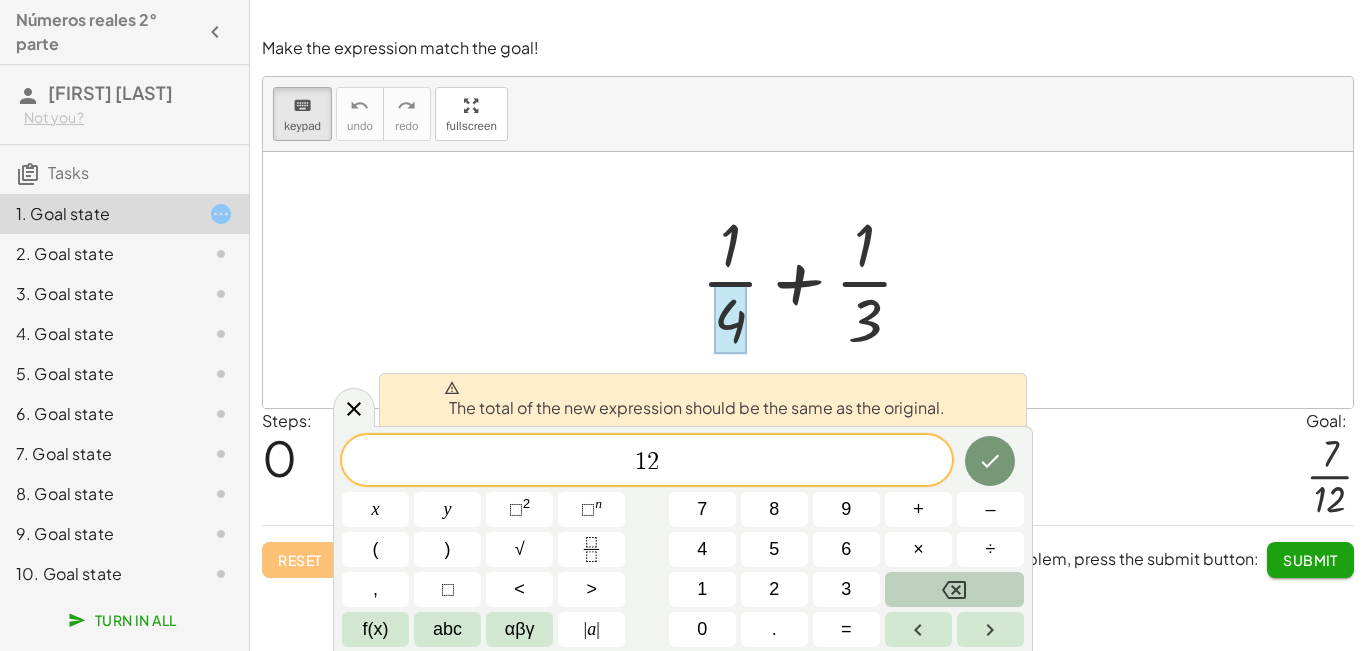 click at bounding box center [954, 589] 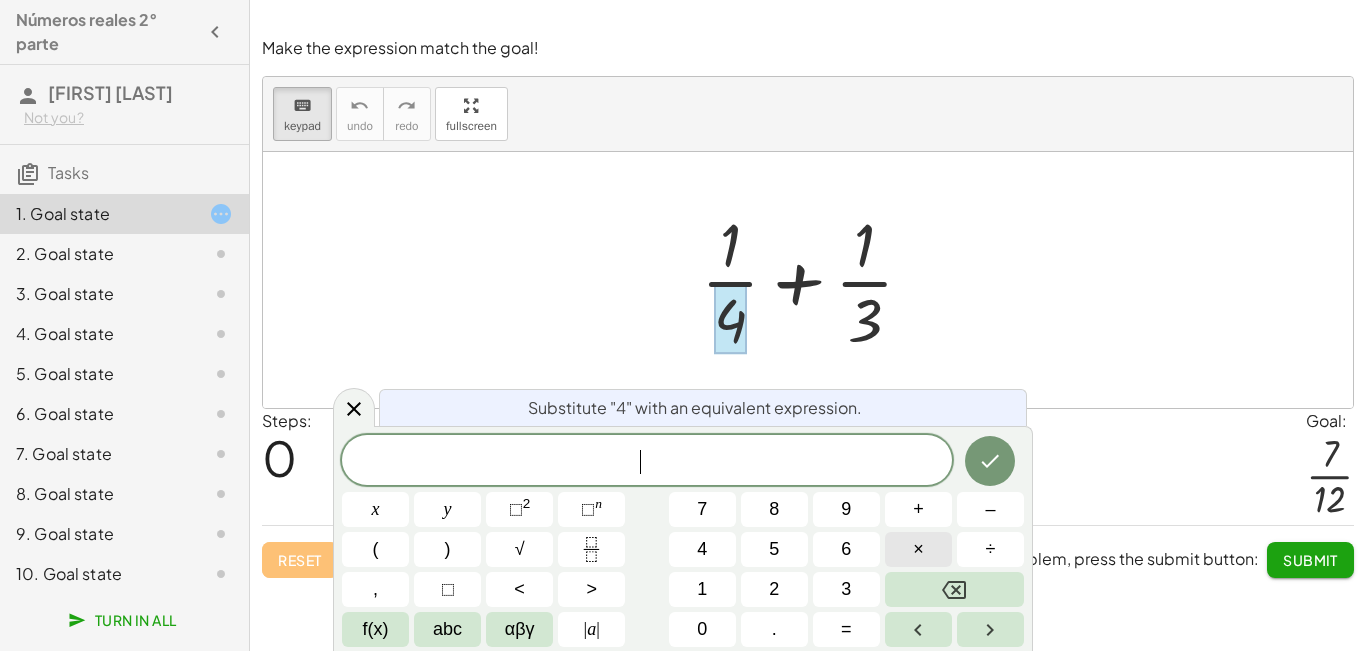 click on "×" at bounding box center (918, 549) 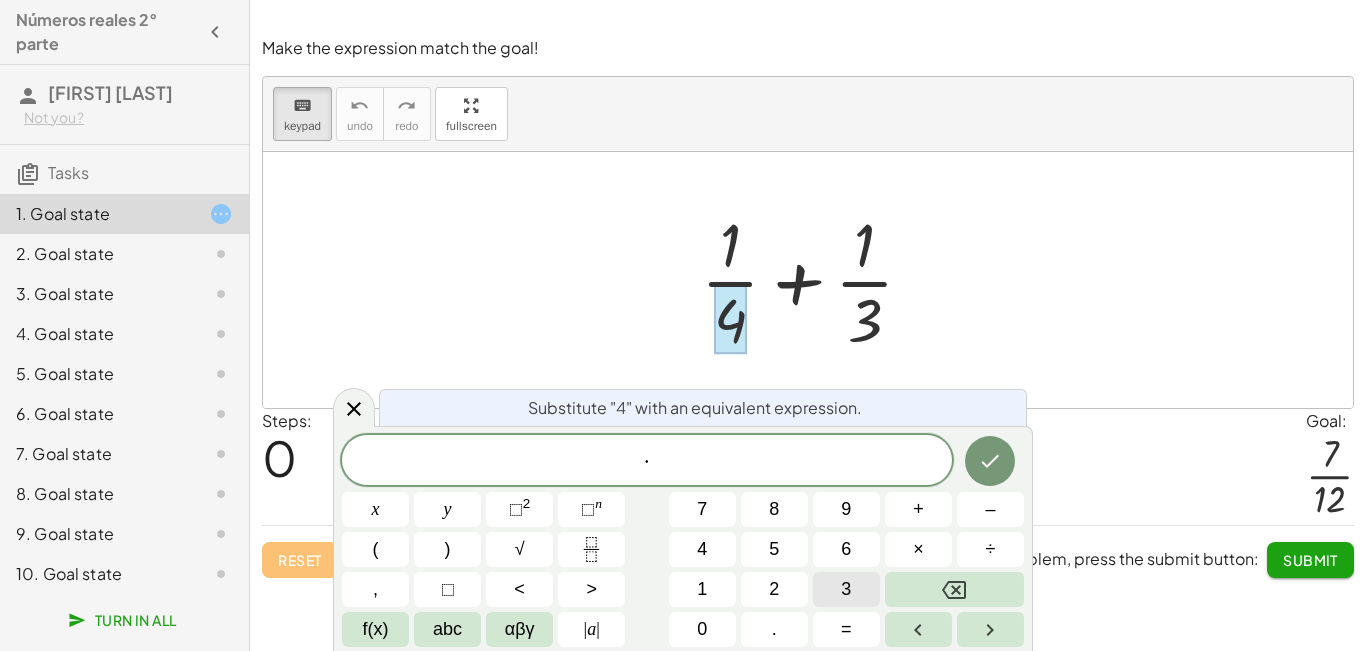 click on "3" at bounding box center (846, 589) 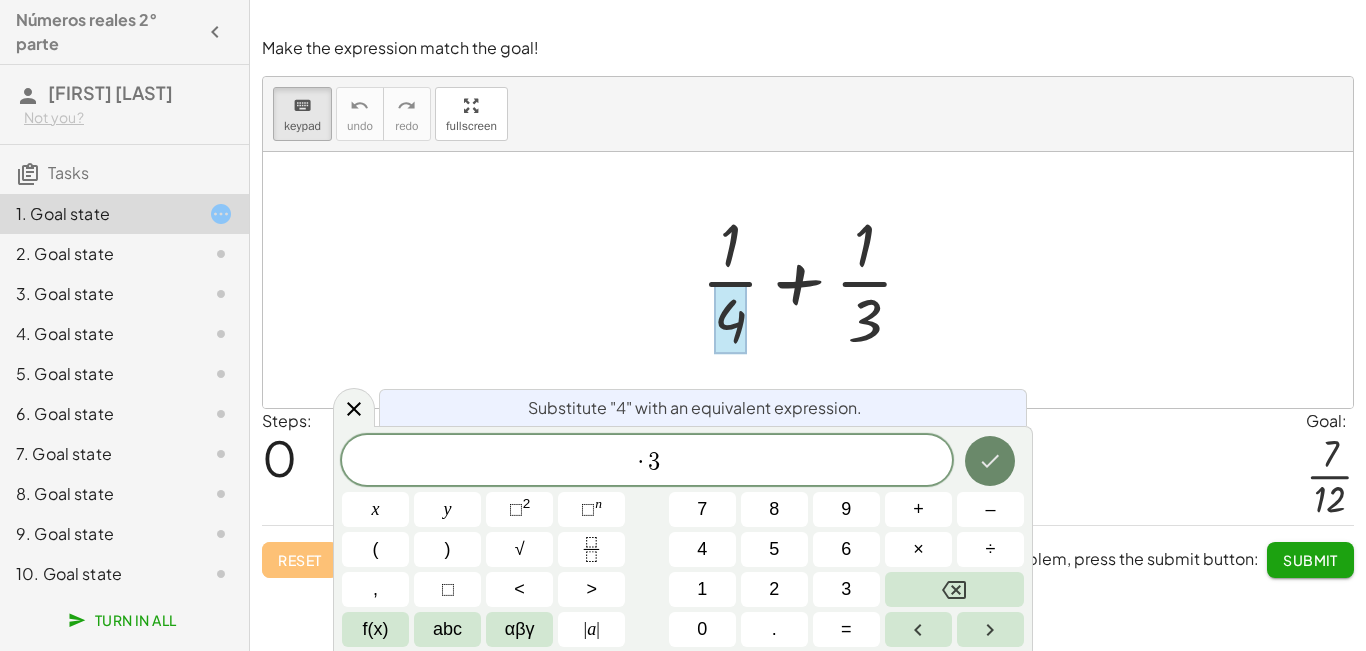 click 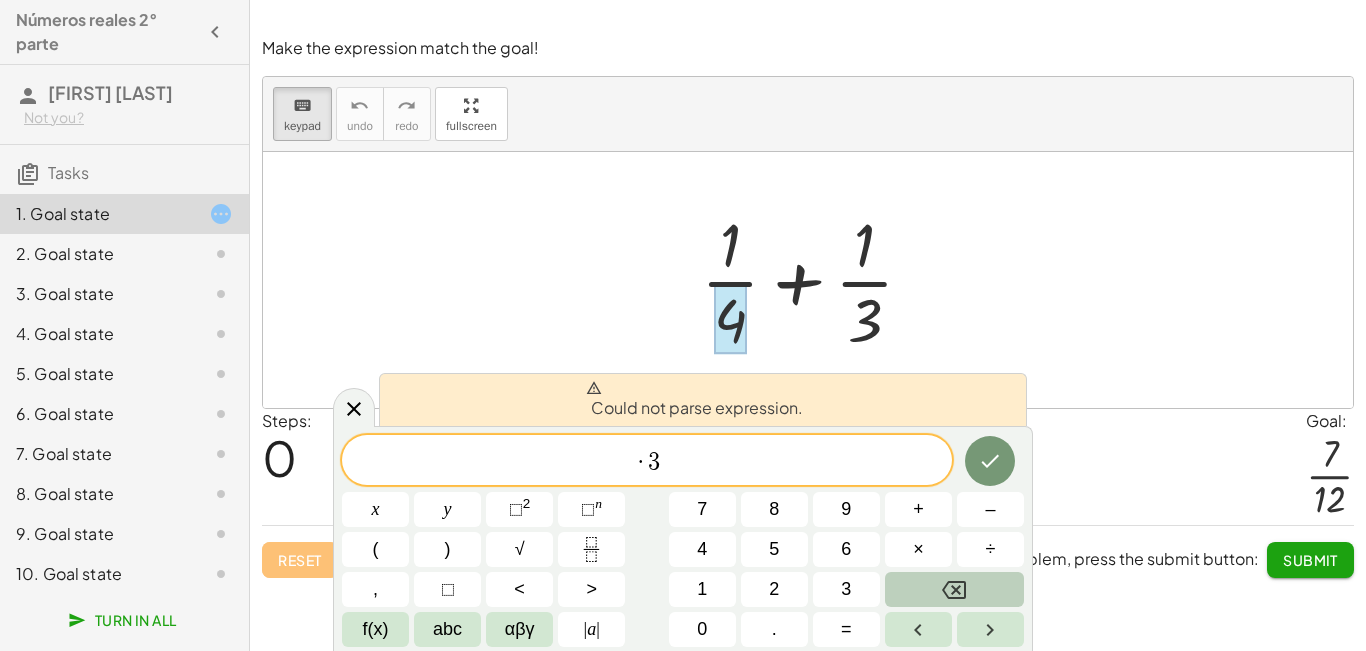 click at bounding box center [954, 589] 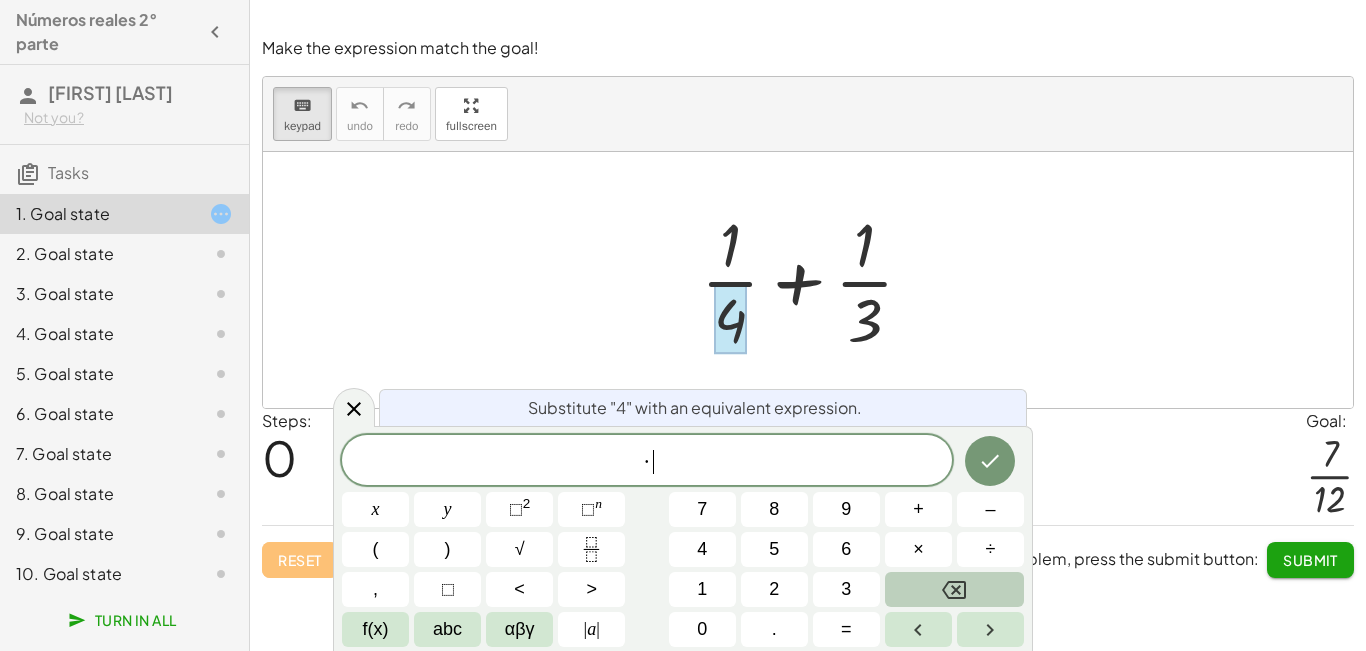 click at bounding box center [954, 589] 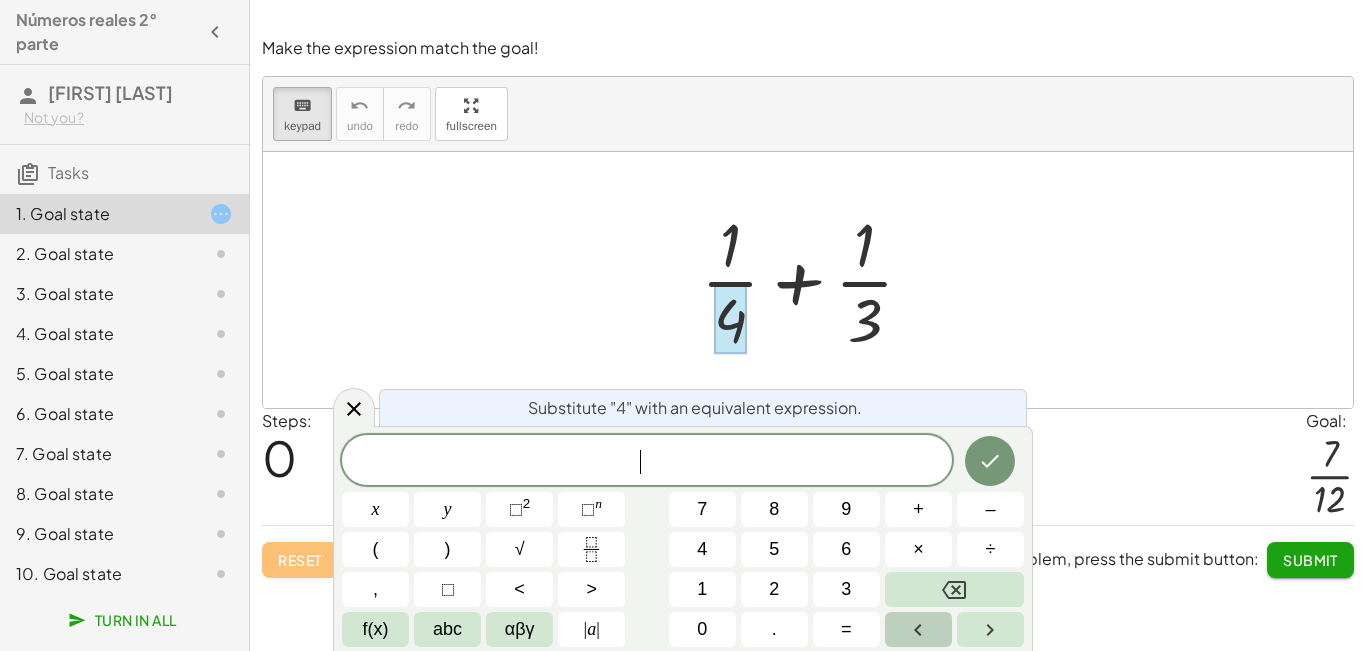 click at bounding box center [918, 629] 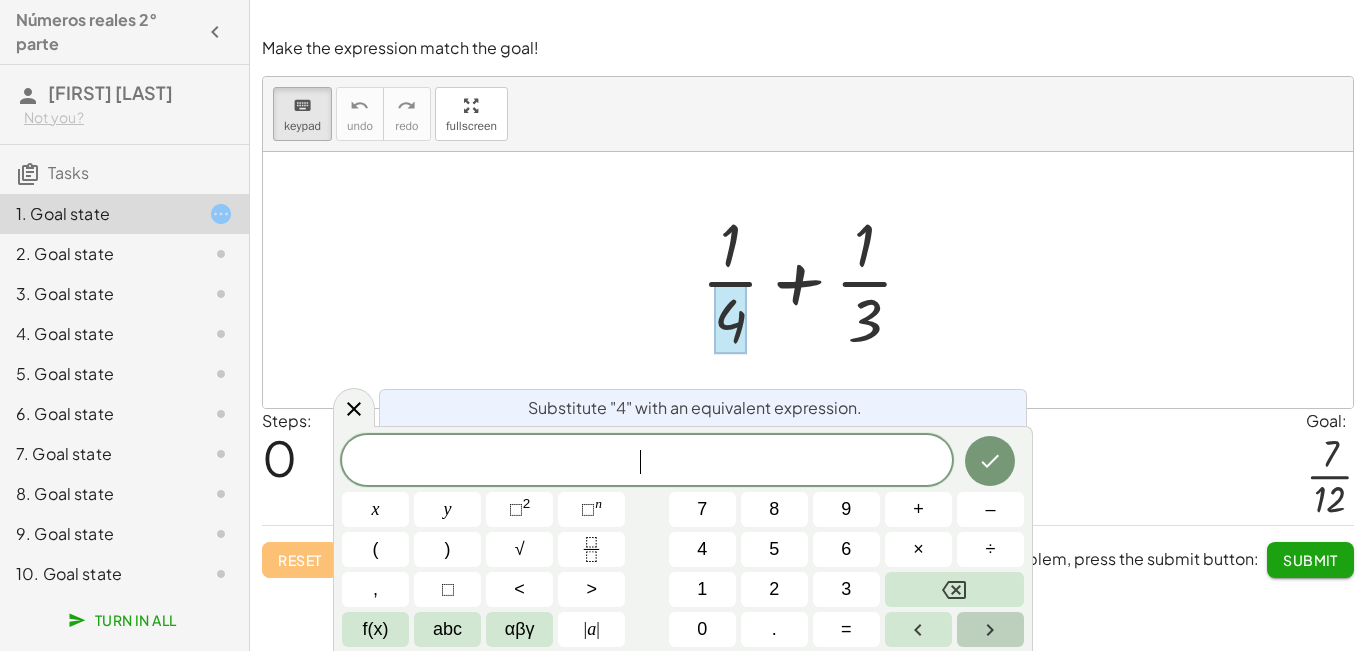 click 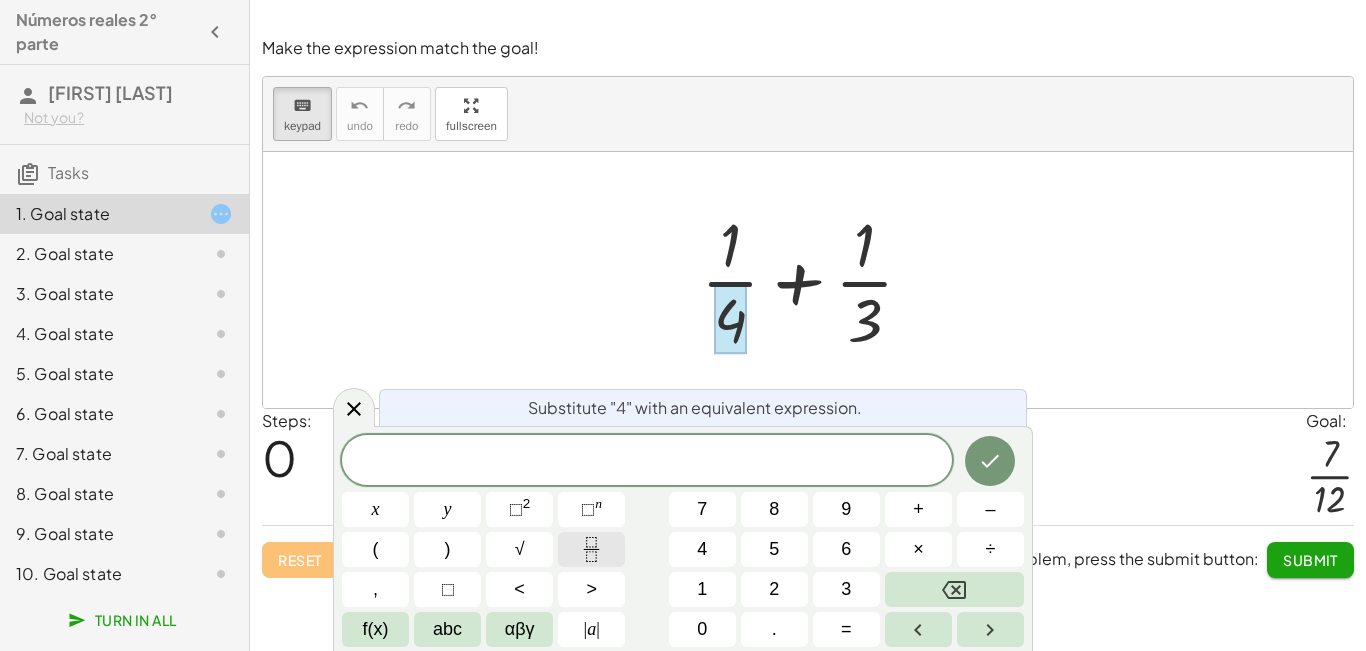 click at bounding box center (591, 549) 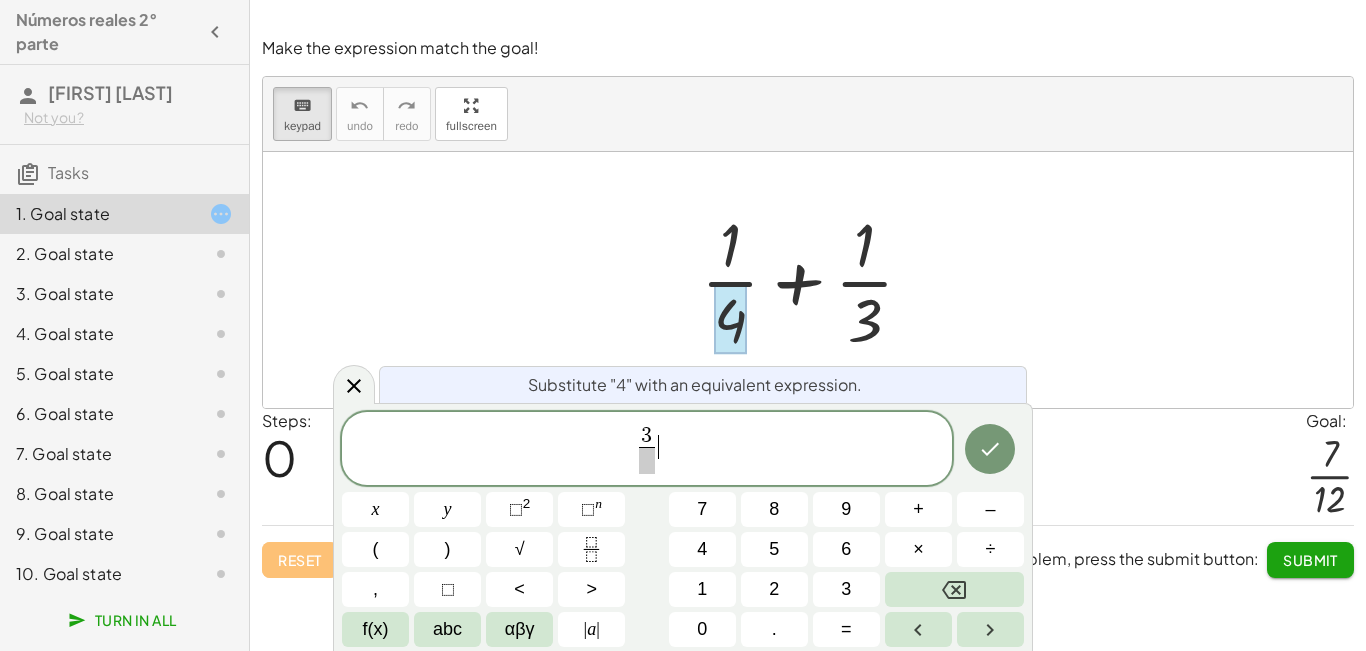 click on "3 ​" at bounding box center [647, 450] 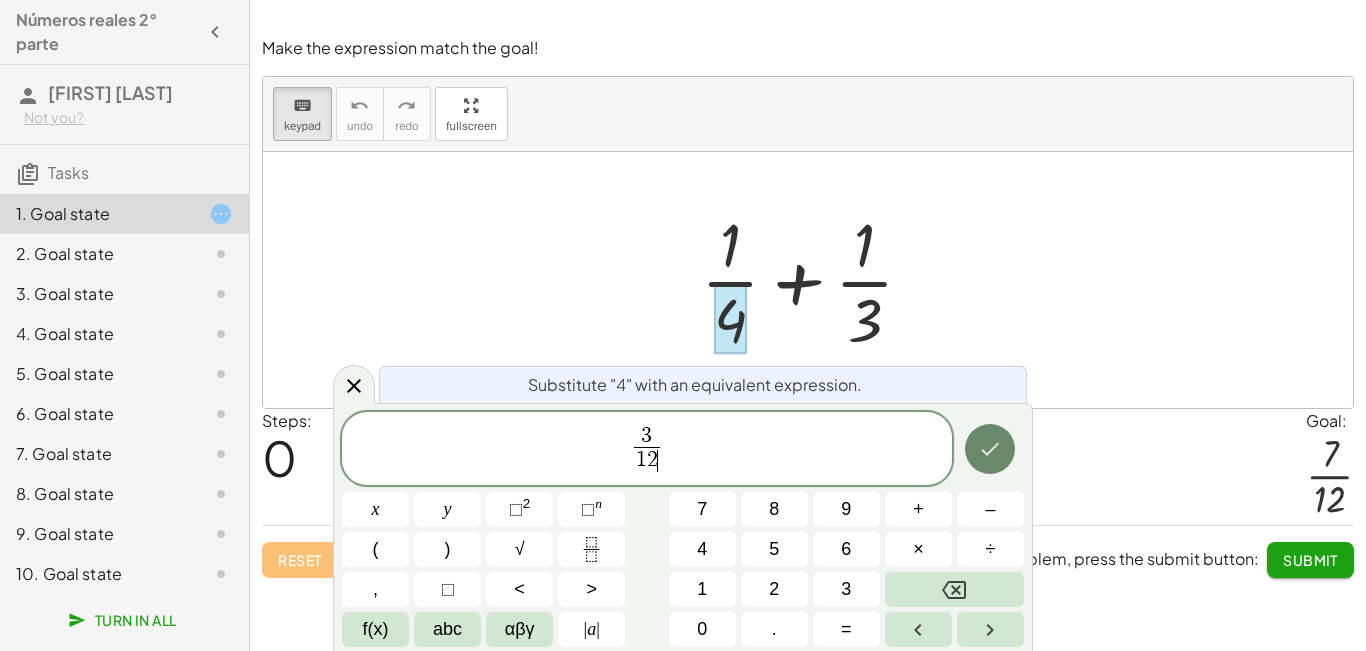 click 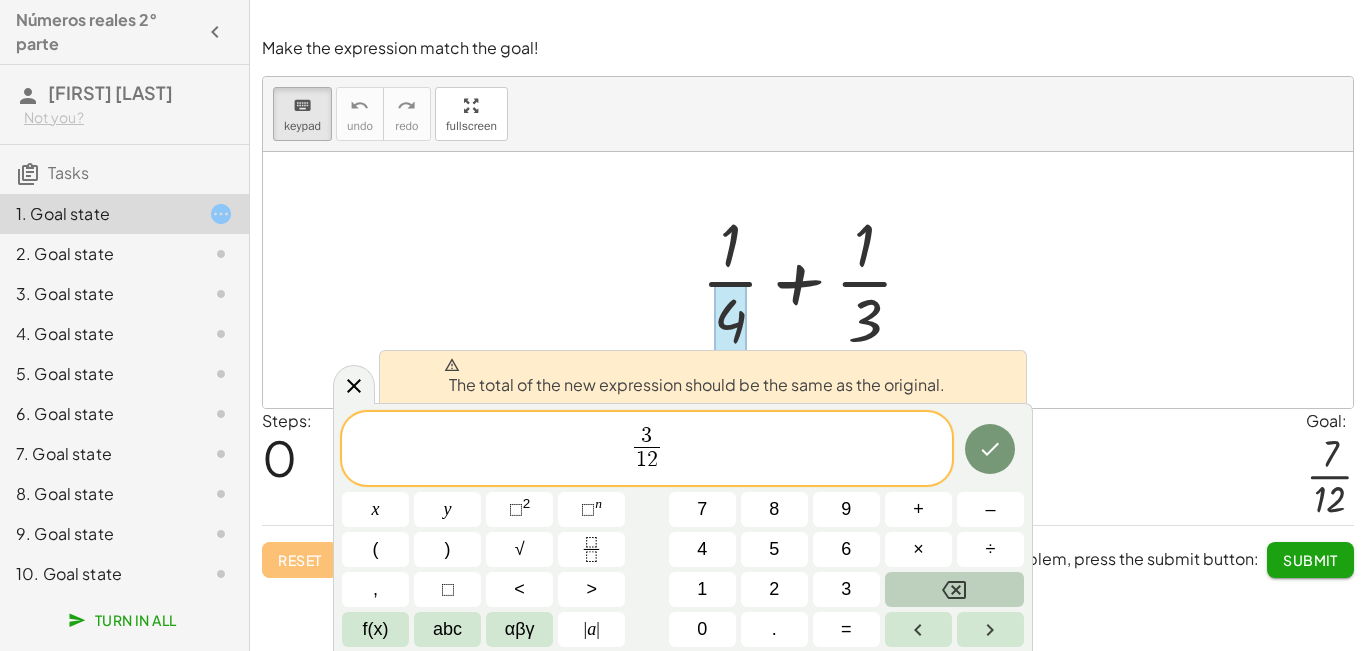 click at bounding box center [954, 589] 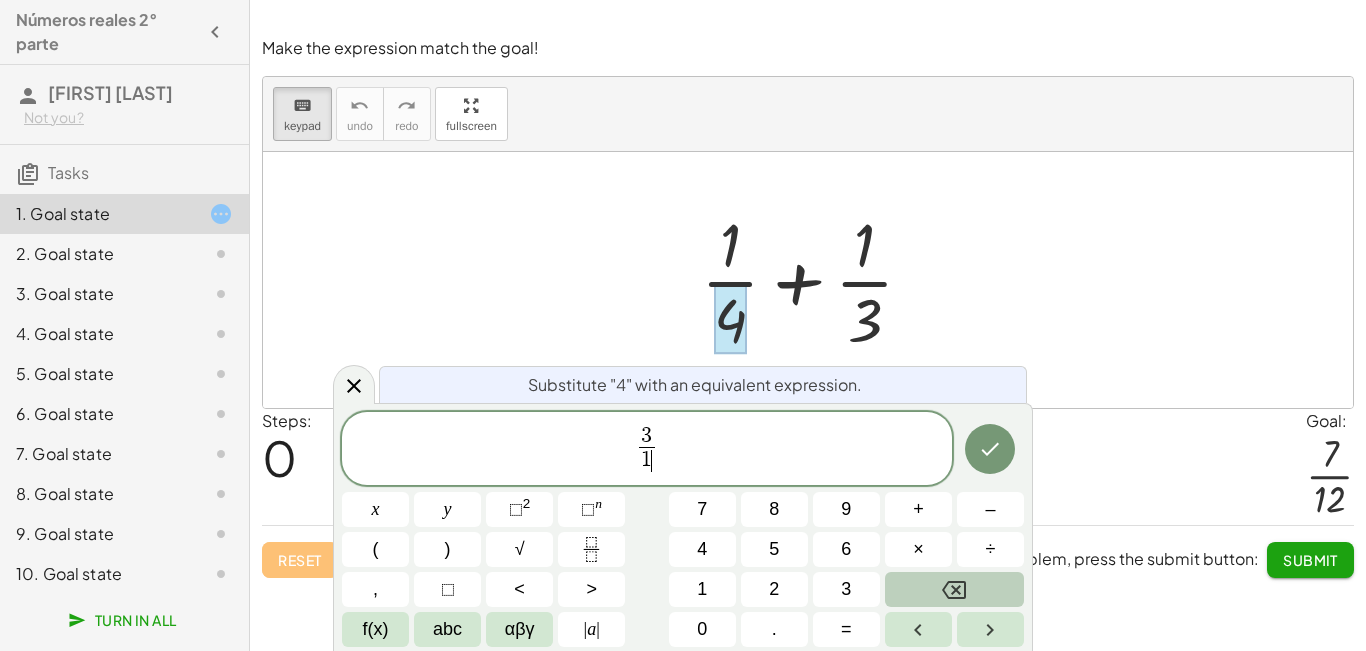 click at bounding box center [954, 589] 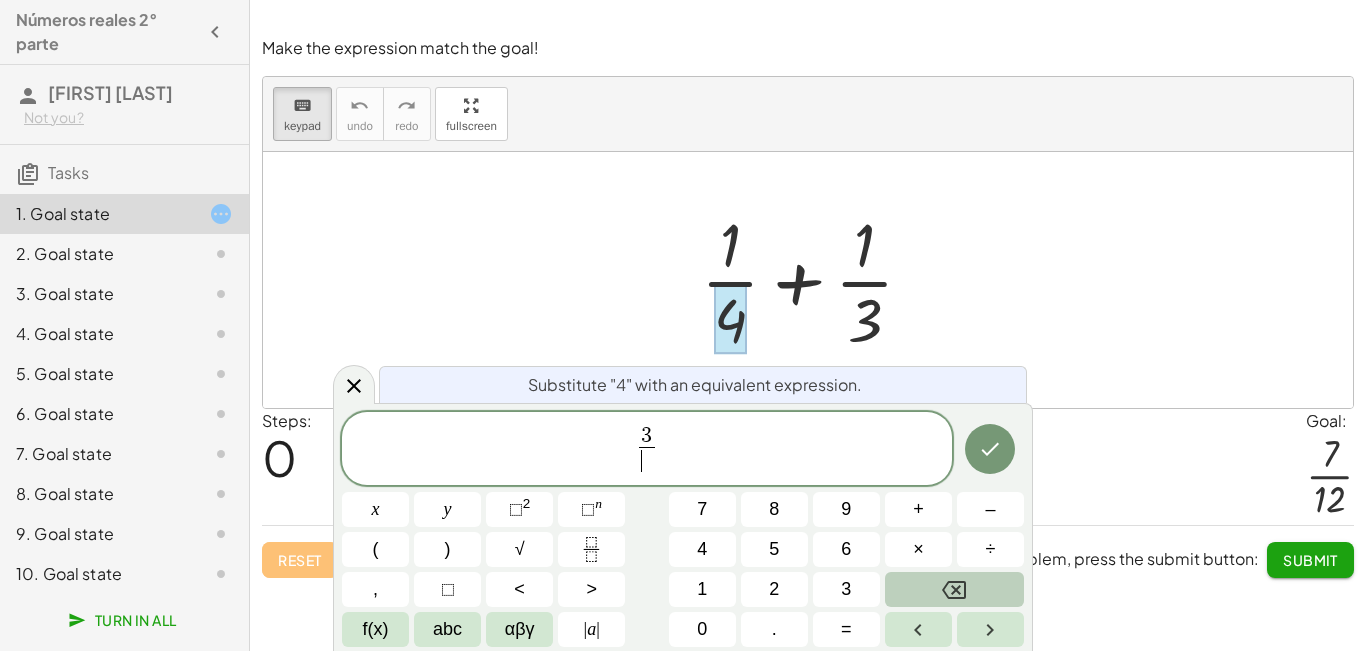 click at bounding box center (954, 589) 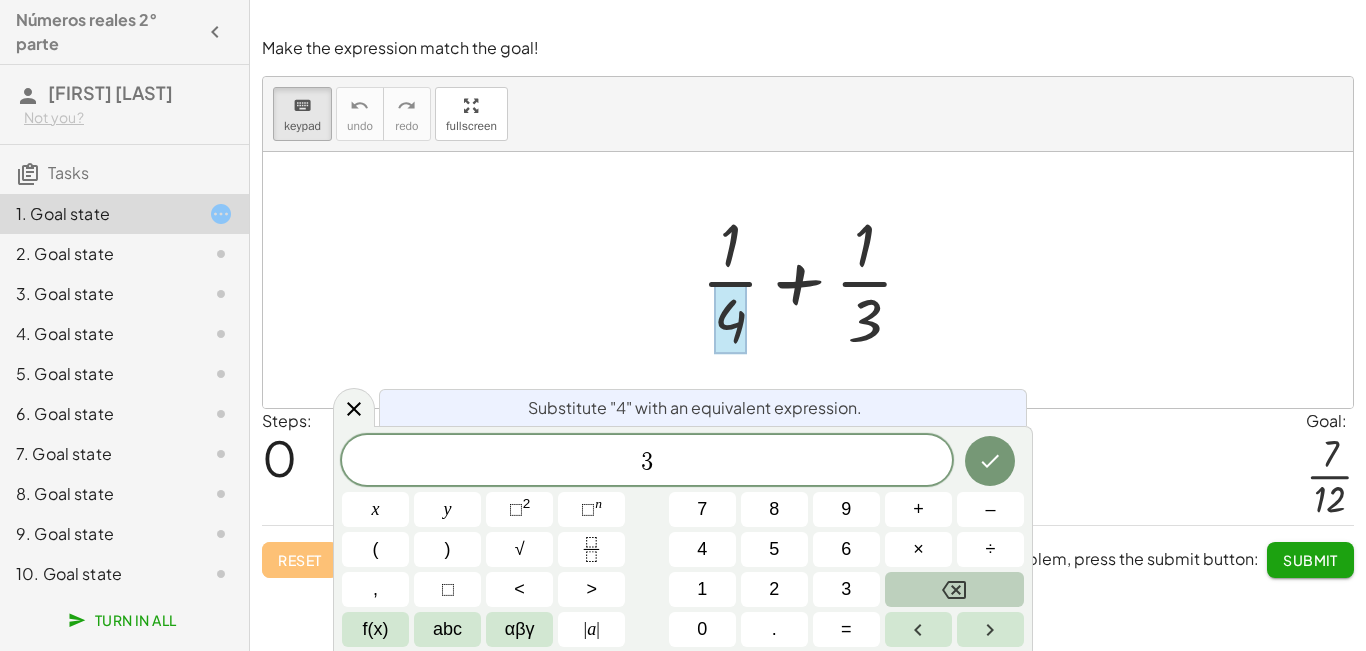 click at bounding box center (954, 589) 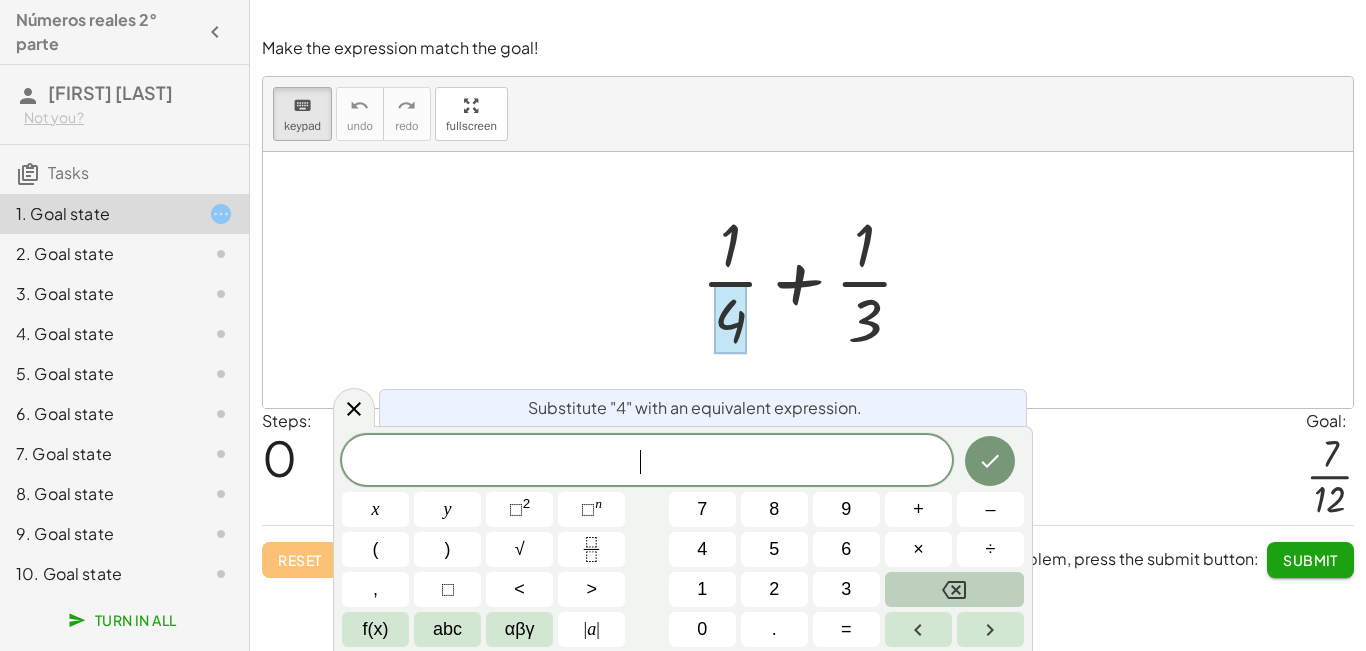 click at bounding box center [954, 589] 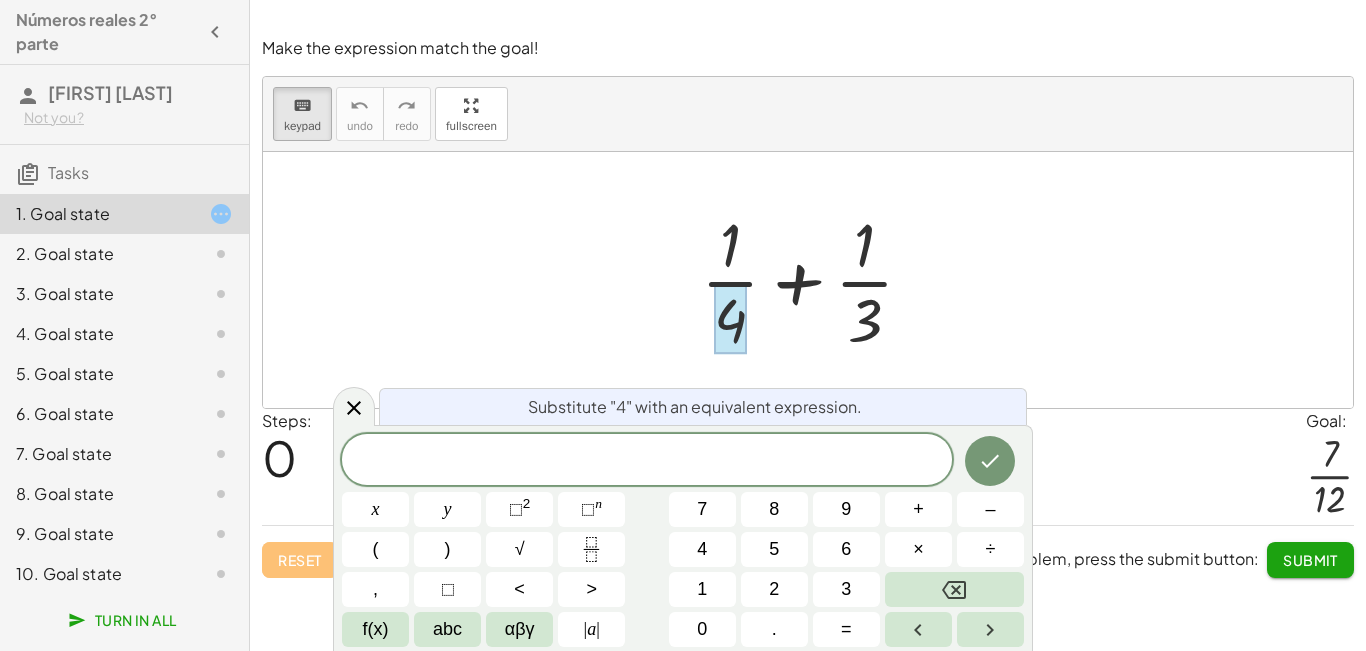 click on "When you think you solved the problem, press the submit button: Submit" 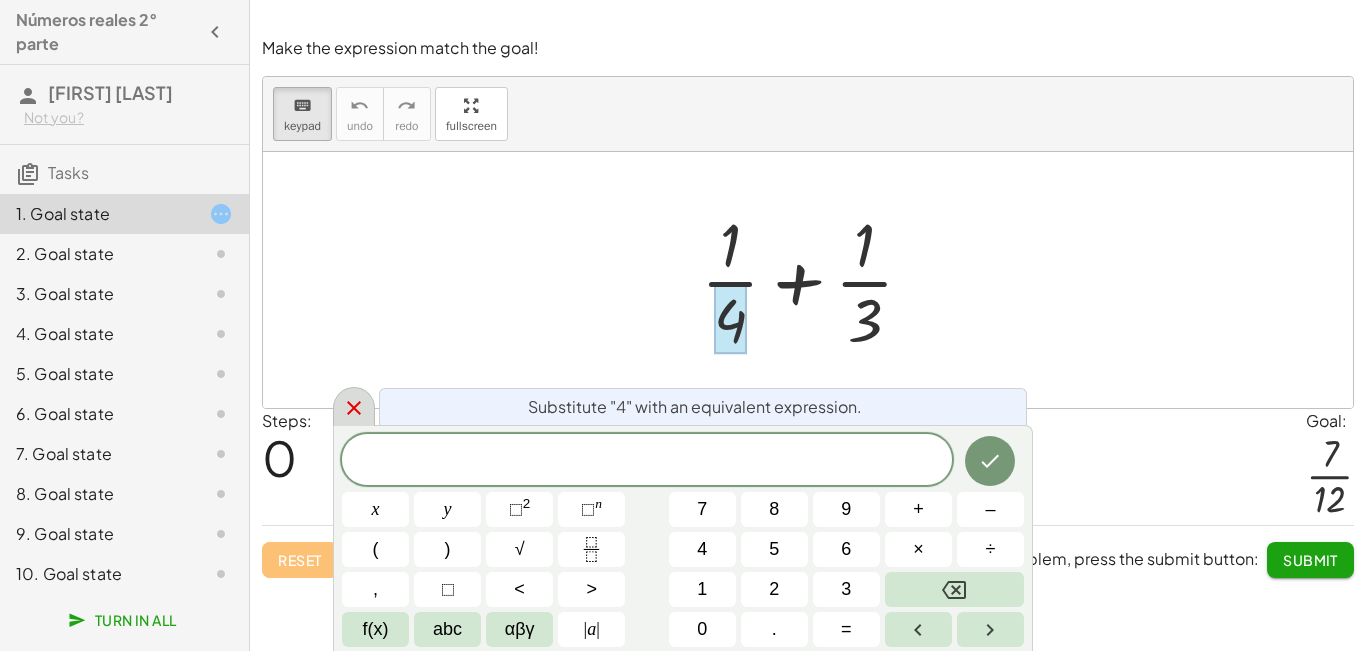 click 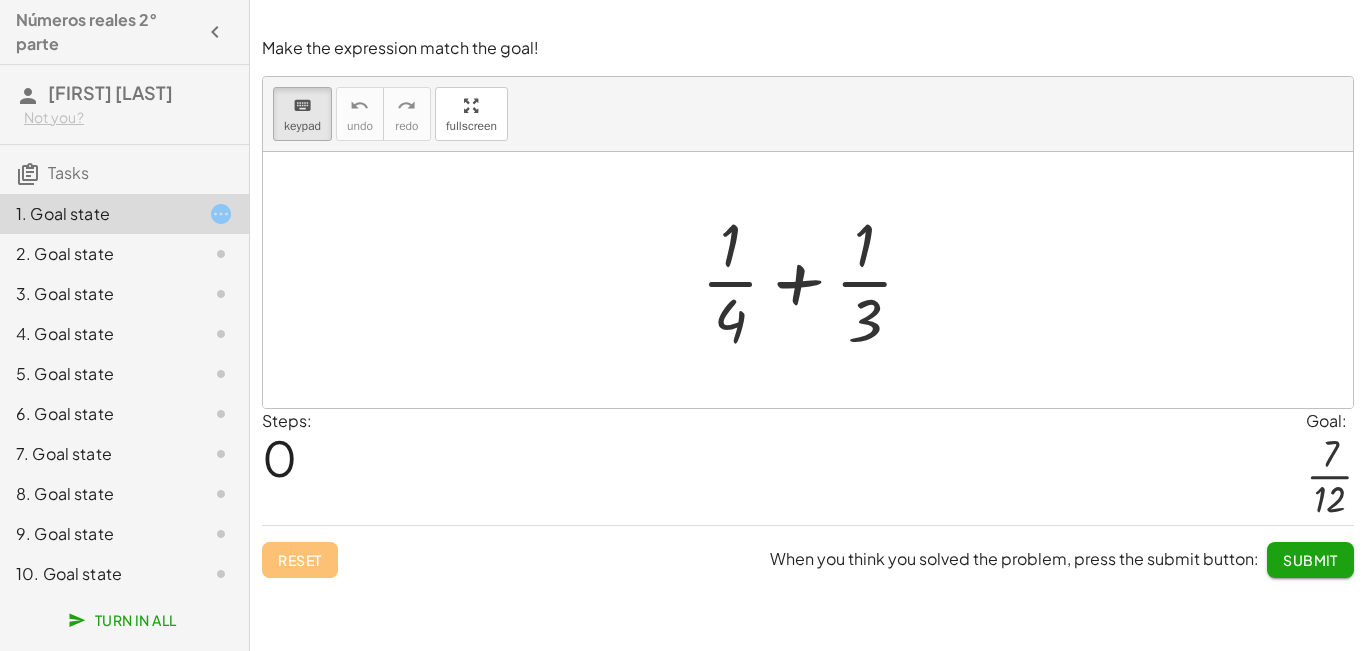 click on "Reset  When you think you solved the problem, press the submit button: Submit" at bounding box center [808, 551] 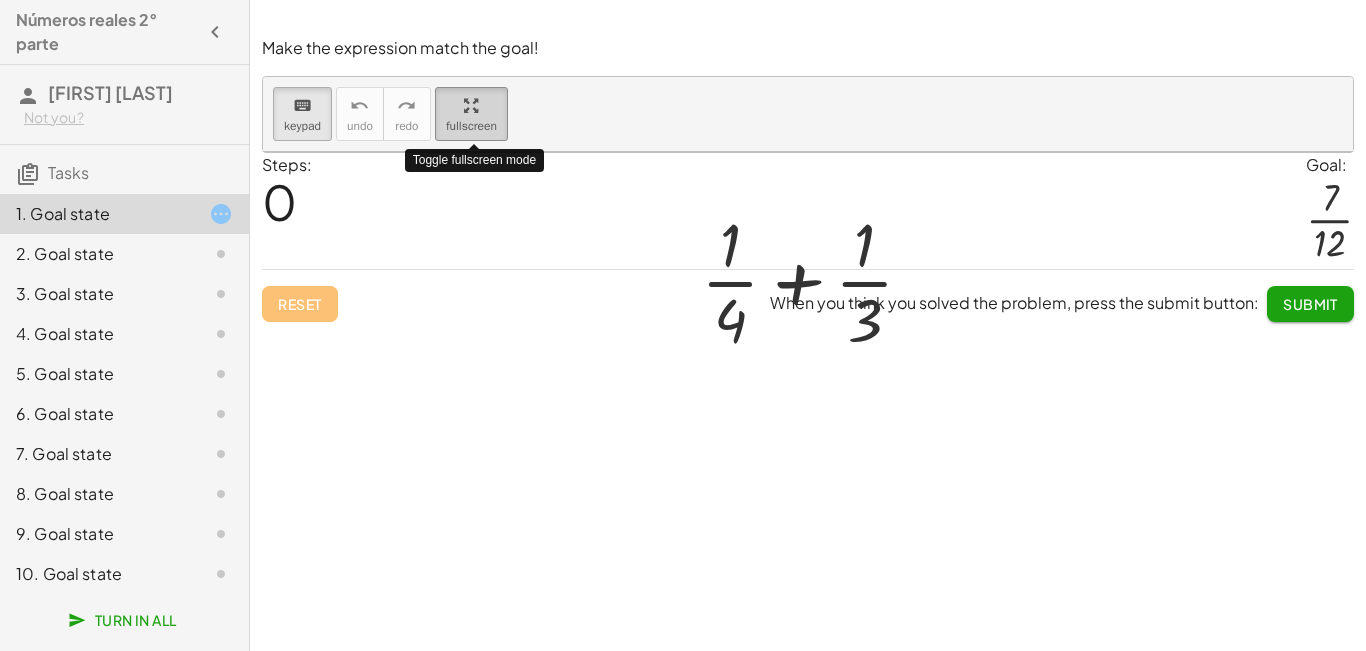 click on "keyboard keypad undo undo redo redo fullscreen Toggle fullscreen mode + · 1 · 4 + · 1 · 3 ×" at bounding box center (808, 114) 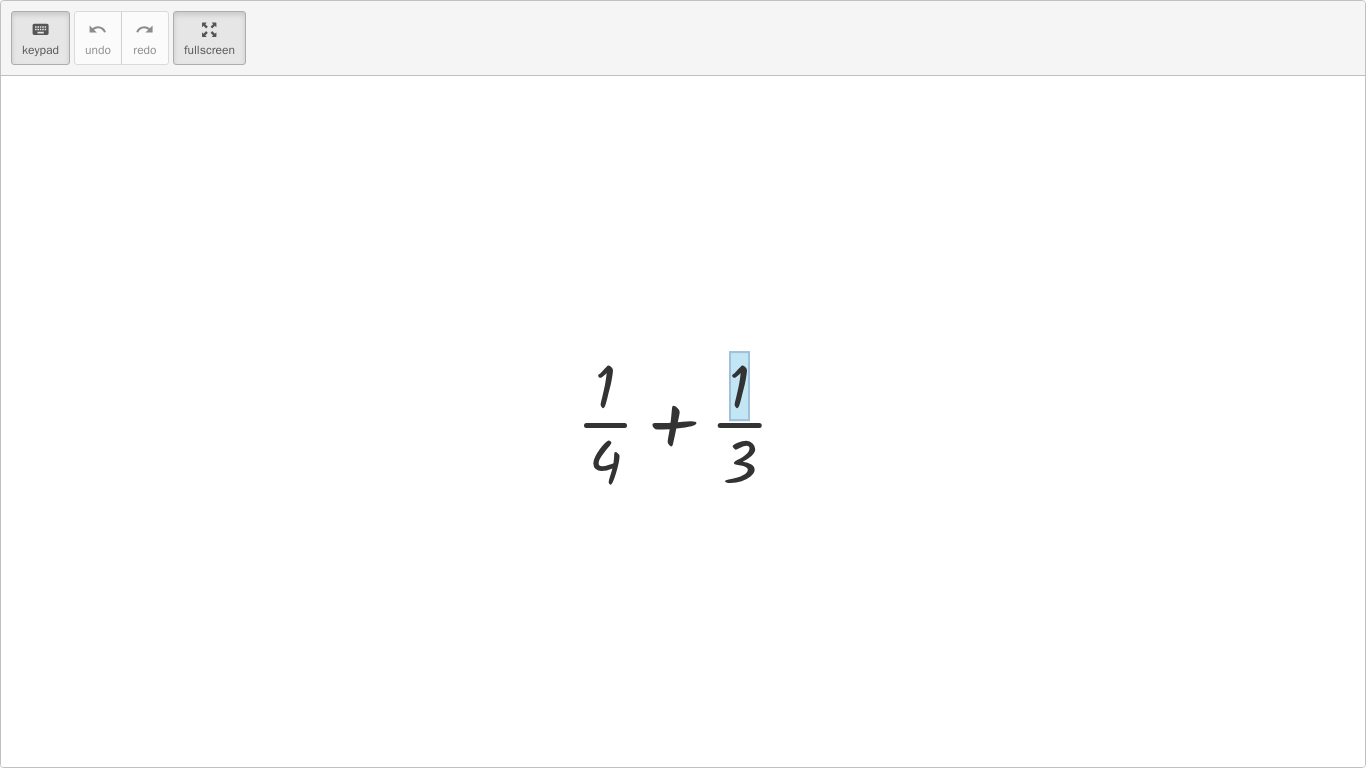 click at bounding box center [739, 386] 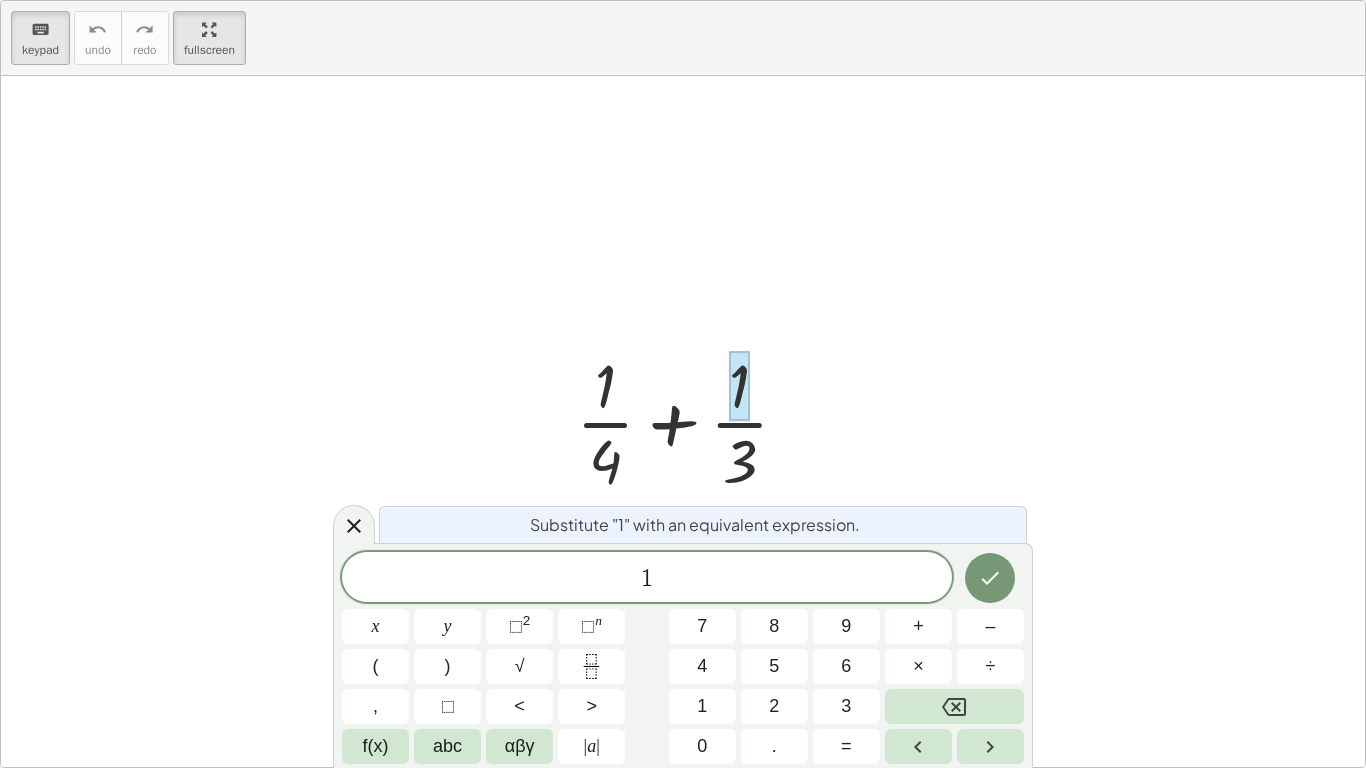 click at bounding box center [690, 421] 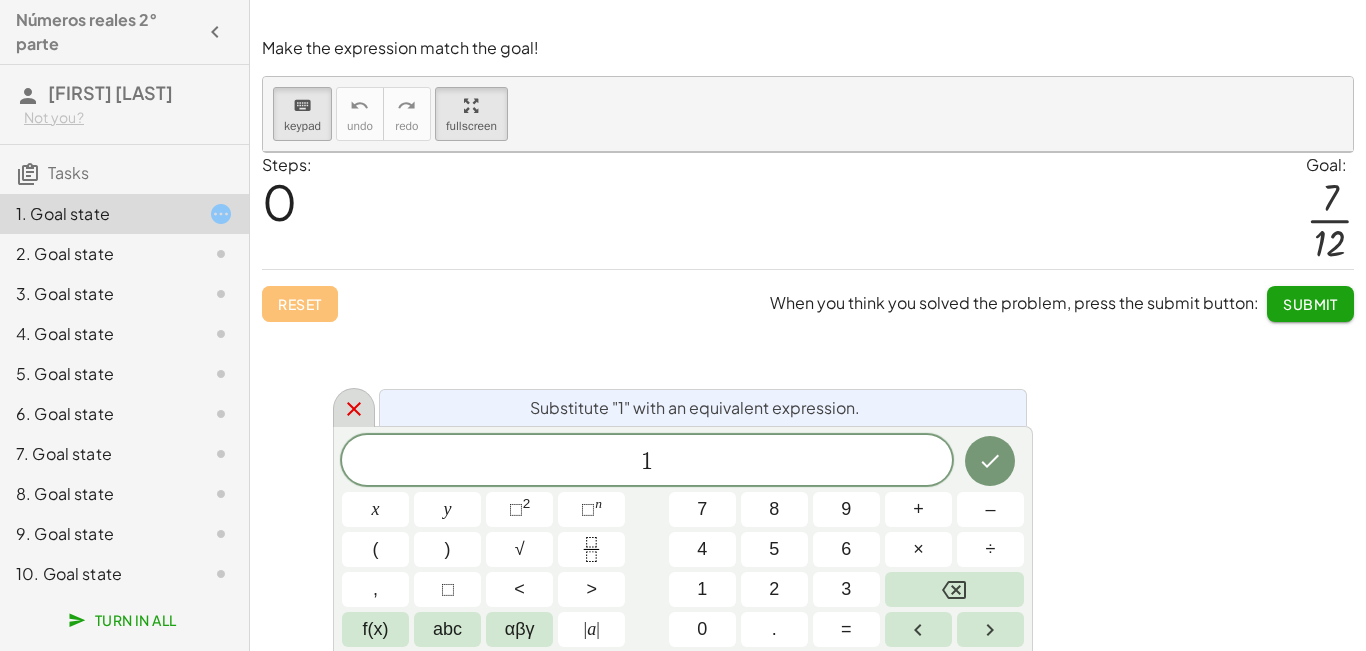 click 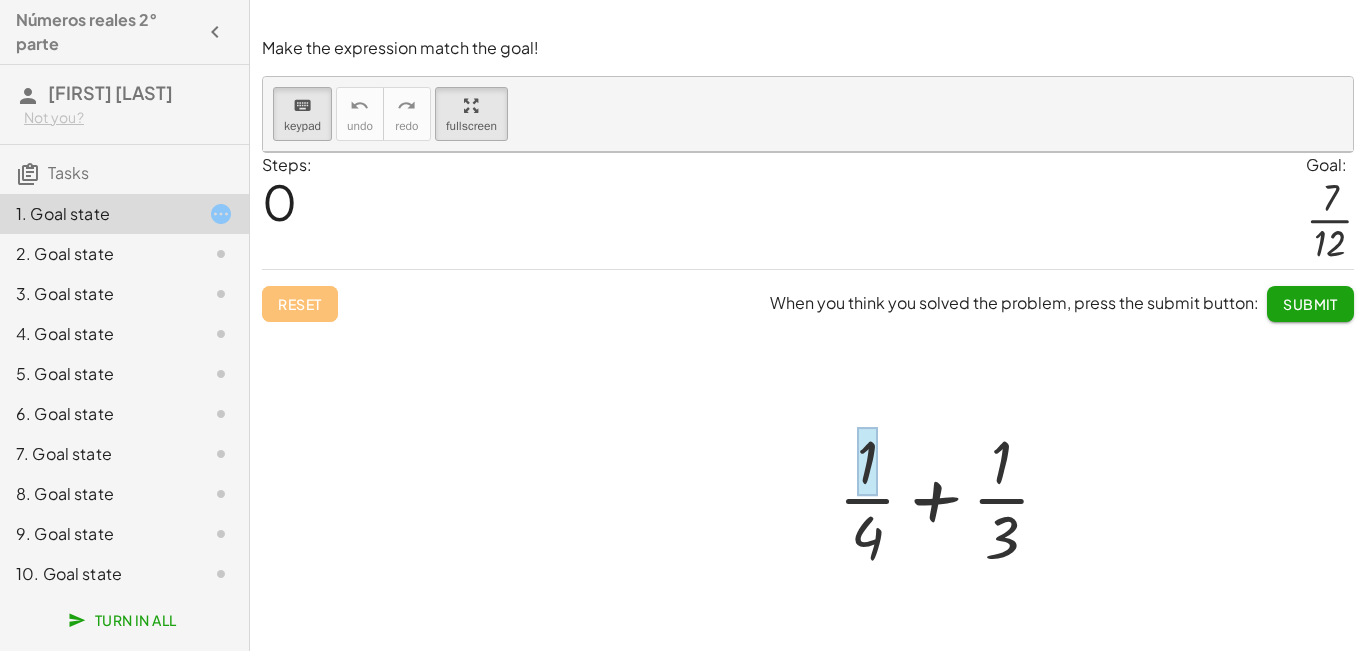 click at bounding box center (867, 462) 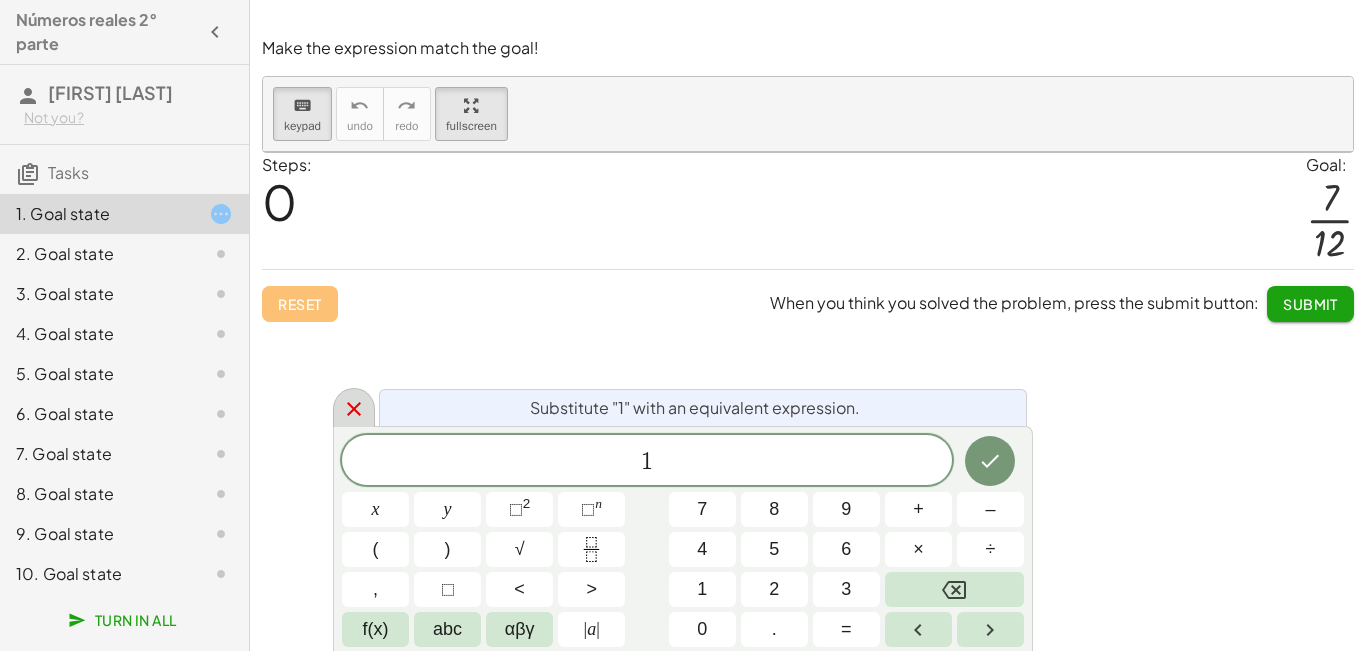 click 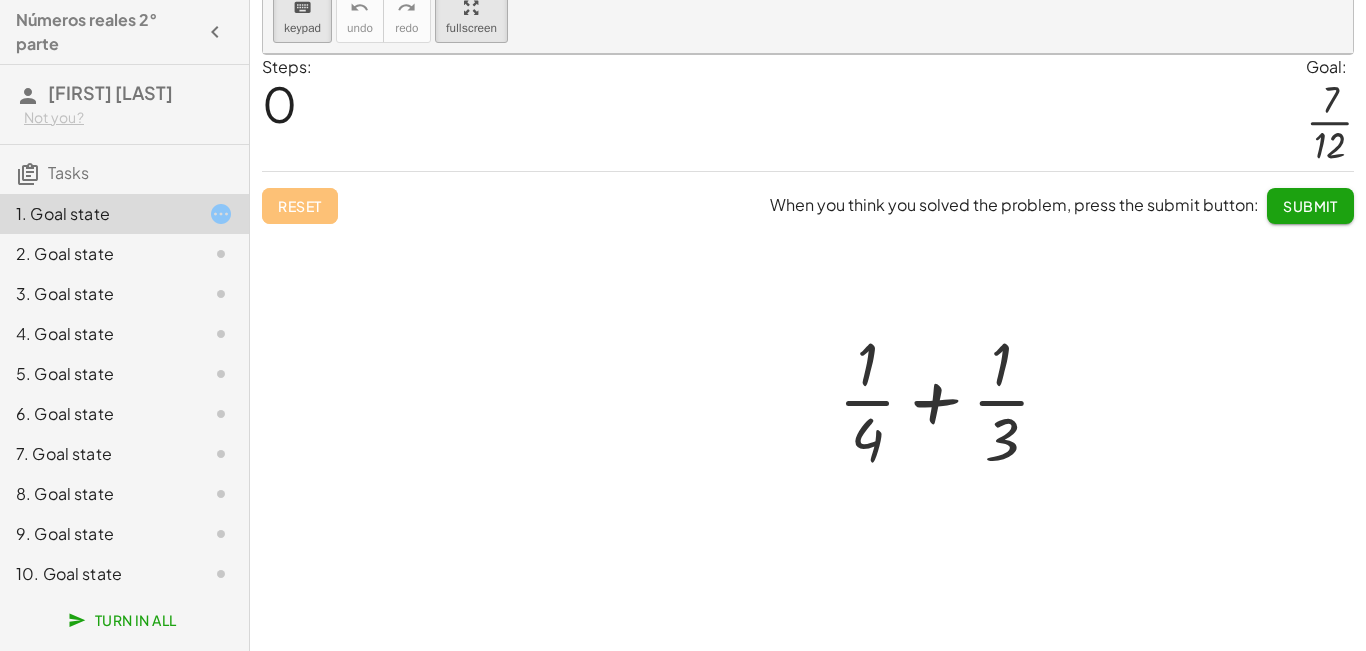 scroll, scrollTop: 98, scrollLeft: 0, axis: vertical 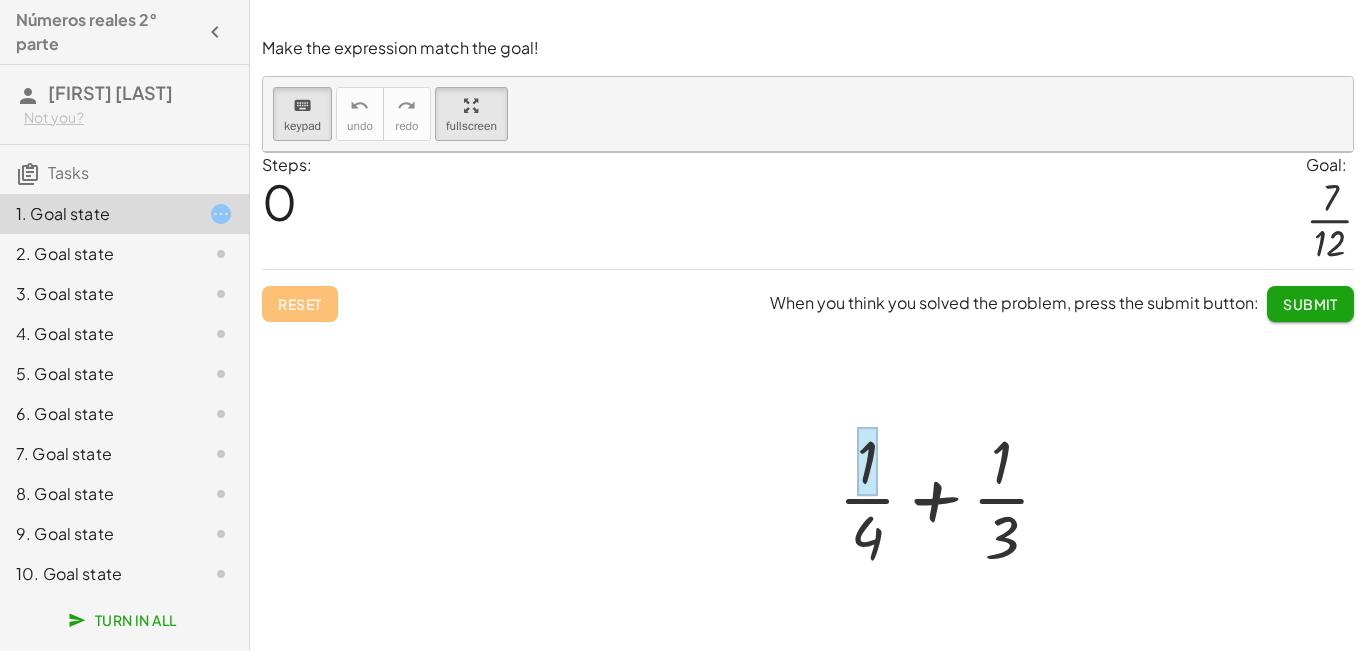 click at bounding box center (867, 462) 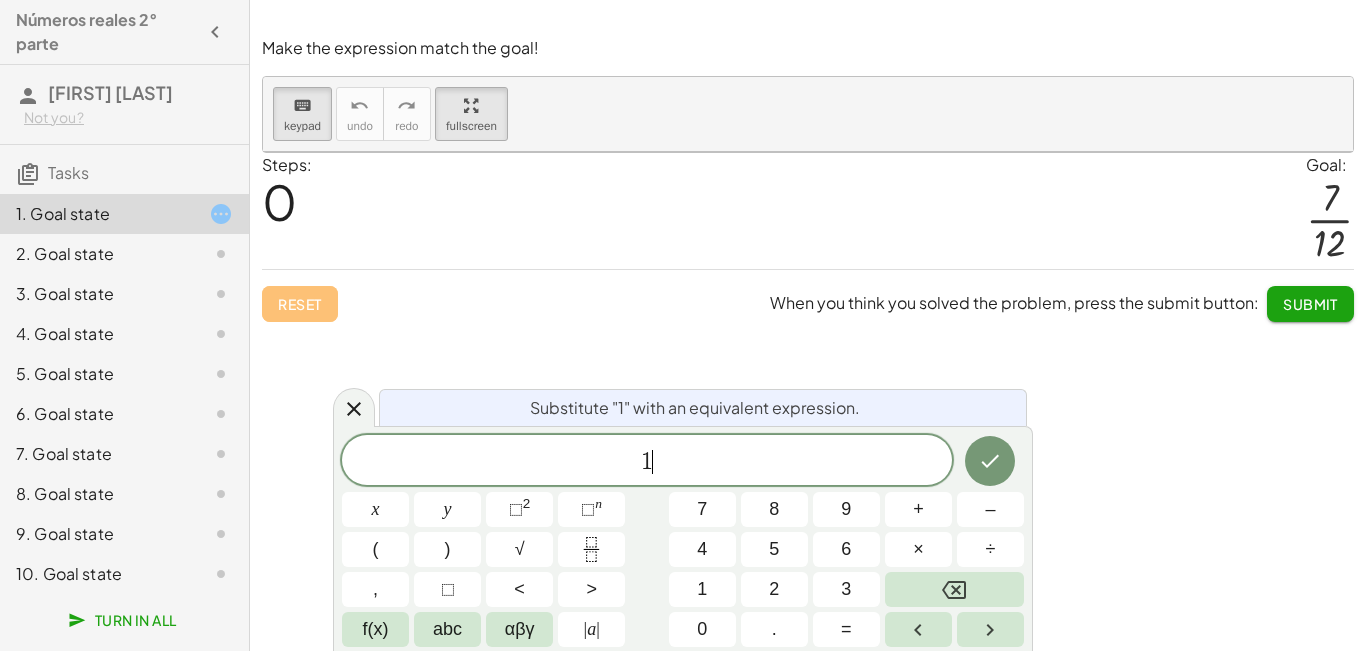 click on "1 ​" at bounding box center (647, 462) 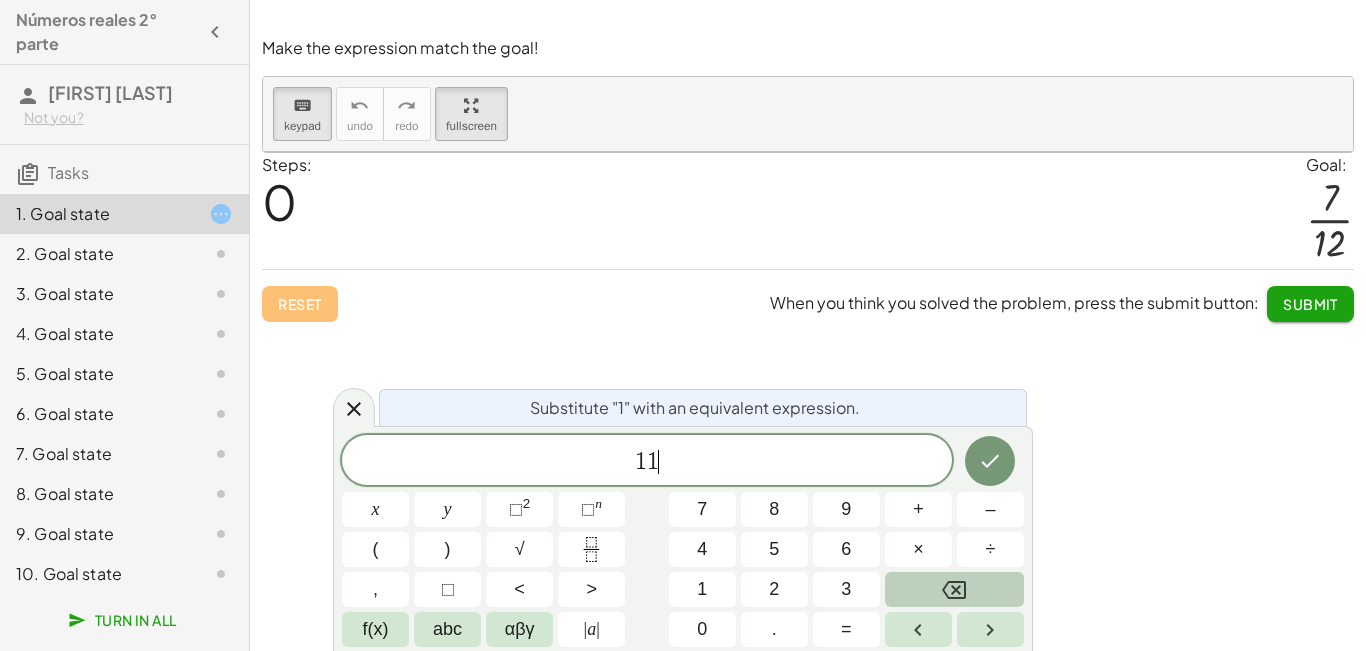 click at bounding box center (954, 589) 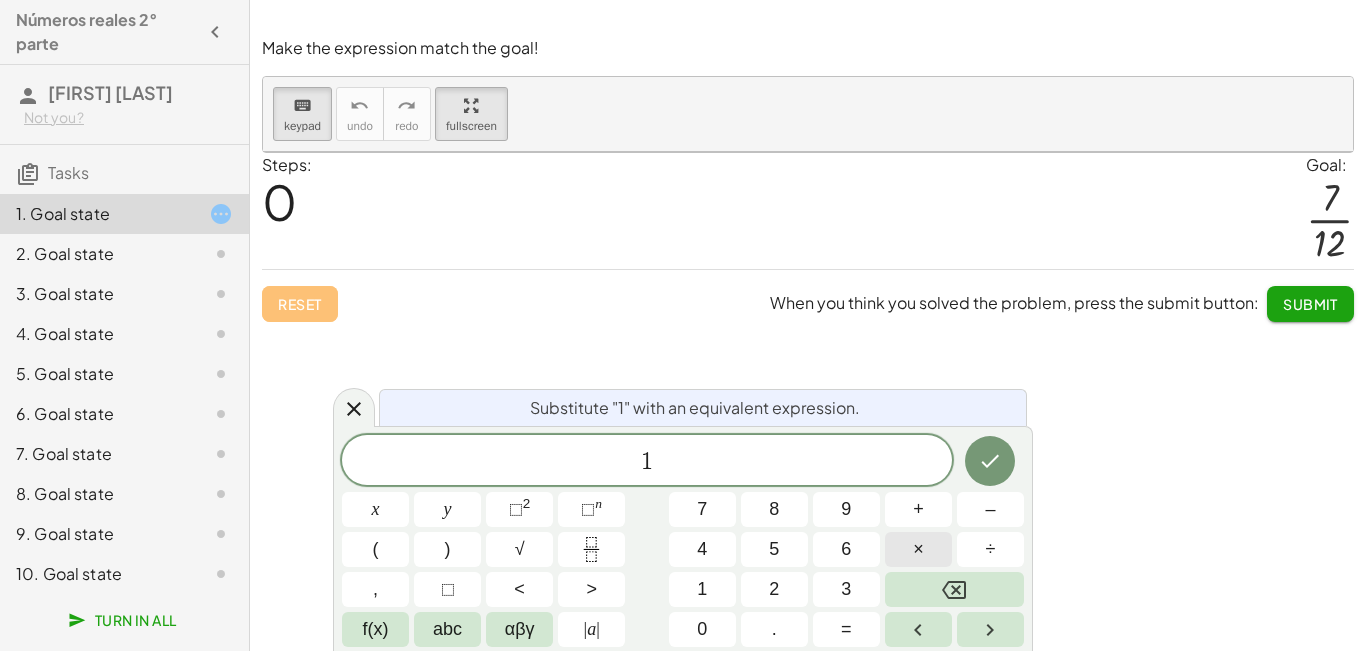 click on "×" at bounding box center (918, 549) 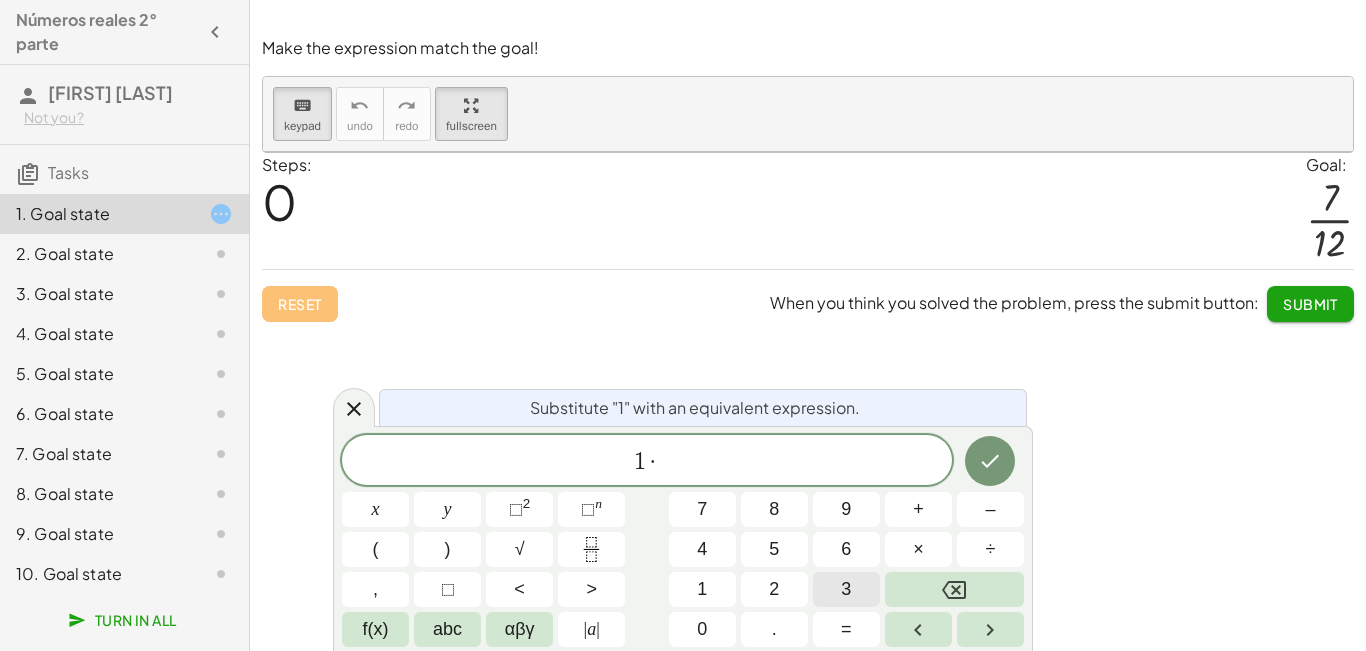click on "3" at bounding box center (846, 589) 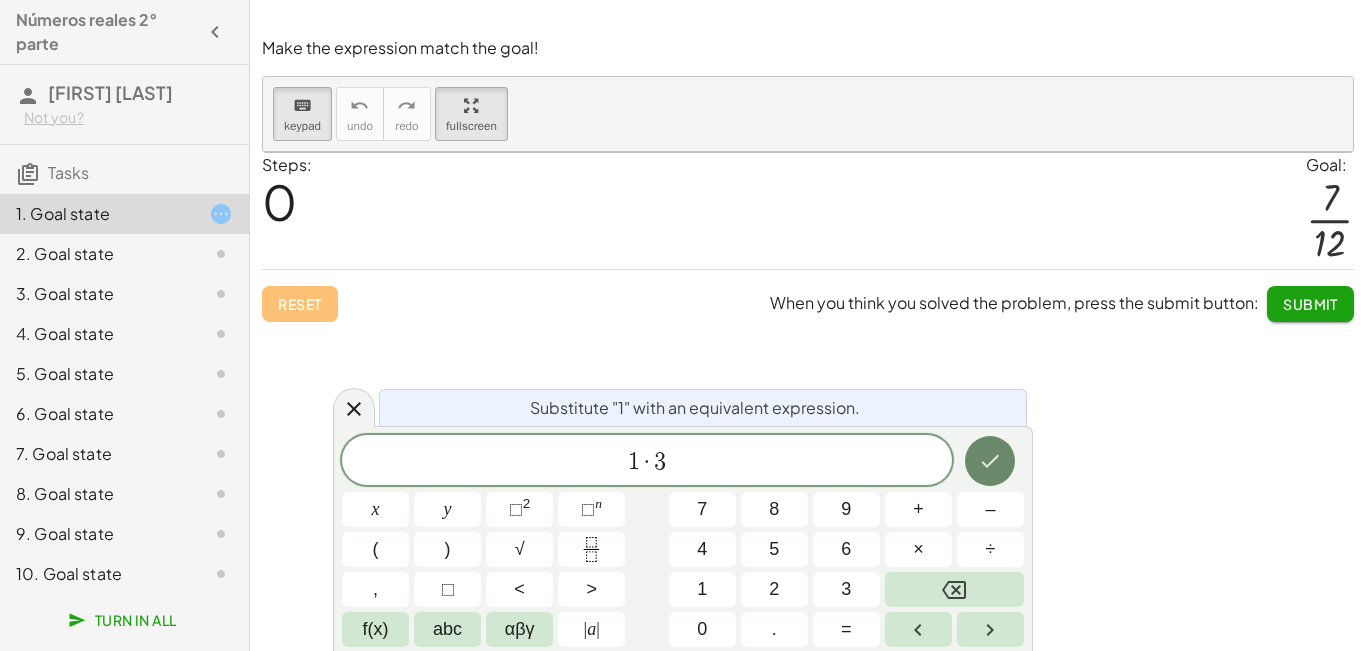 click at bounding box center (990, 461) 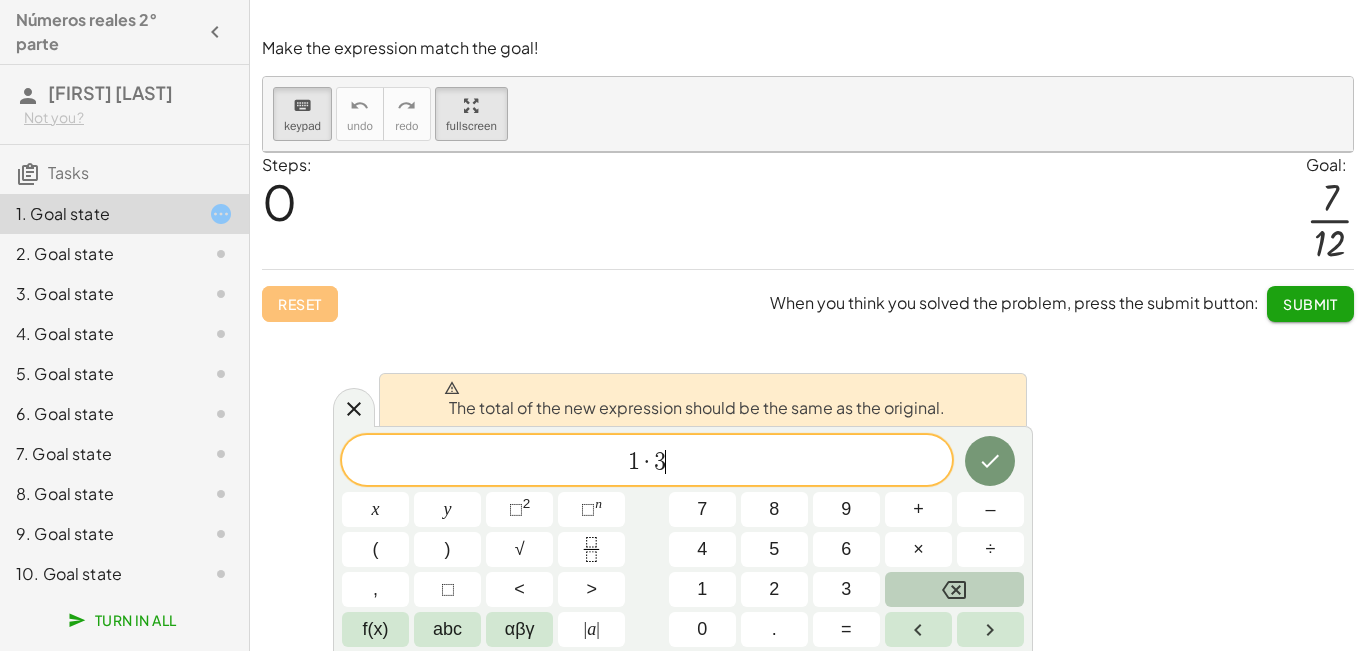 click at bounding box center [954, 589] 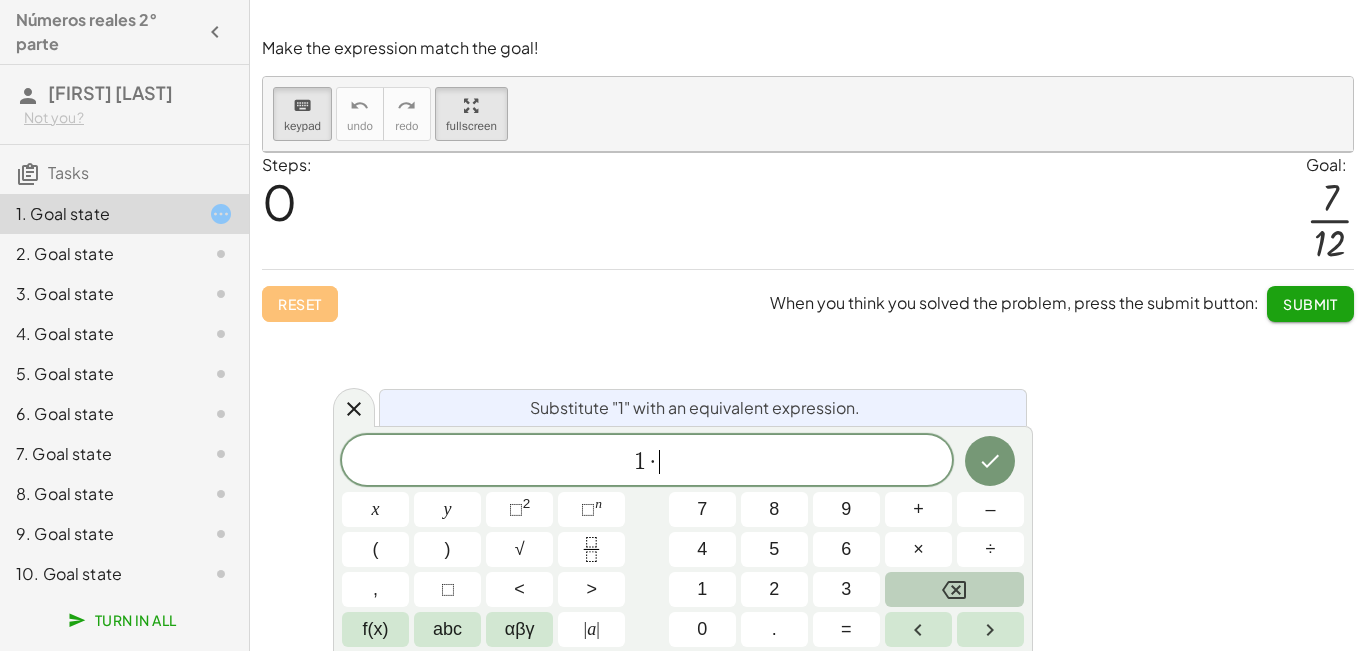 click at bounding box center (954, 589) 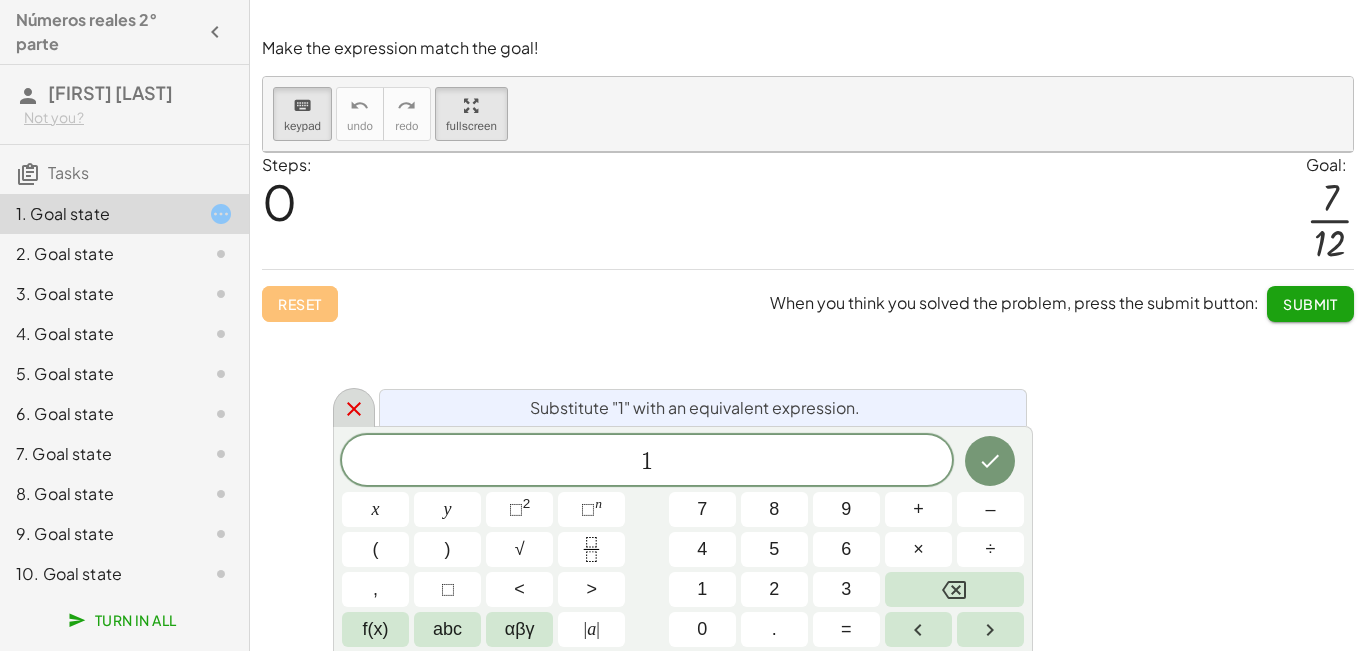 click at bounding box center (354, 407) 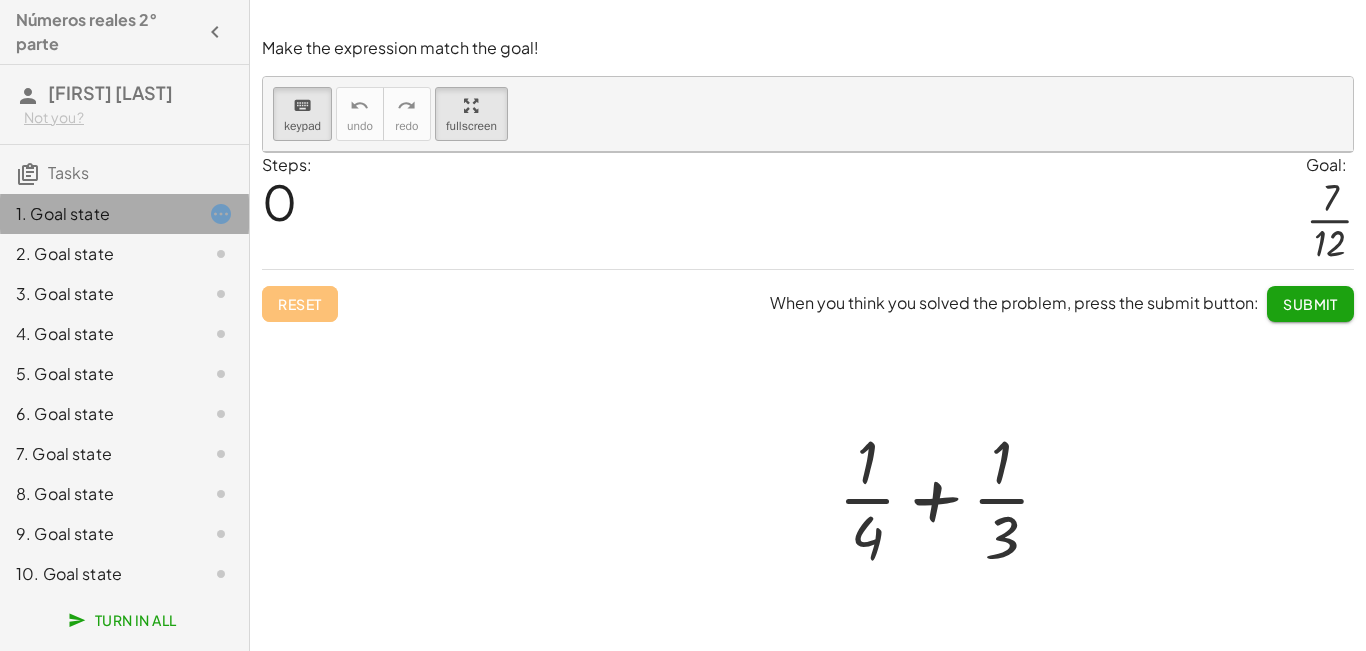 click 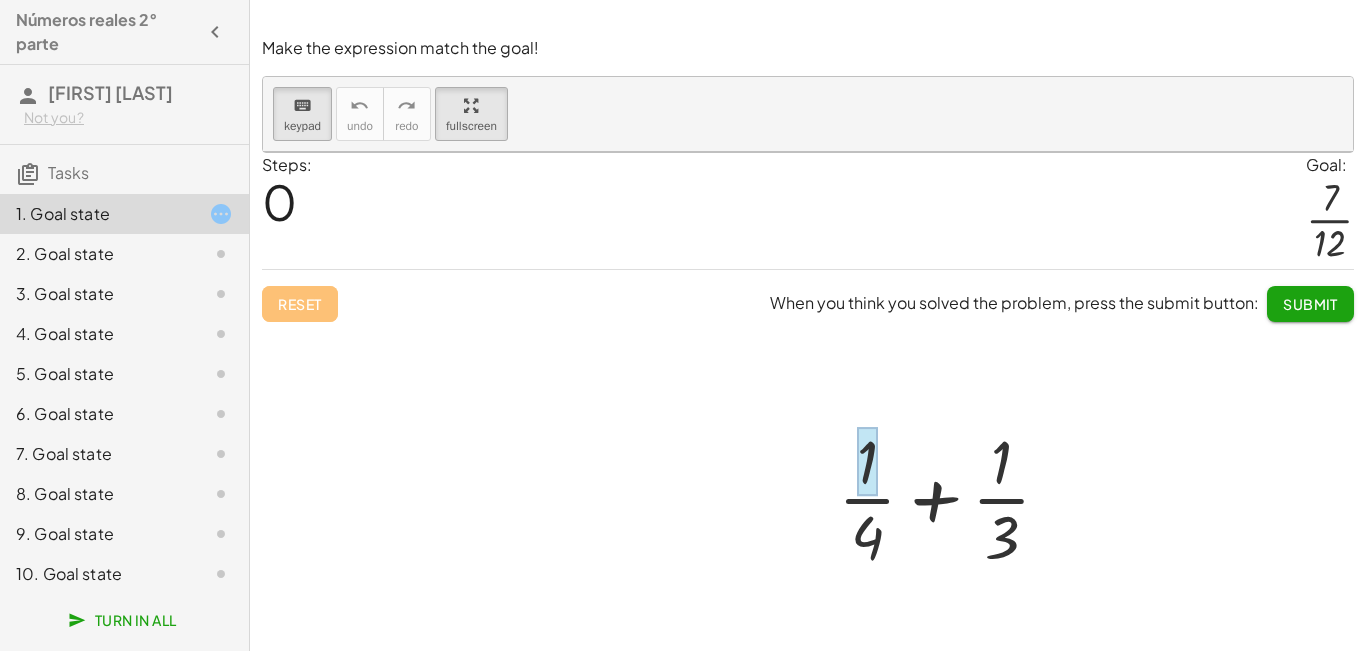 click at bounding box center [867, 462] 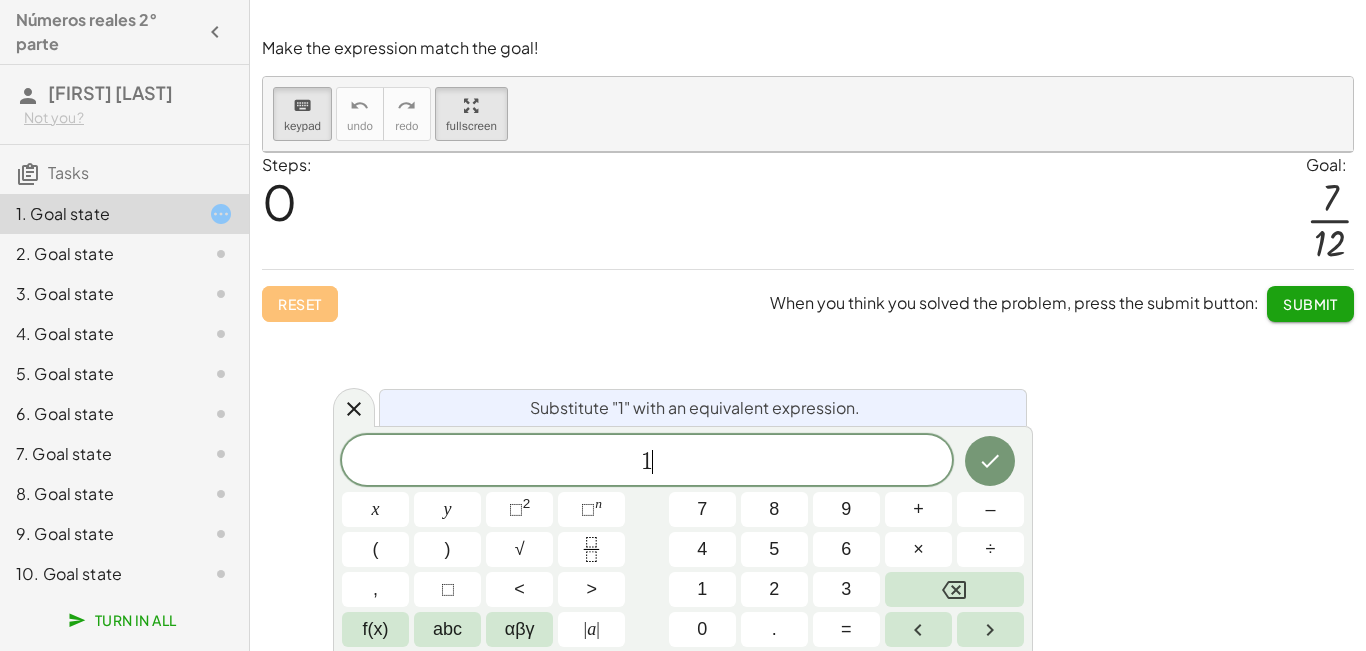 click on "1 ​" at bounding box center [647, 462] 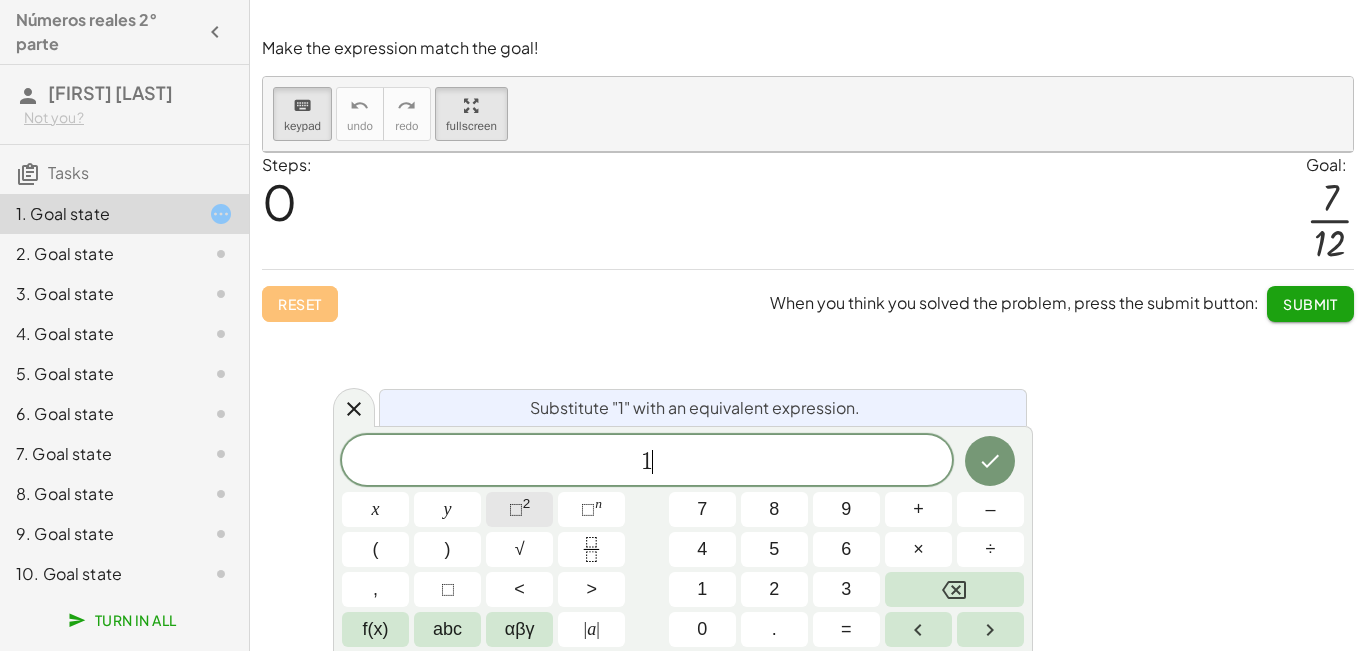 click on "⬚ 2" at bounding box center [519, 509] 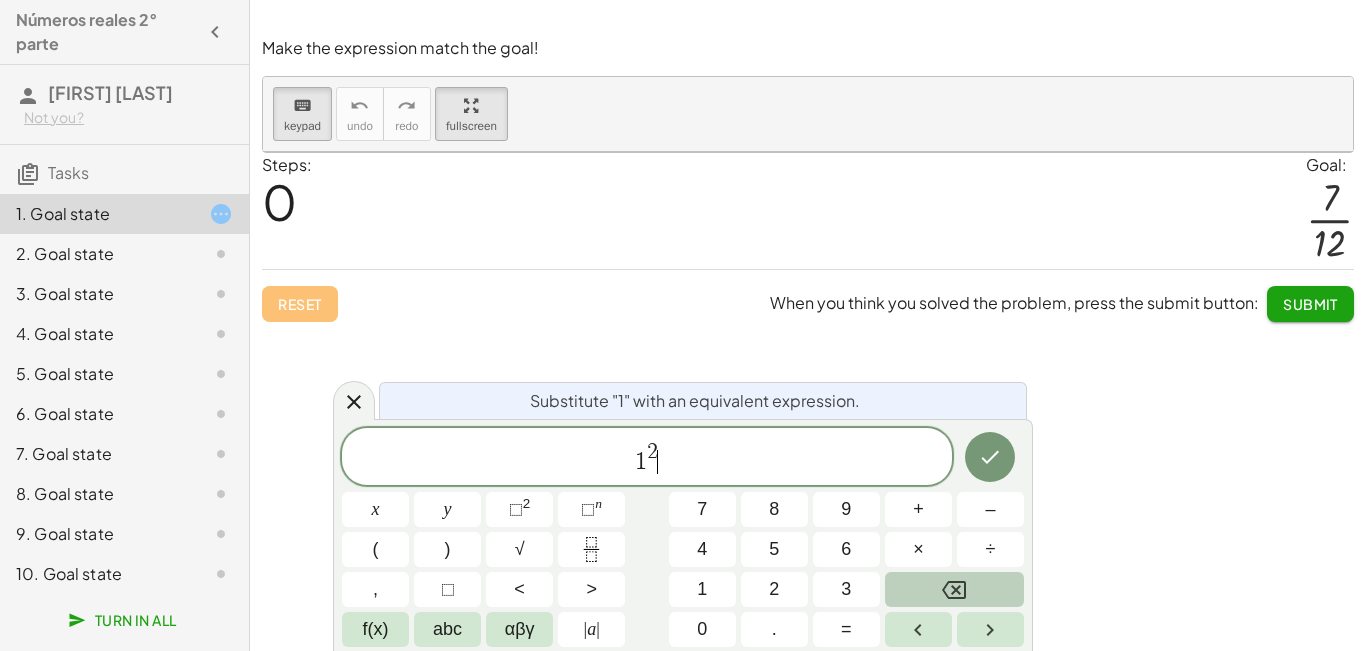click at bounding box center (954, 589) 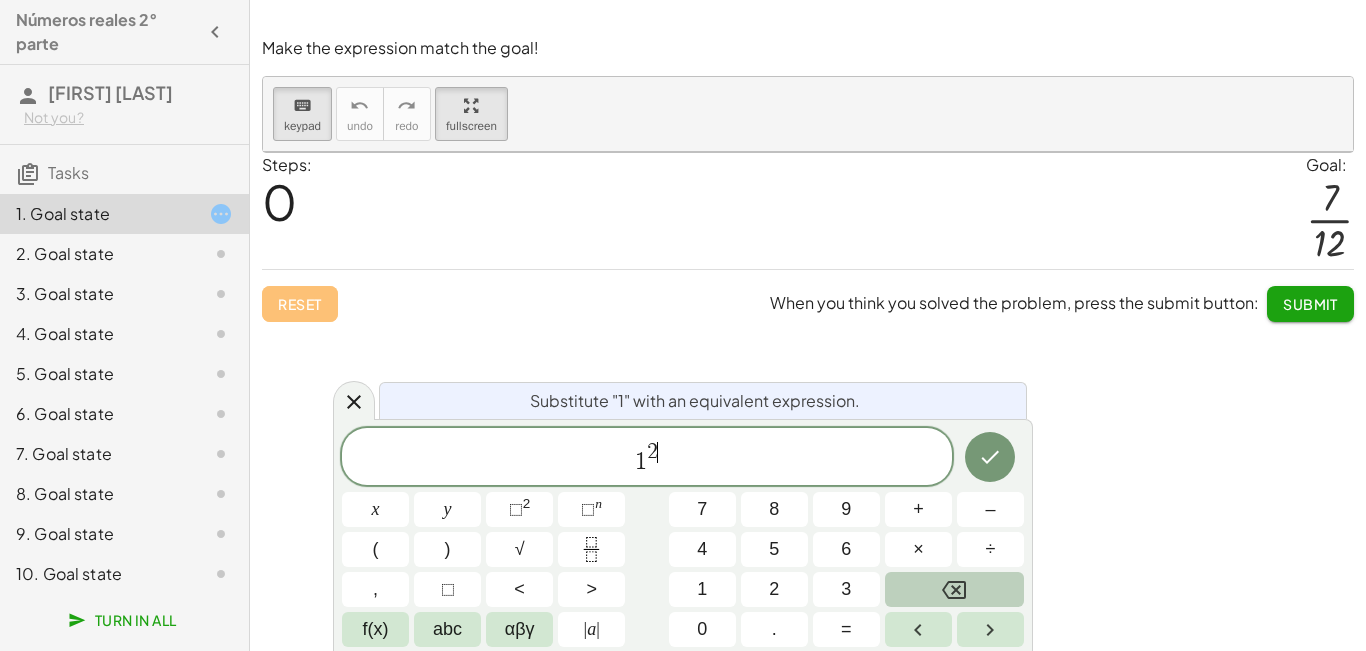 click at bounding box center (954, 589) 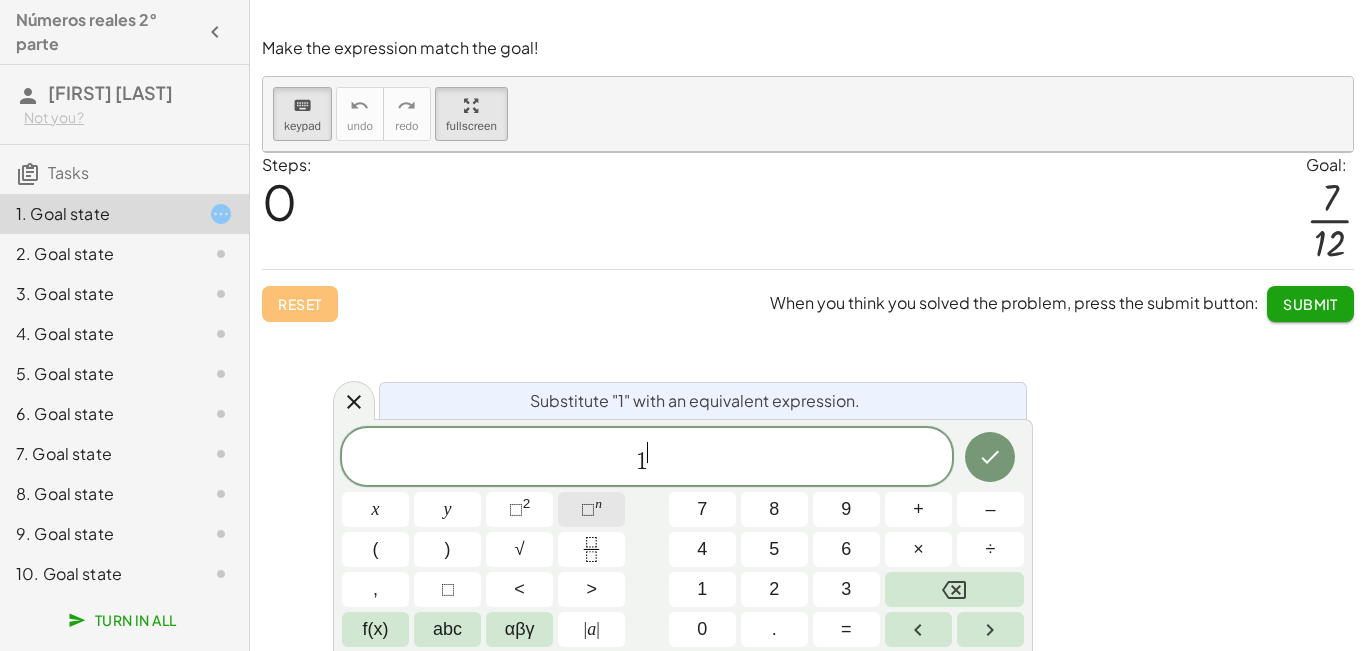 click on "⬚ n" at bounding box center (591, 509) 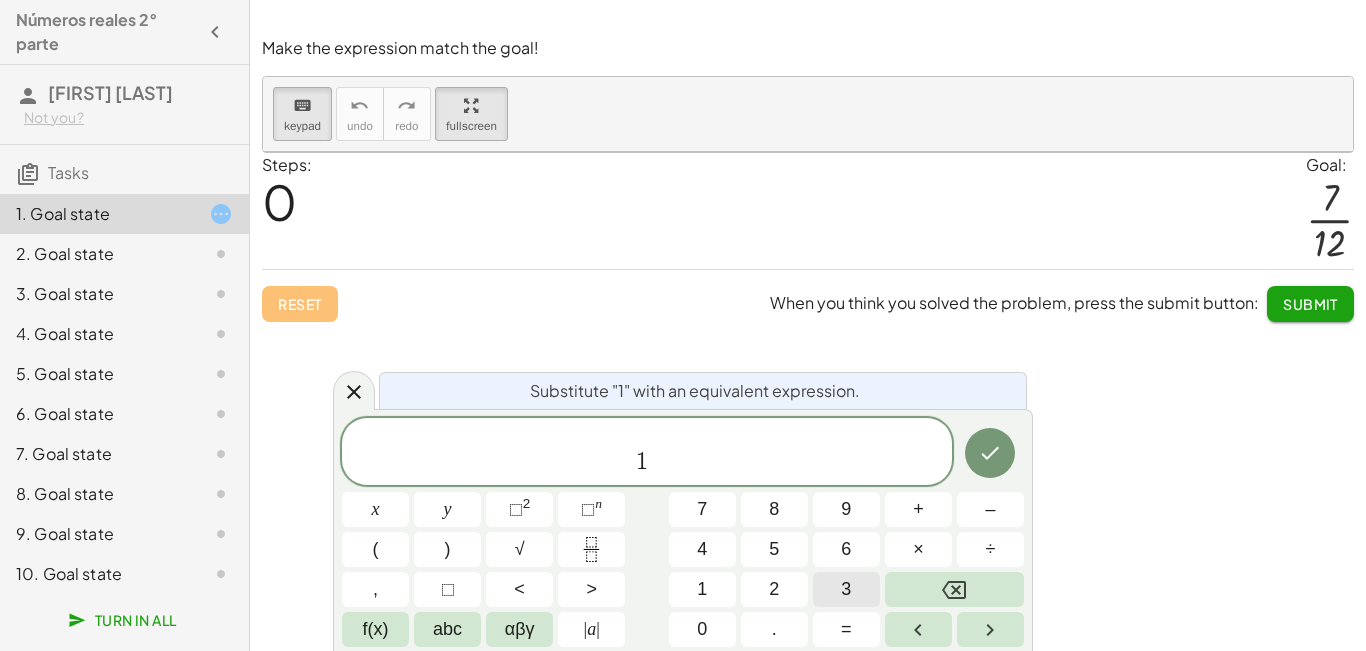 click on "3" at bounding box center (846, 589) 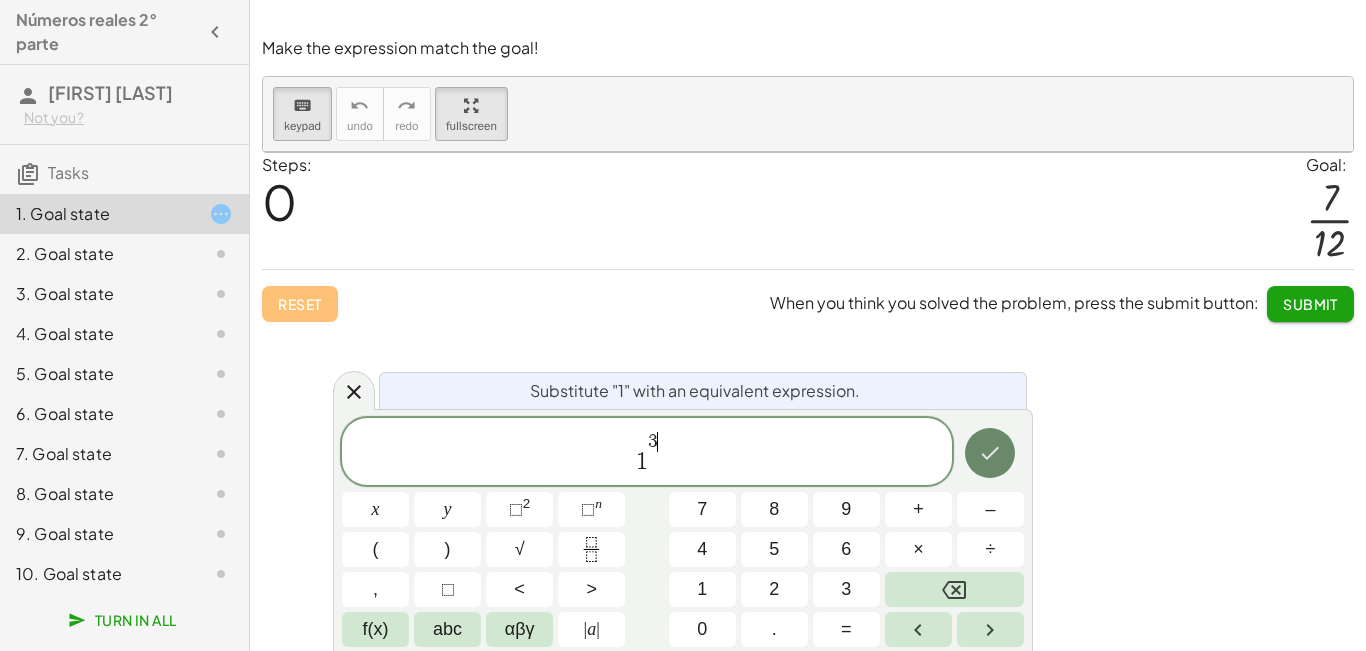 click at bounding box center (990, 453) 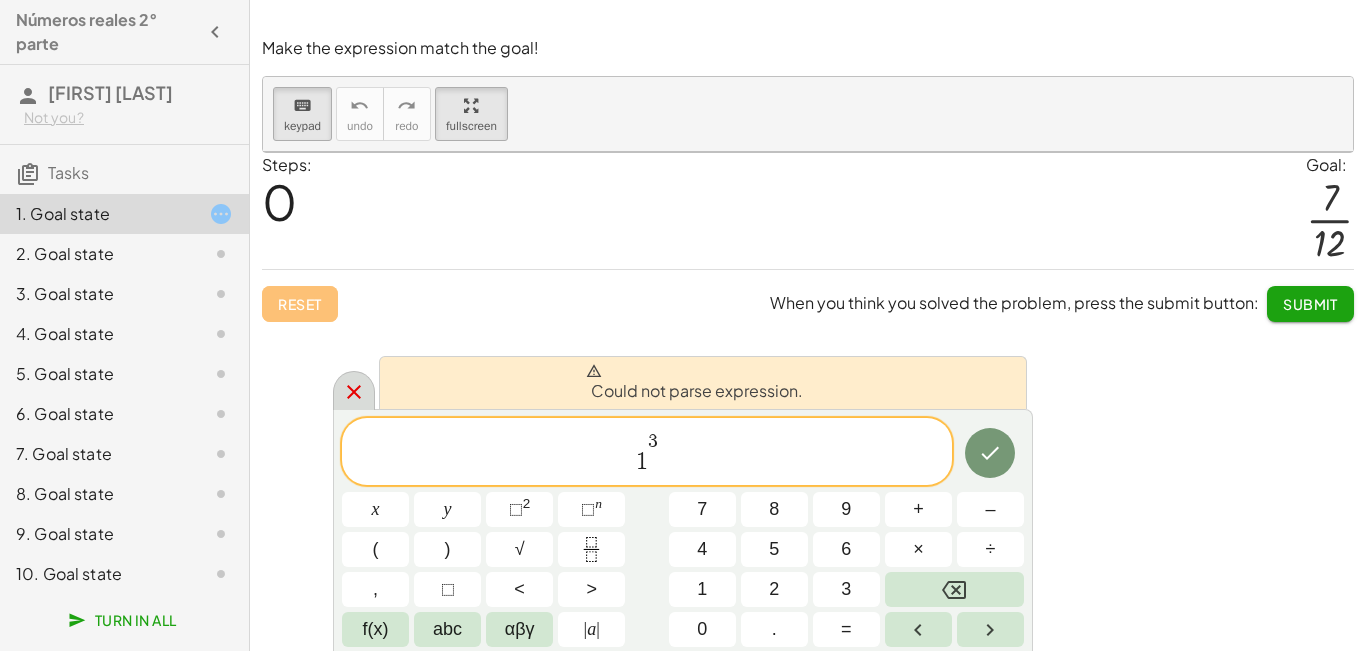 click at bounding box center [354, 390] 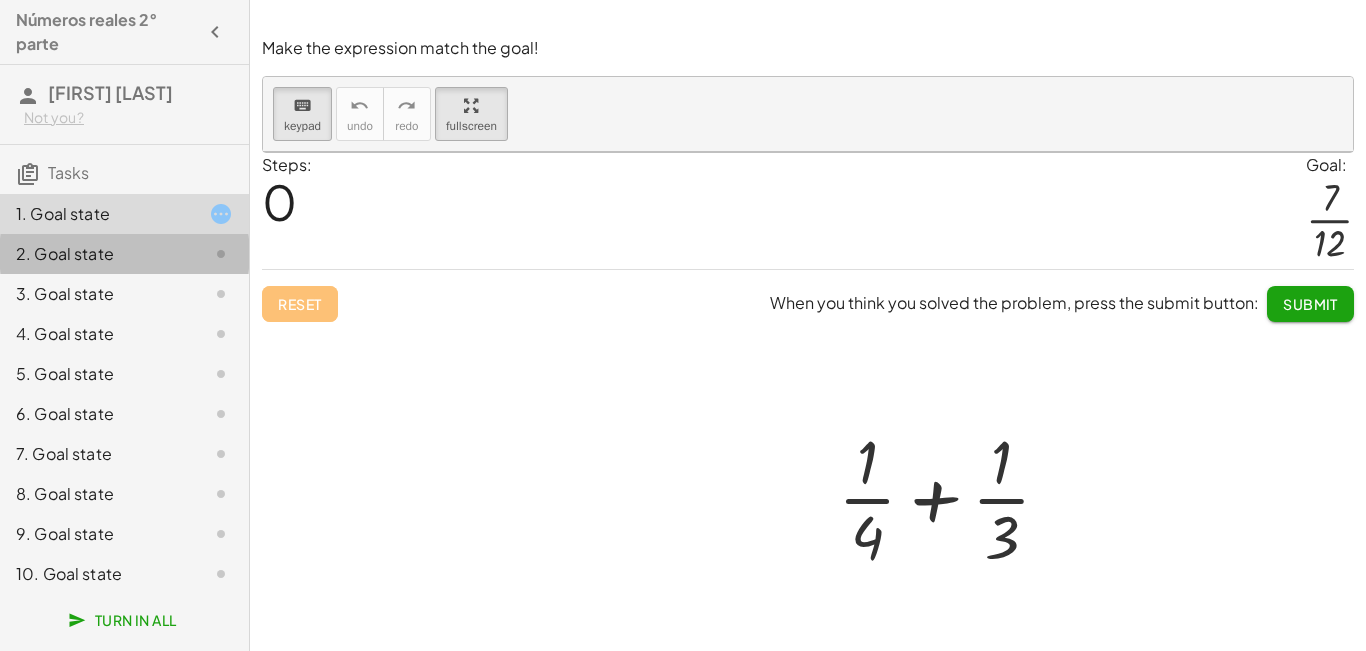 click 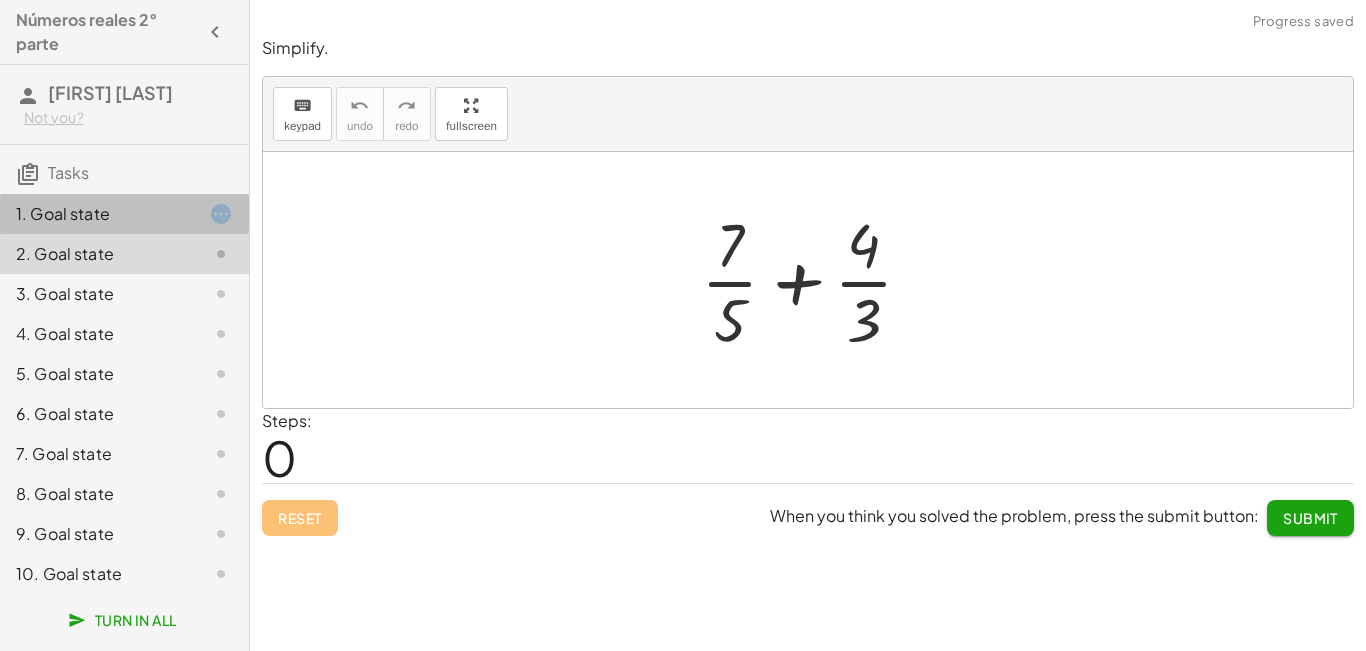 click on "1. Goal state" 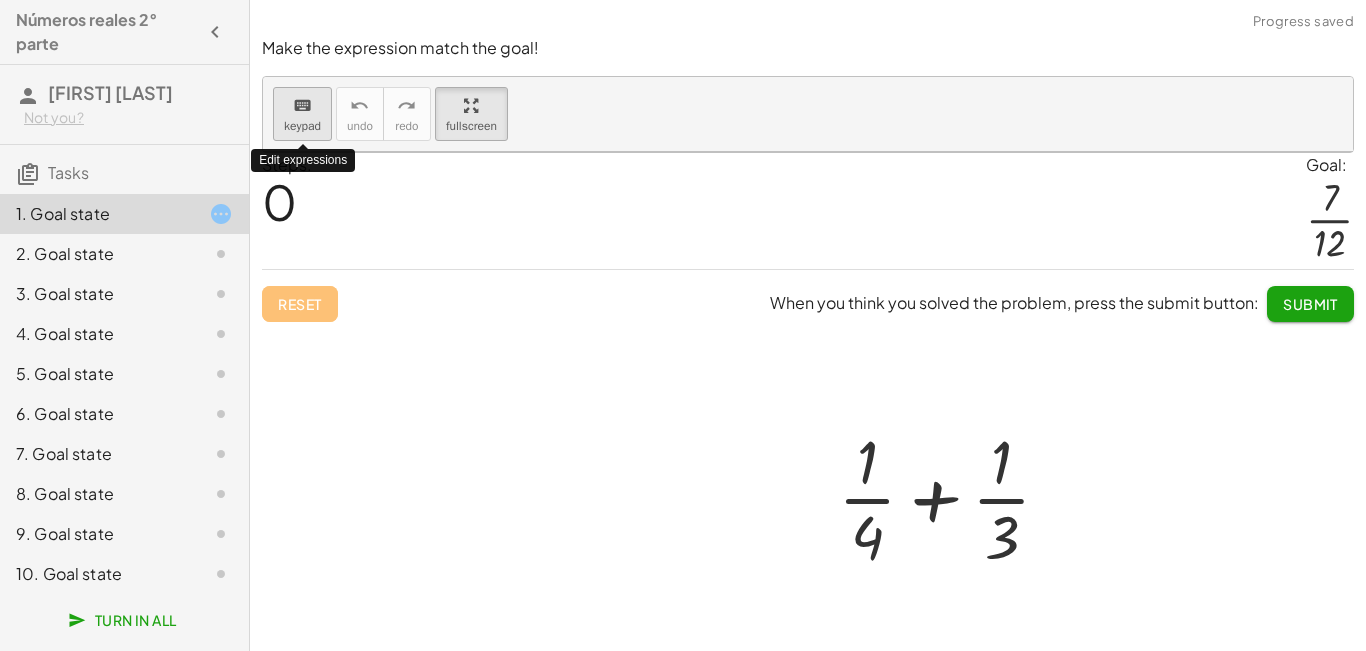 click on "keyboard" at bounding box center (302, 106) 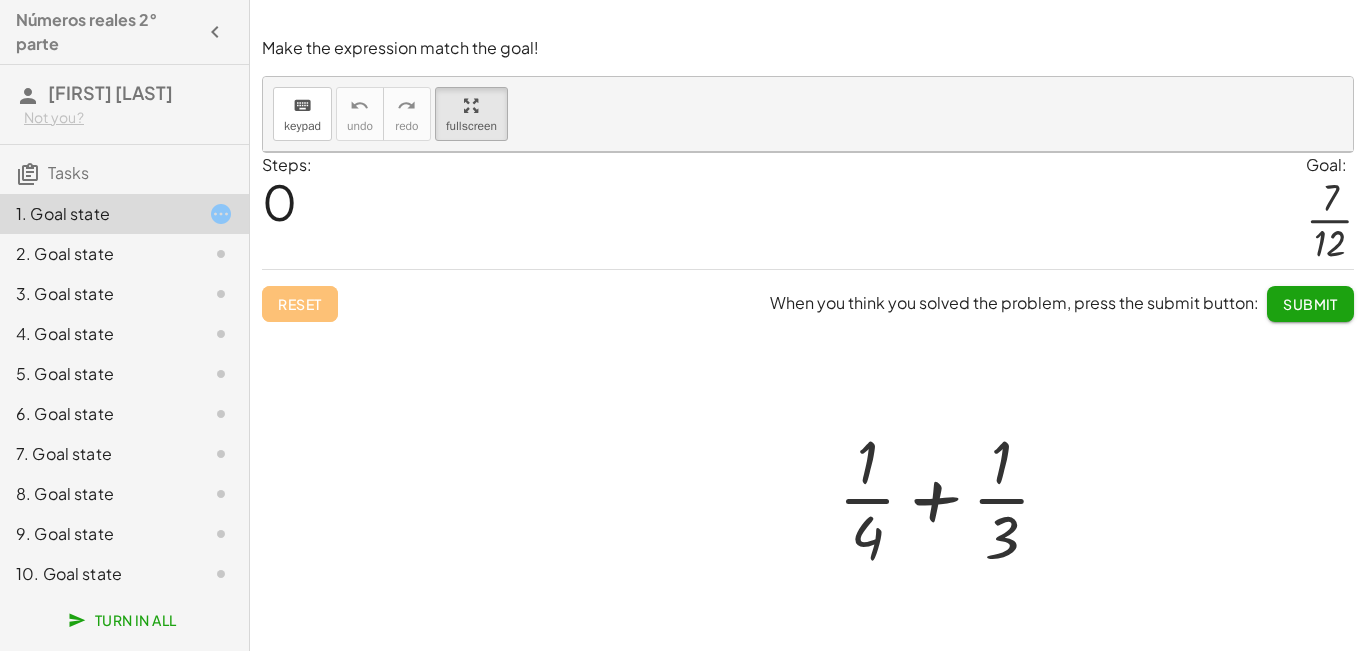 click at bounding box center (952, 497) 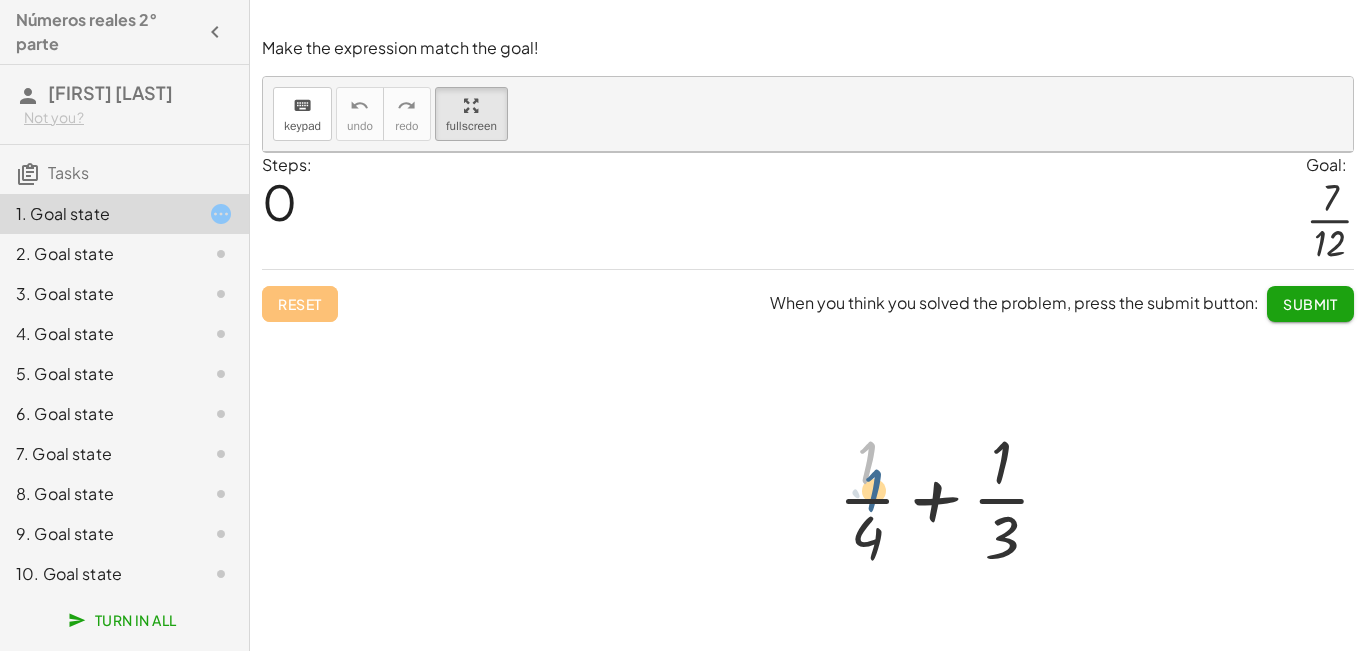 drag, startPoint x: 869, startPoint y: 458, endPoint x: 876, endPoint y: 467, distance: 11.401754 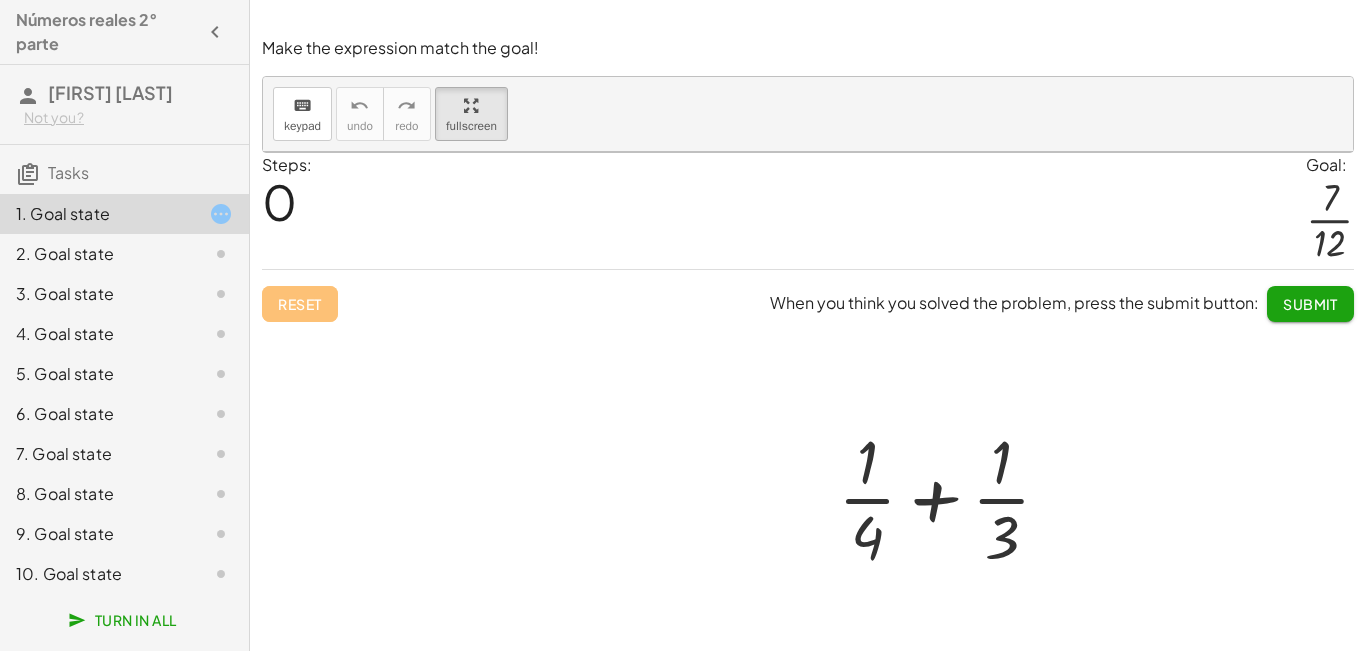 drag, startPoint x: 871, startPoint y: 466, endPoint x: 851, endPoint y: 516, distance: 53.851646 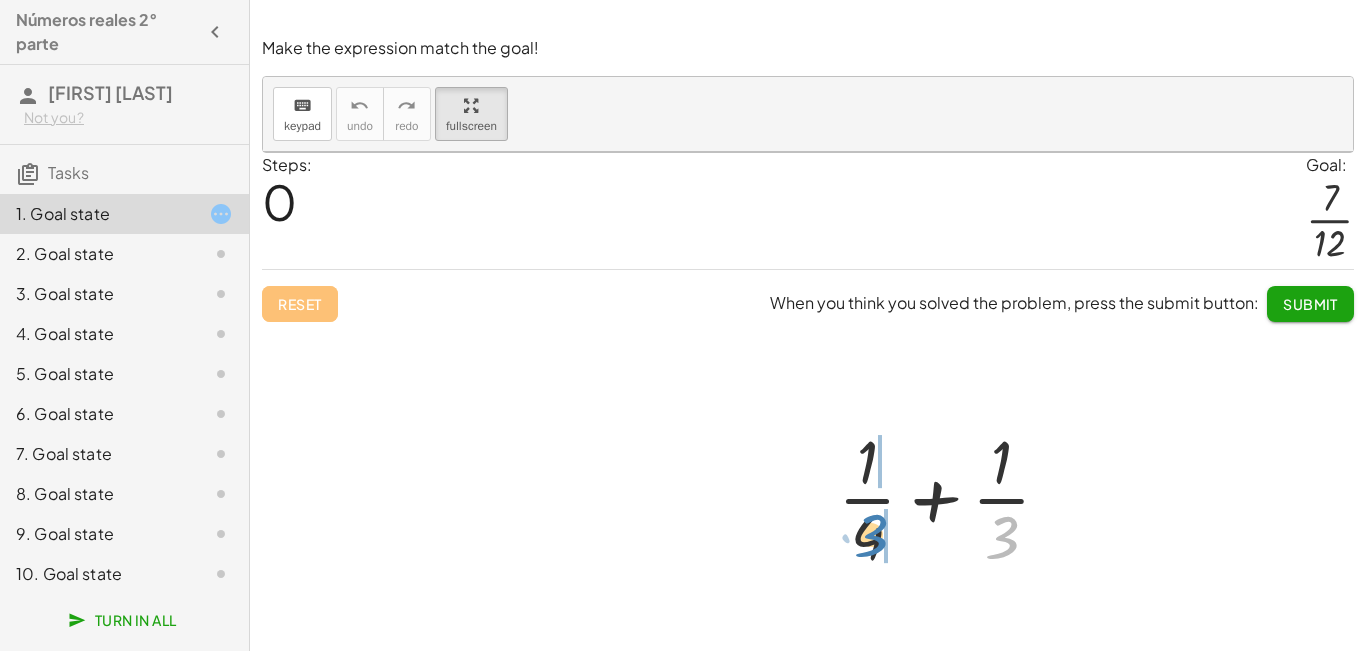 drag, startPoint x: 995, startPoint y: 546, endPoint x: 864, endPoint y: 544, distance: 131.01526 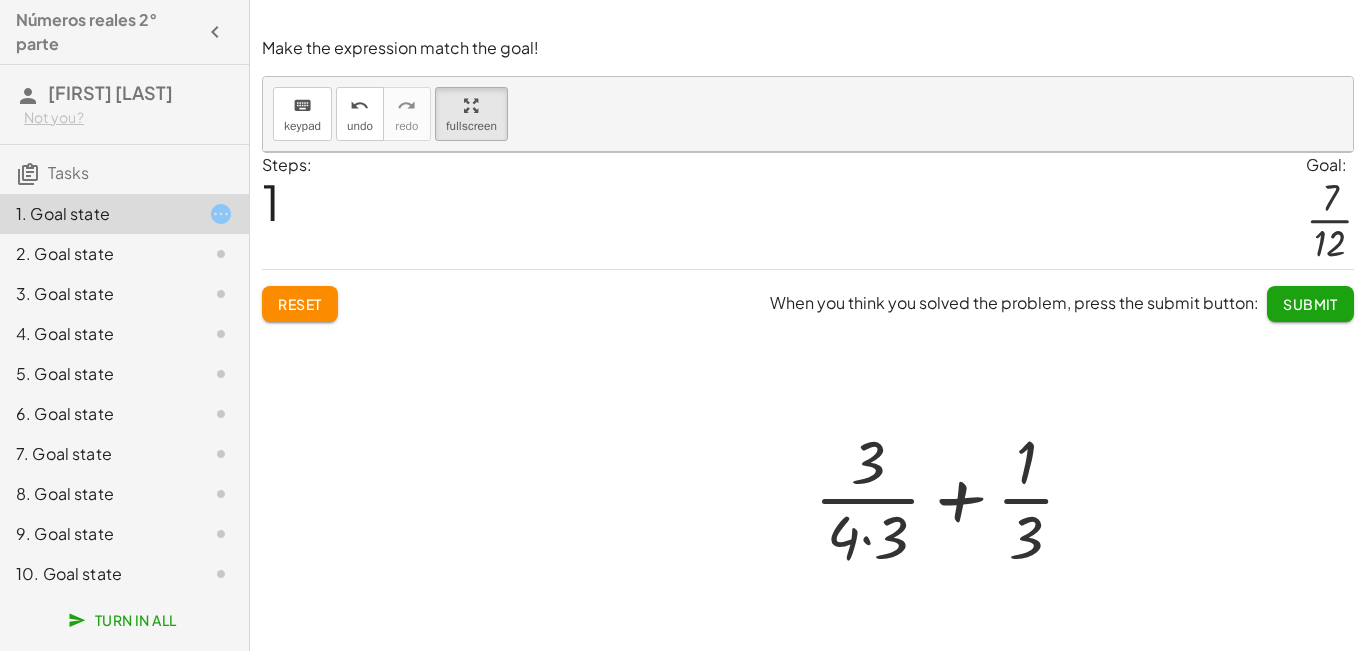 scroll, scrollTop: 24, scrollLeft: 0, axis: vertical 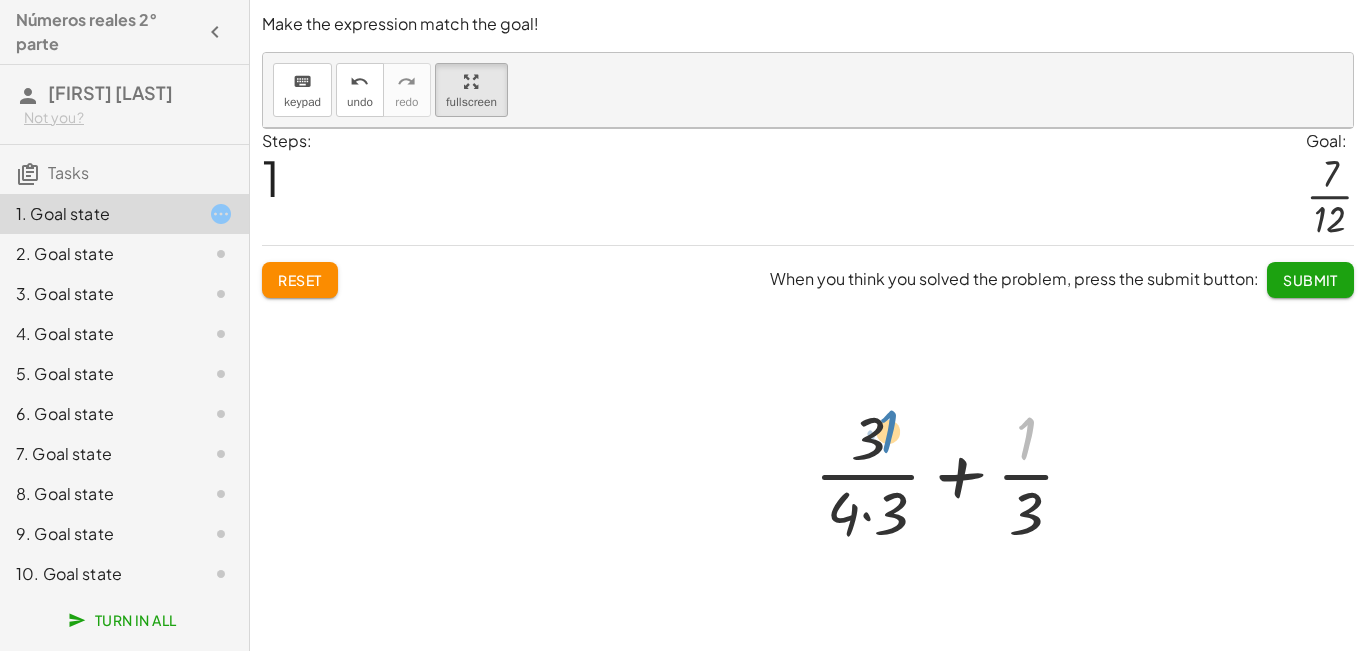 drag, startPoint x: 1029, startPoint y: 434, endPoint x: 882, endPoint y: 427, distance: 147.16656 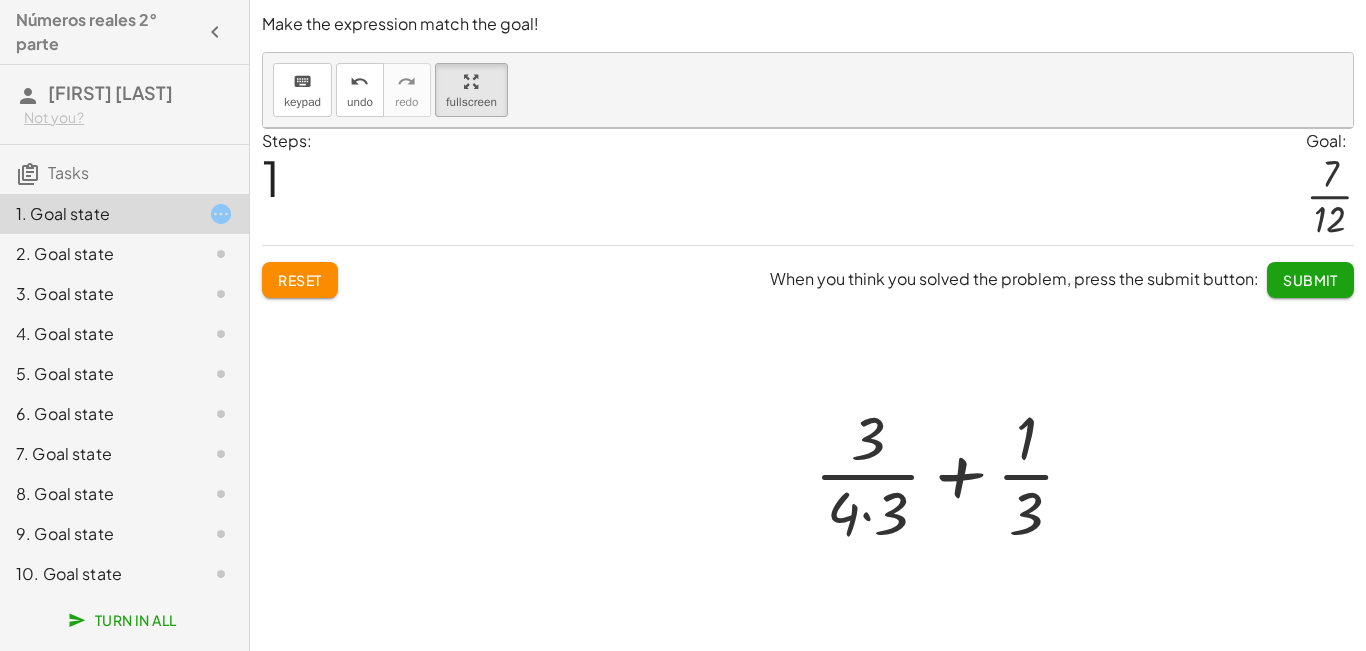 click at bounding box center (808, 427) 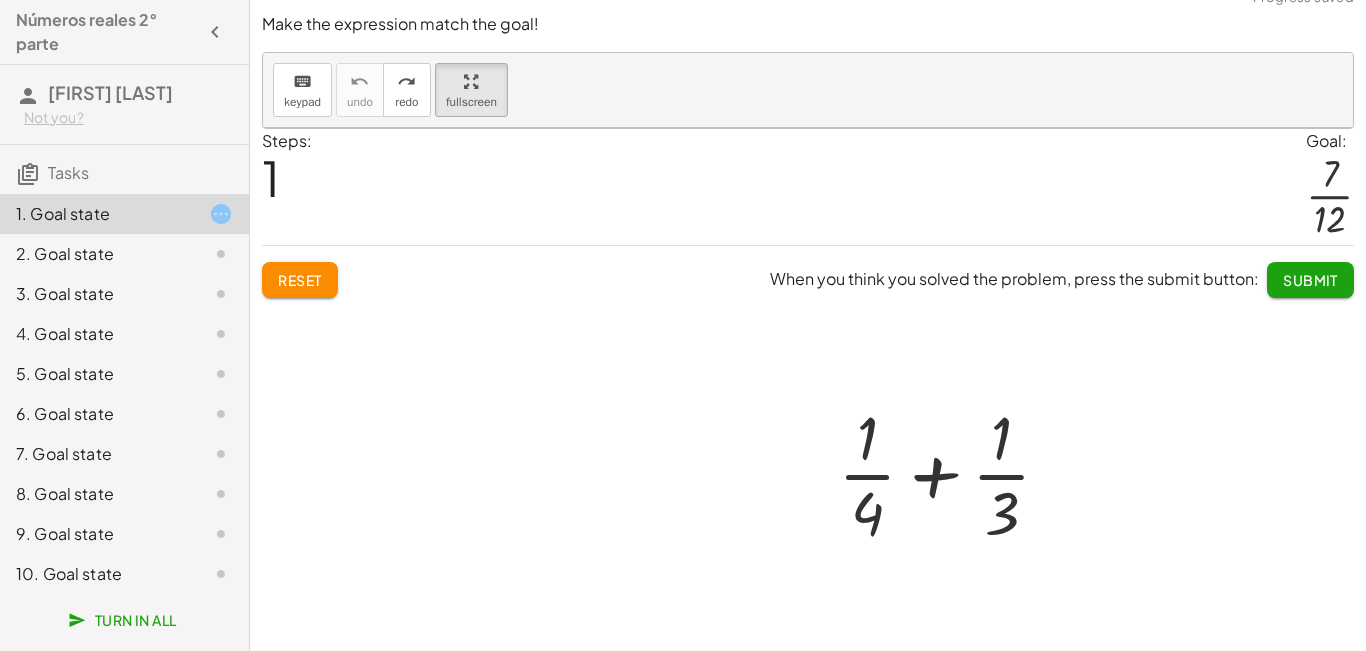 click at bounding box center [808, 427] 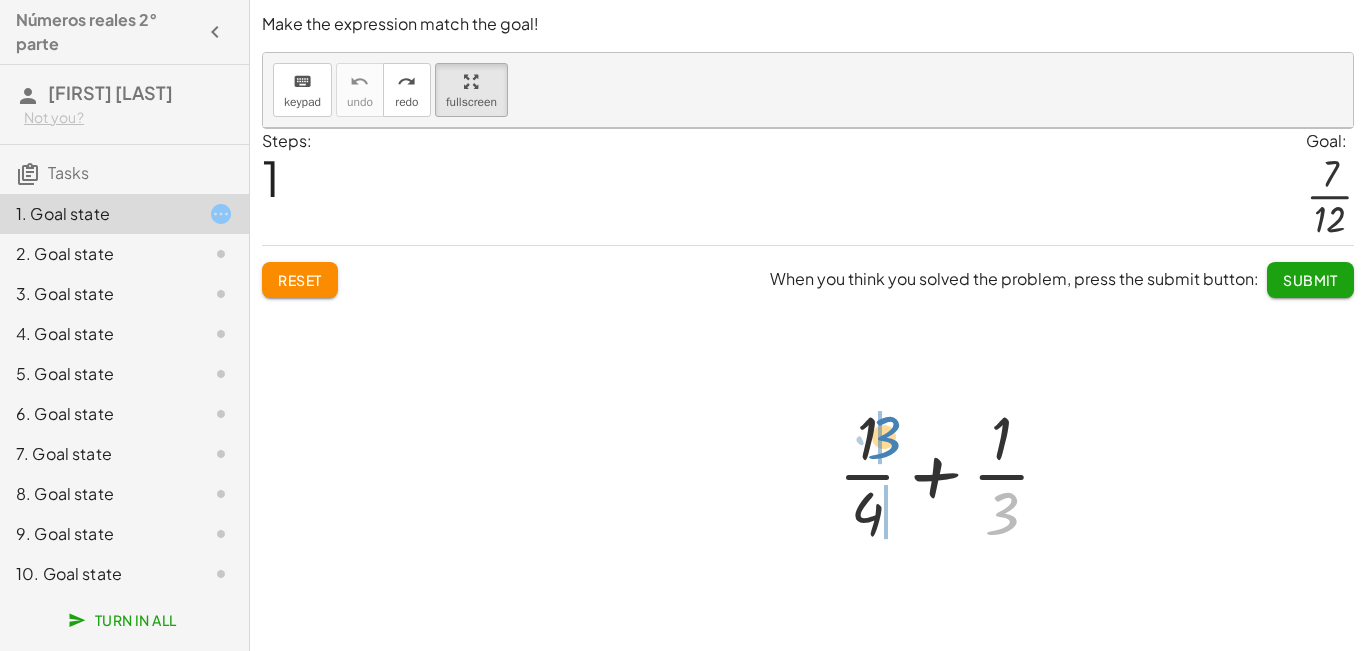 drag, startPoint x: 1006, startPoint y: 518, endPoint x: 886, endPoint y: 443, distance: 141.50972 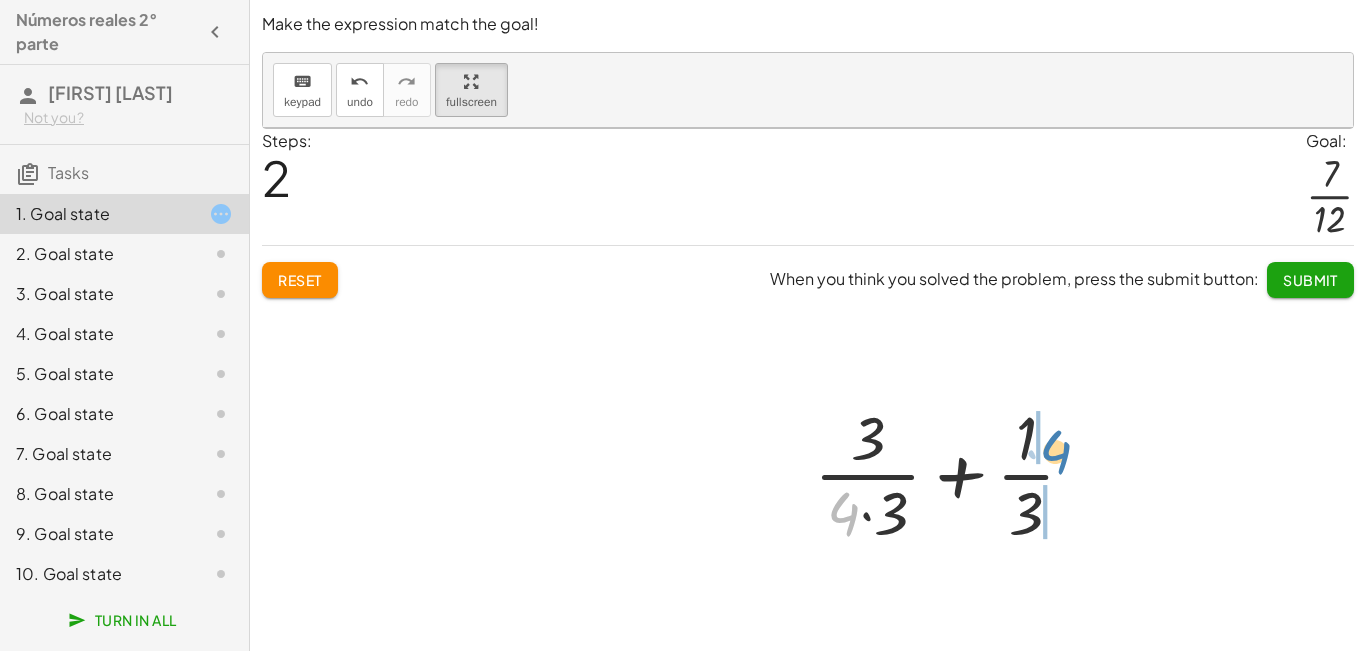 drag, startPoint x: 841, startPoint y: 520, endPoint x: 1045, endPoint y: 457, distance: 213.50644 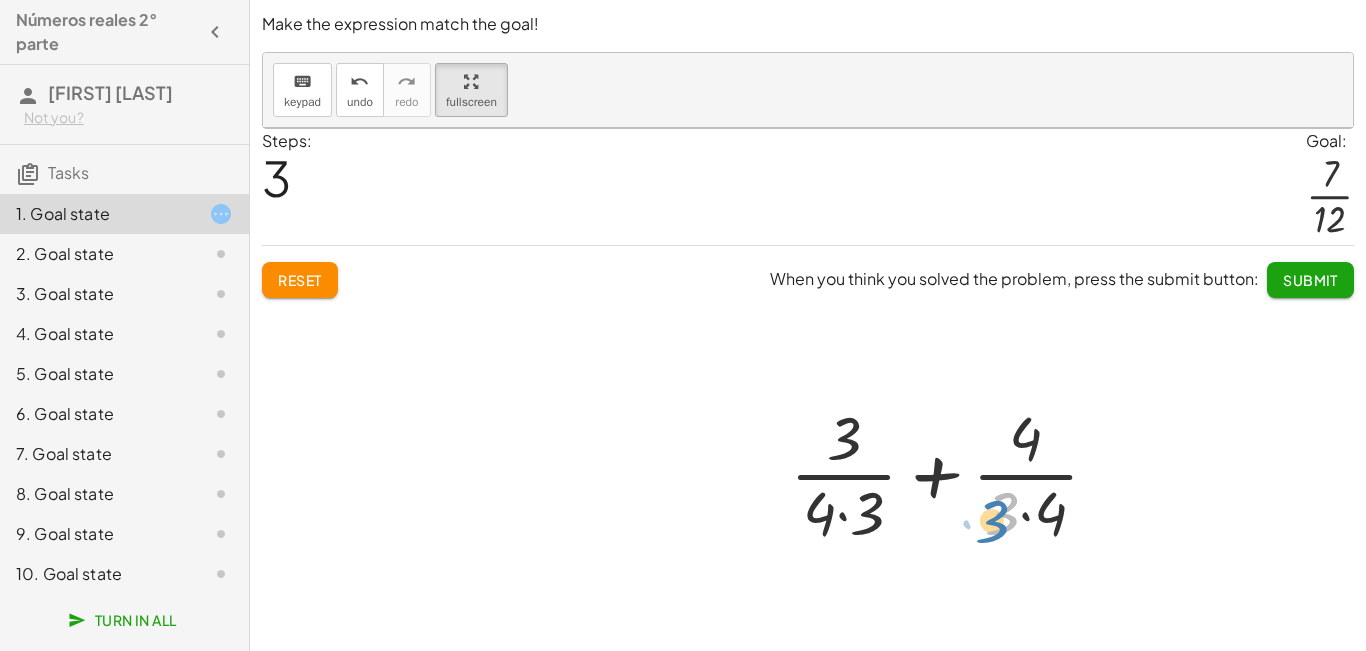 click at bounding box center [952, 473] 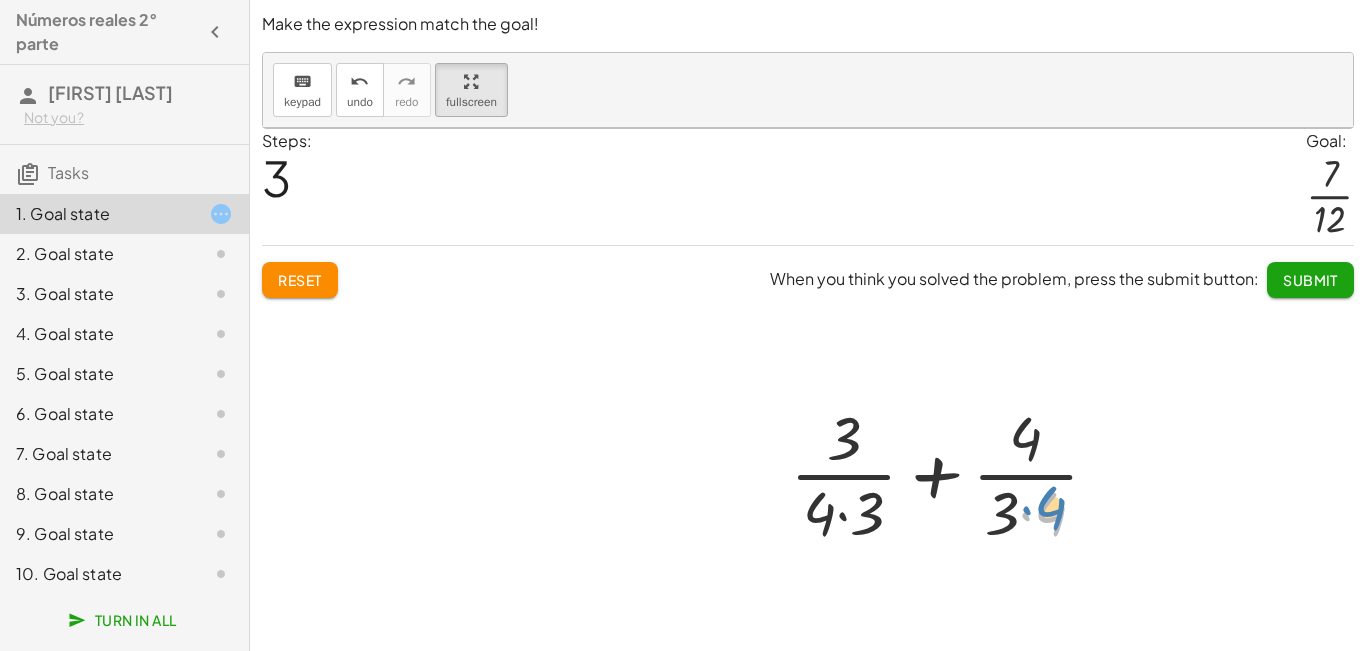 click at bounding box center [952, 473] 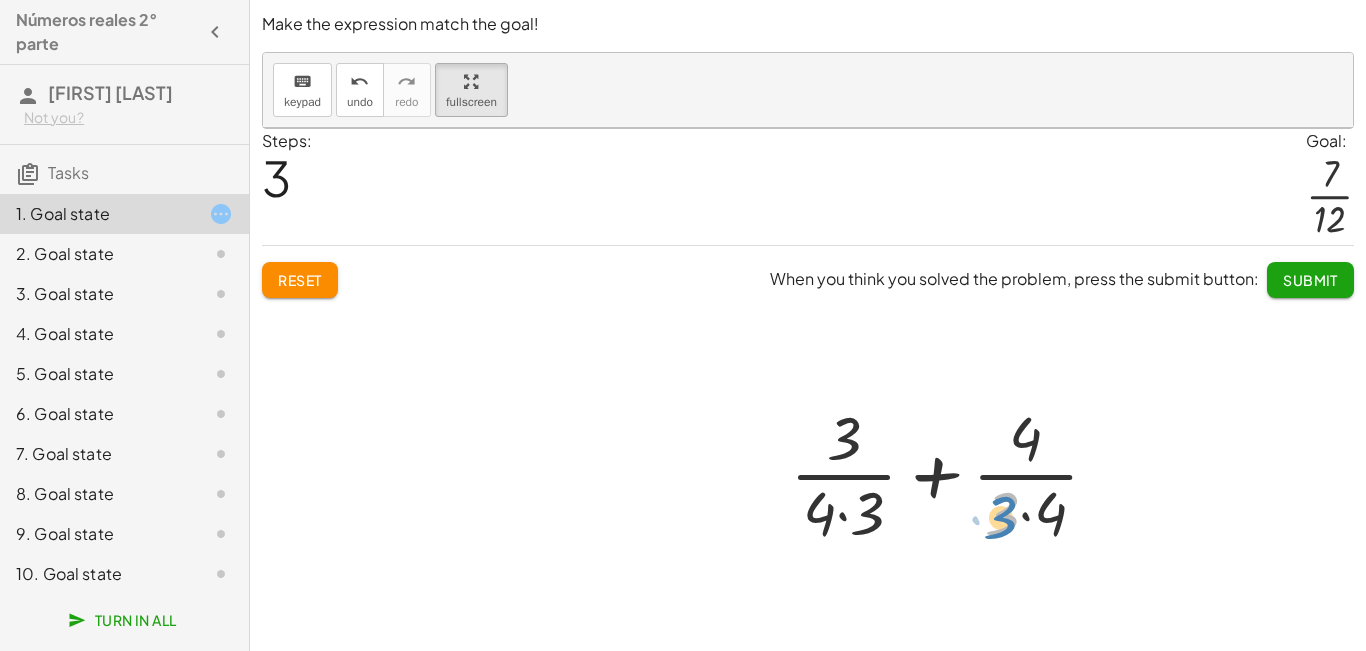 click at bounding box center (952, 473) 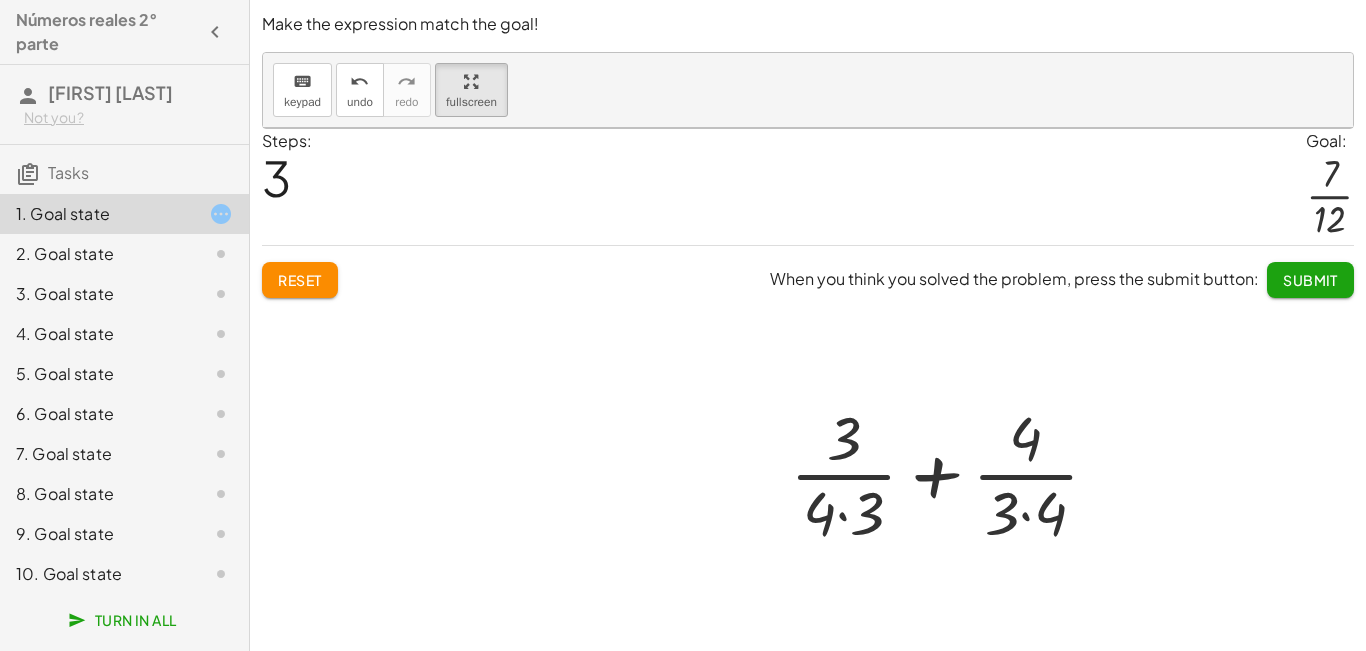 click at bounding box center [808, 427] 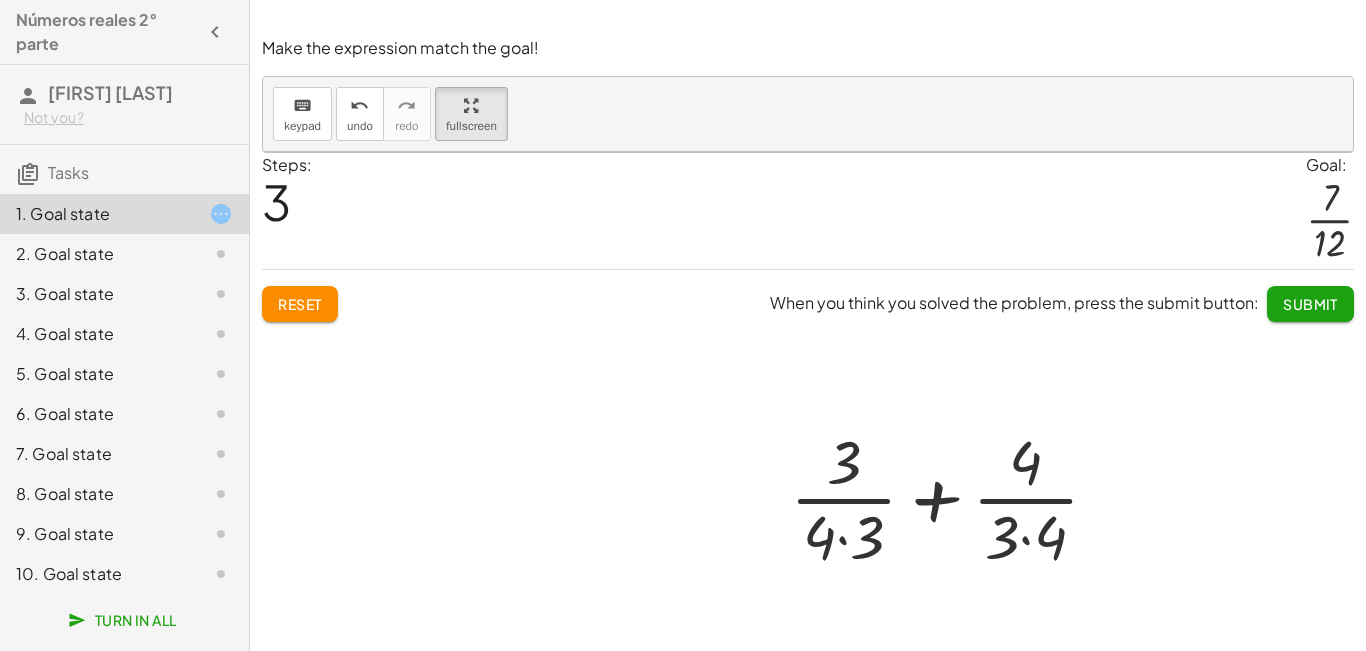 click at bounding box center [808, 451] 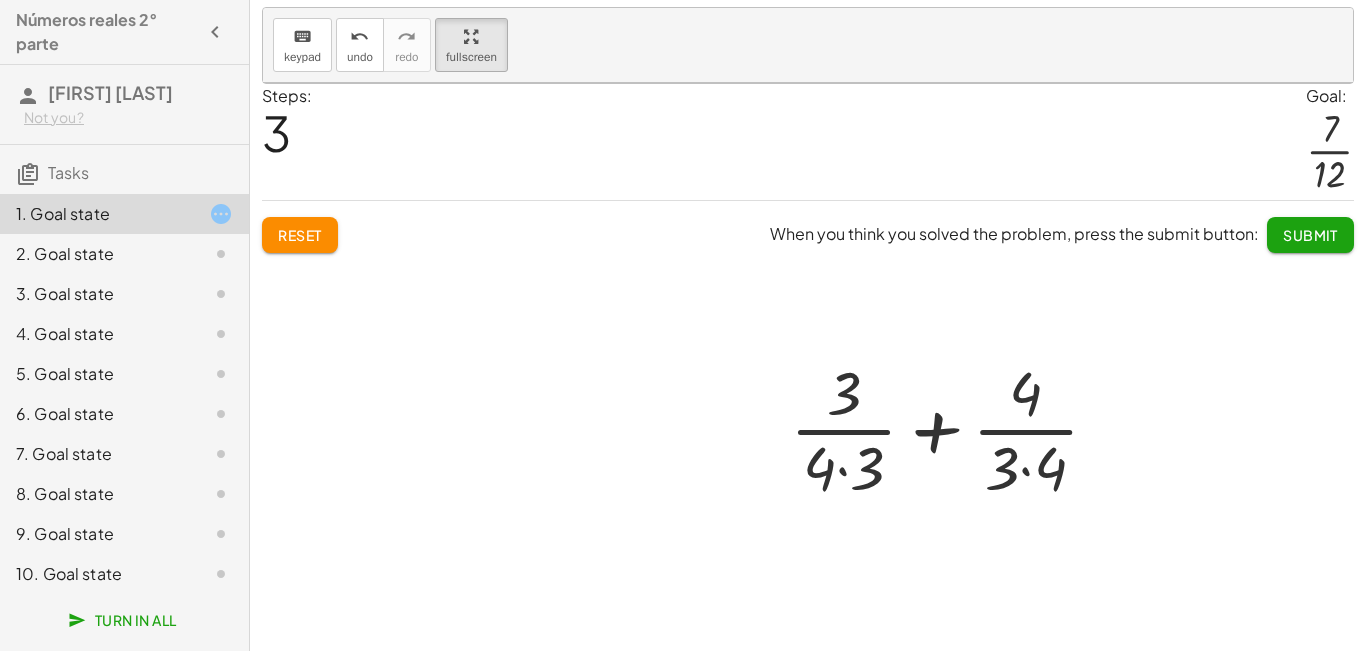 scroll, scrollTop: 0, scrollLeft: 0, axis: both 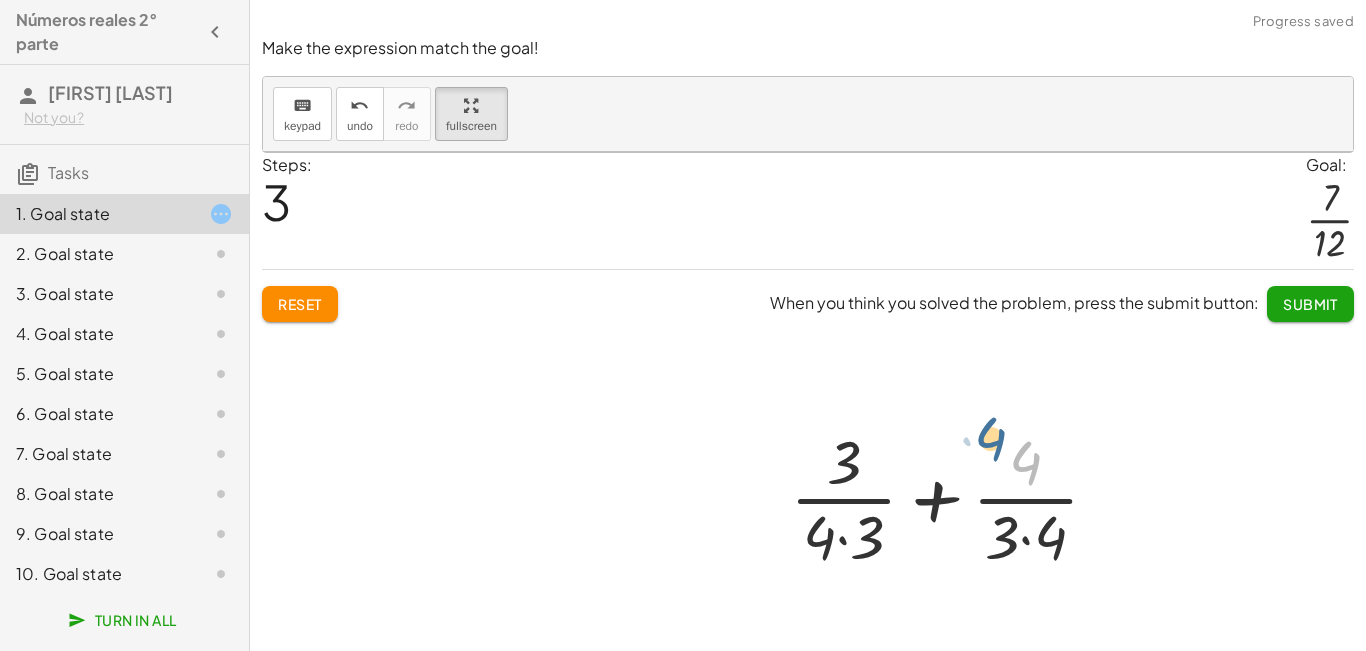 drag, startPoint x: 1037, startPoint y: 471, endPoint x: 1006, endPoint y: 450, distance: 37.44329 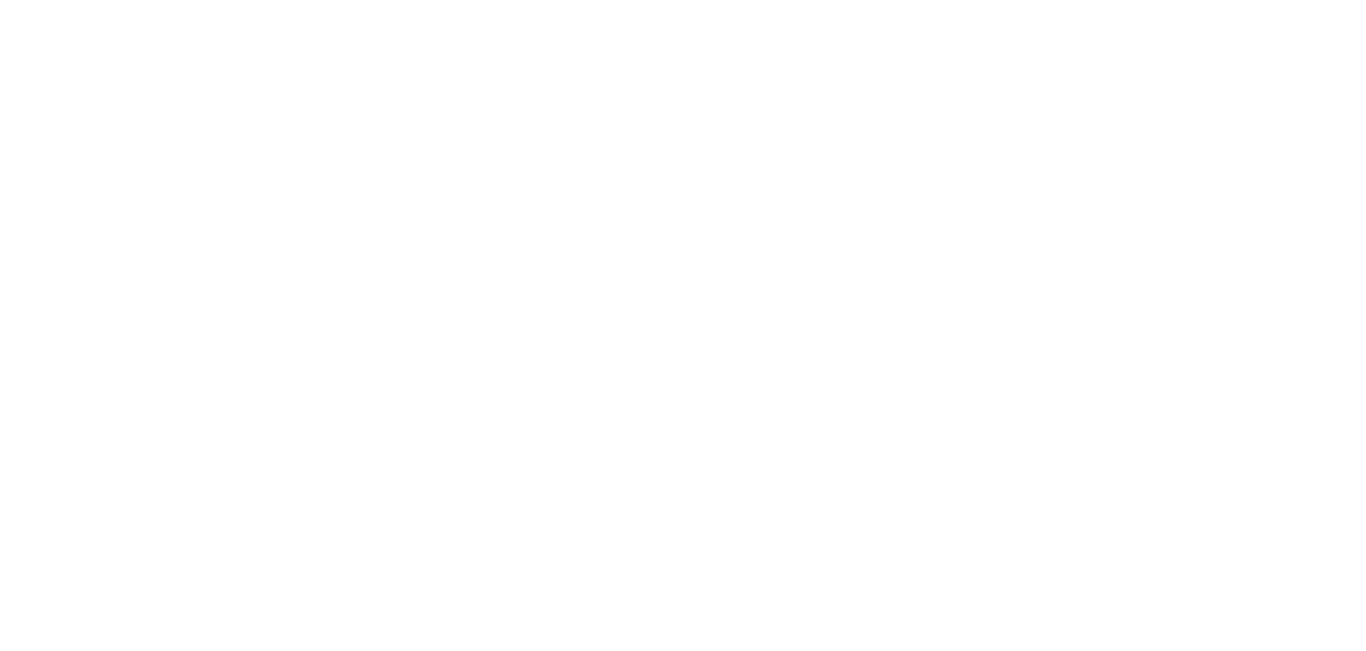 scroll, scrollTop: 0, scrollLeft: 0, axis: both 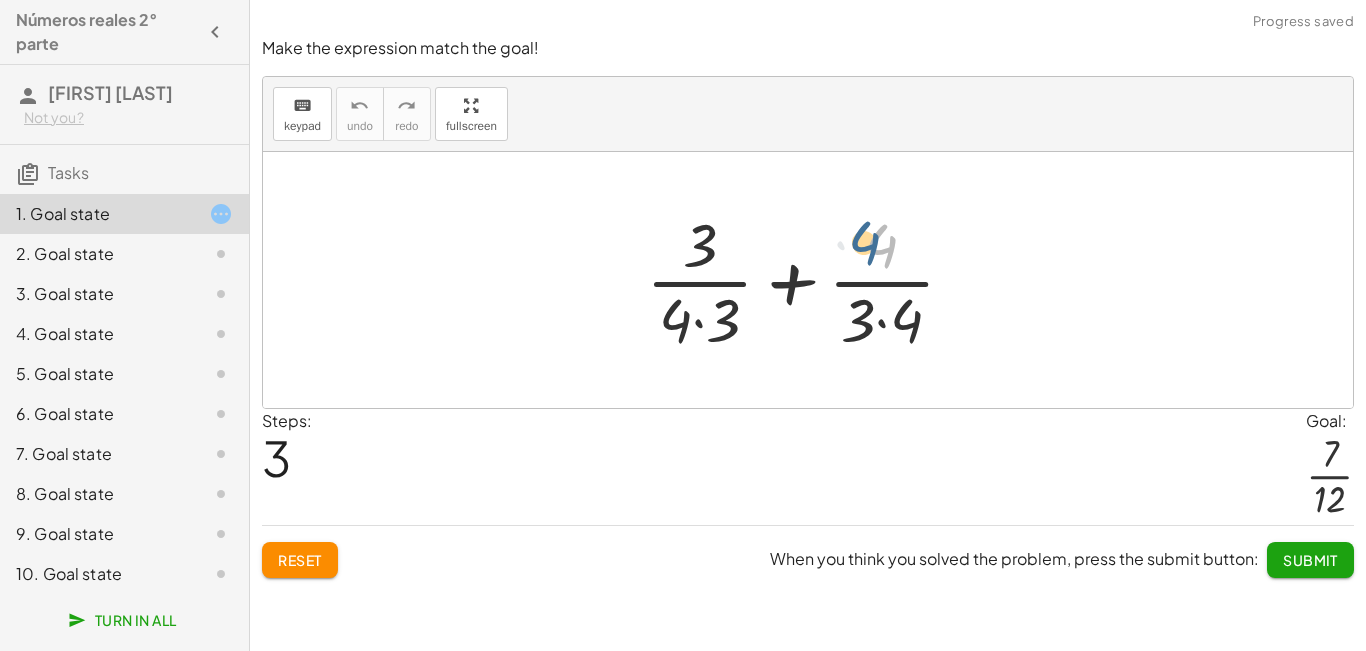 click at bounding box center (808, 280) 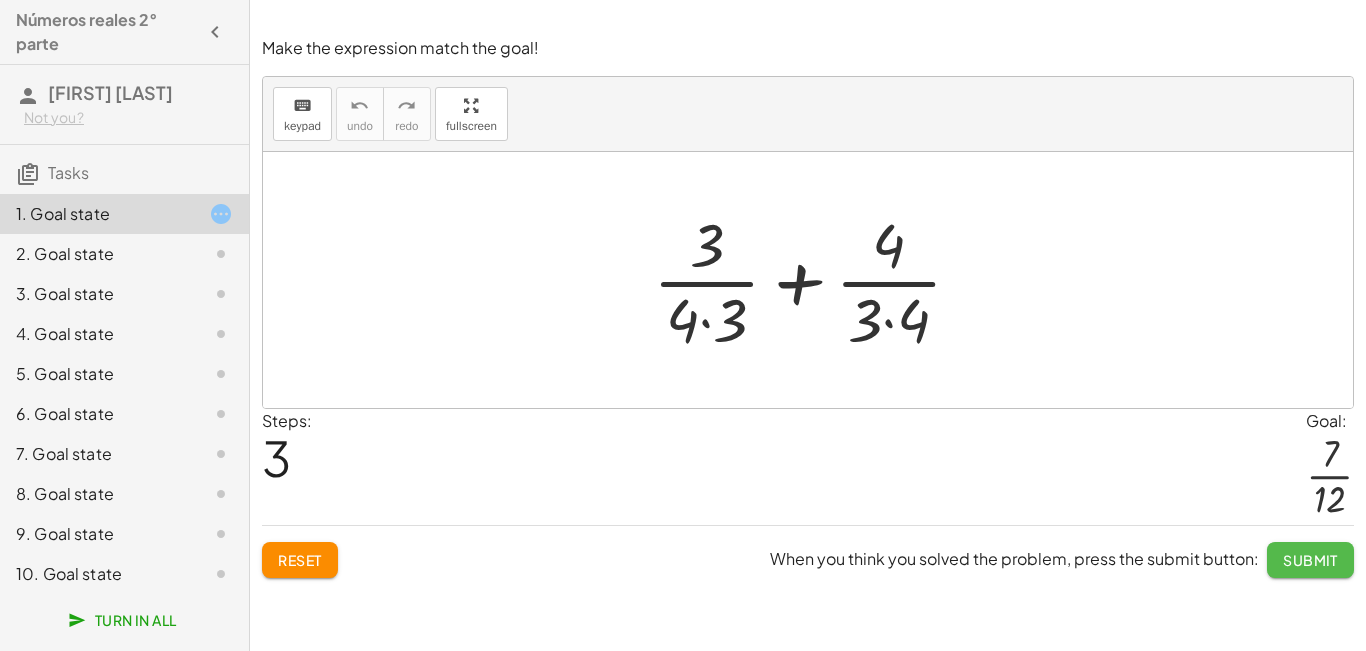 click on "Submit" at bounding box center (1310, 560) 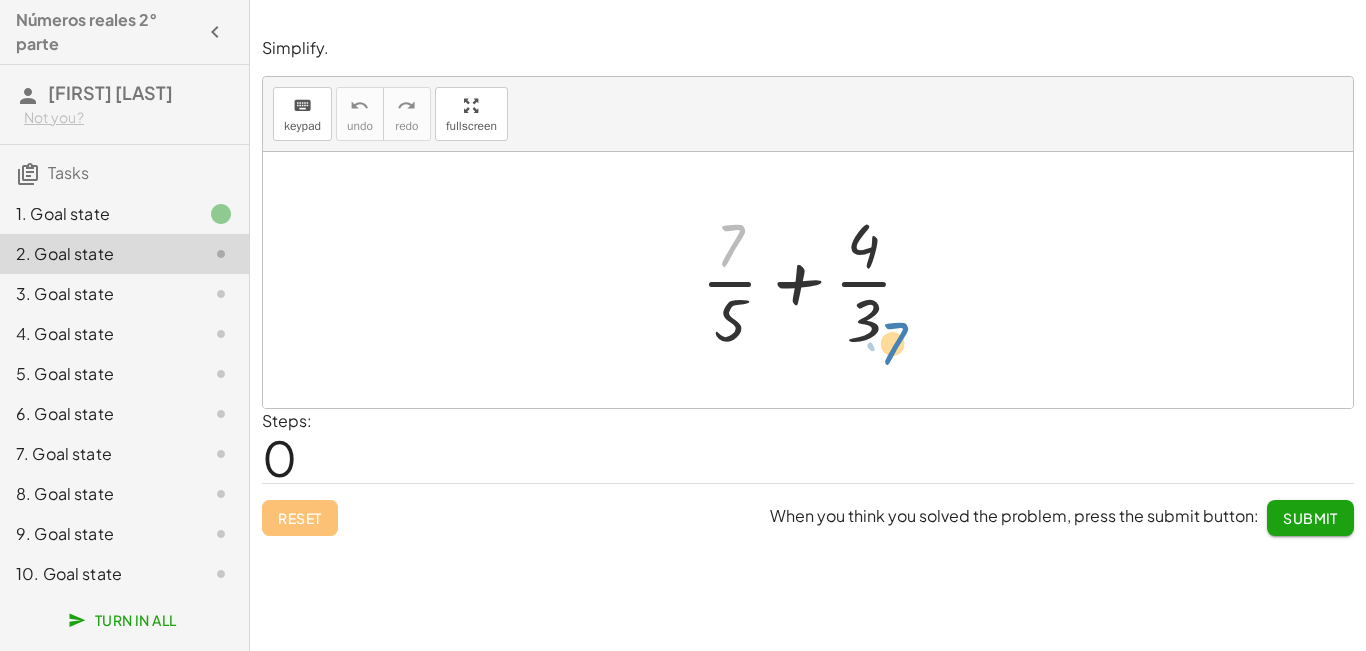 drag, startPoint x: 729, startPoint y: 238, endPoint x: 890, endPoint y: 334, distance: 187.44865 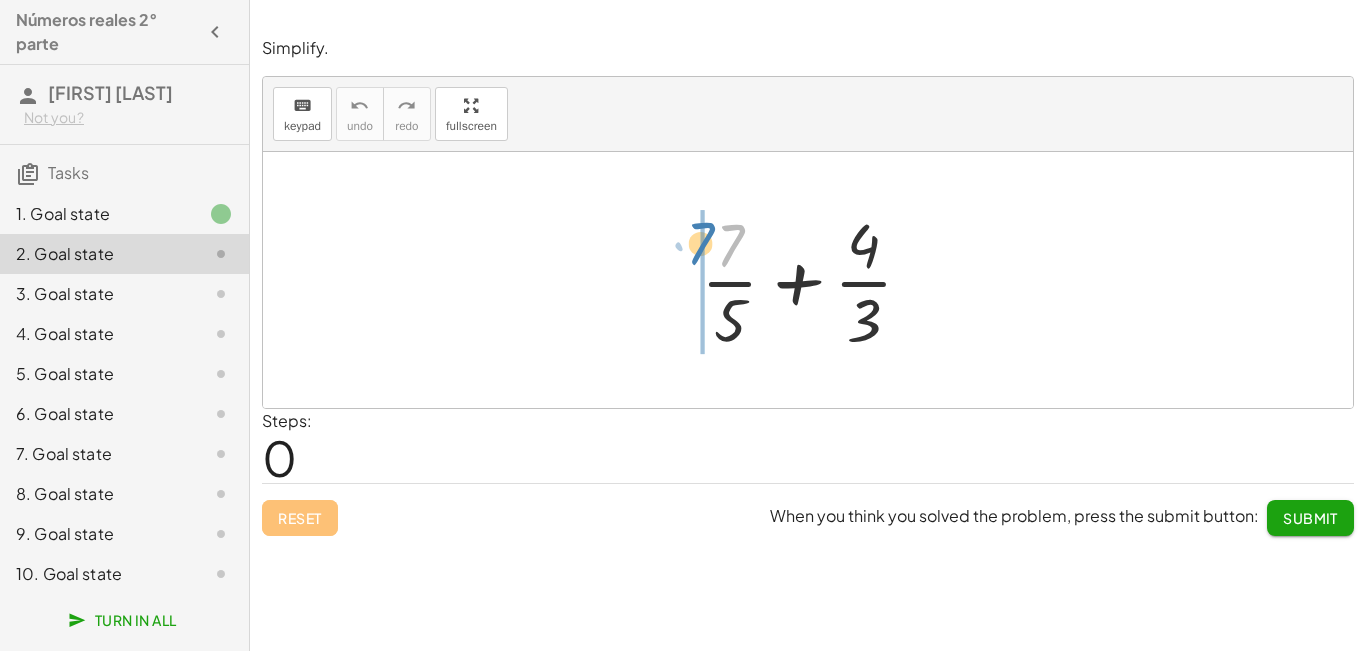 drag, startPoint x: 732, startPoint y: 235, endPoint x: 700, endPoint y: 234, distance: 32.01562 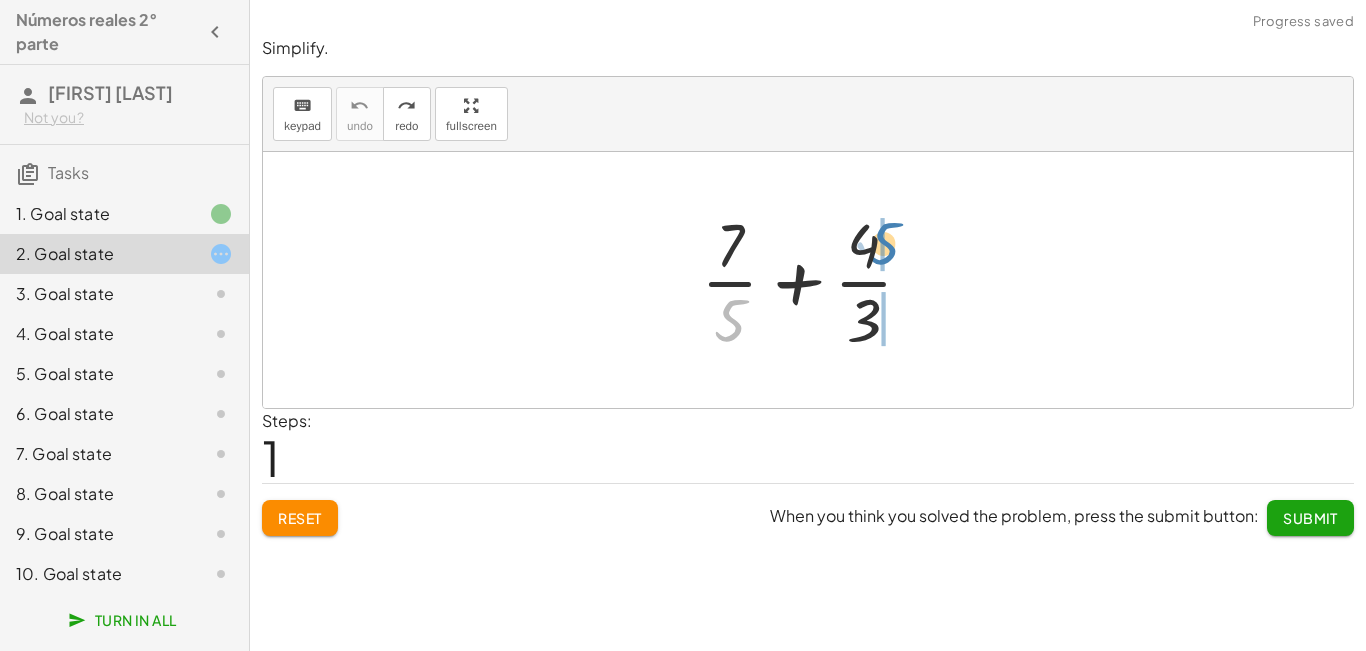 drag, startPoint x: 724, startPoint y: 309, endPoint x: 879, endPoint y: 223, distance: 177.25969 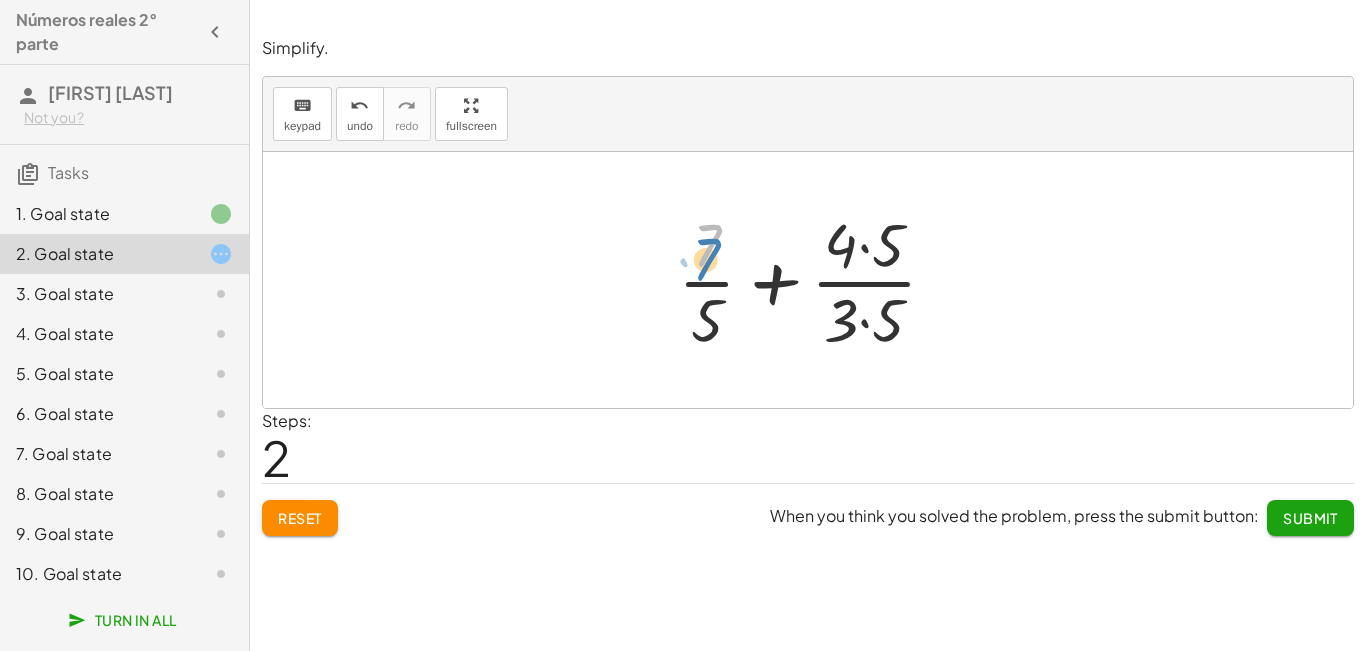 drag, startPoint x: 711, startPoint y: 248, endPoint x: 703, endPoint y: 260, distance: 14.422205 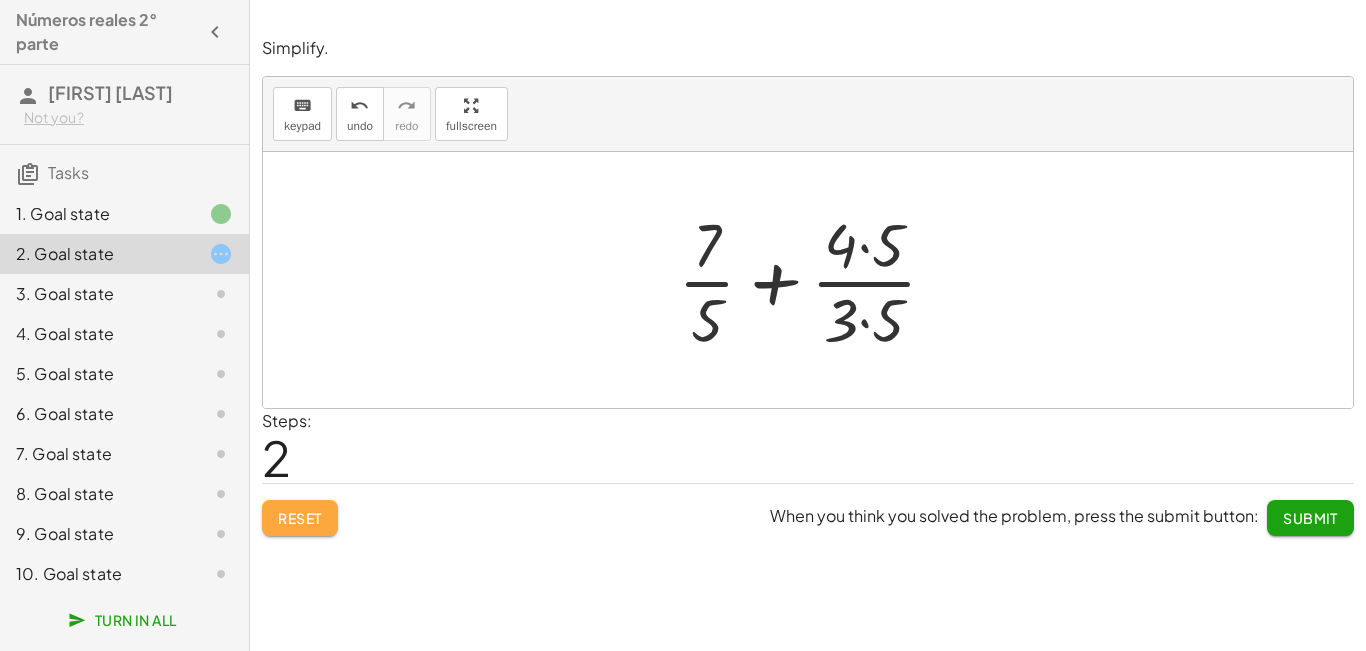 click on "Reset" 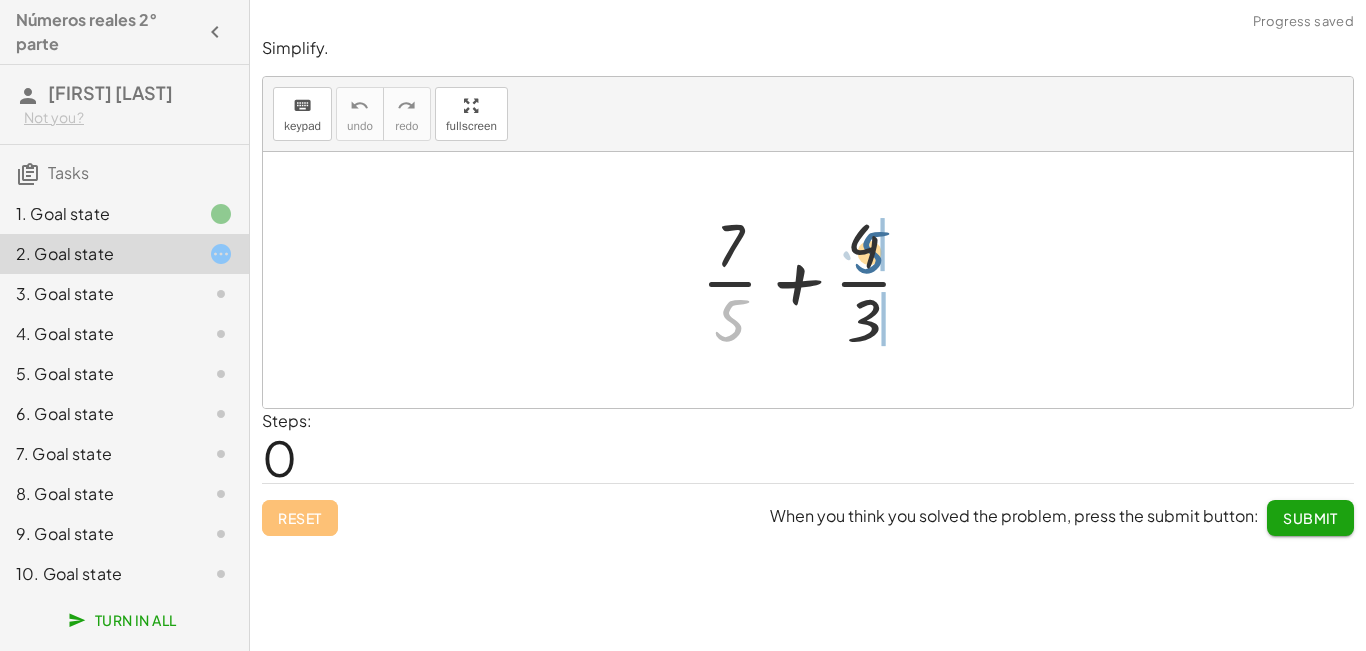 drag, startPoint x: 735, startPoint y: 316, endPoint x: 885, endPoint y: 248, distance: 164.69365 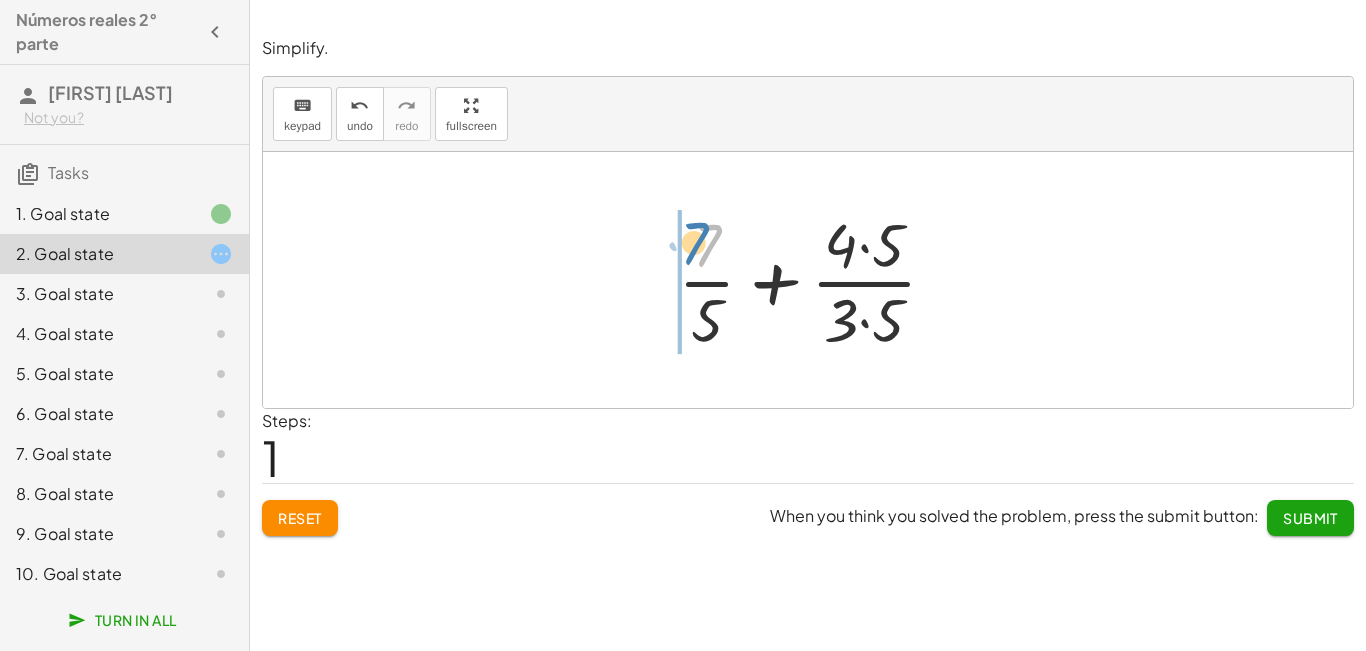 drag, startPoint x: 704, startPoint y: 254, endPoint x: 678, endPoint y: 244, distance: 27.856777 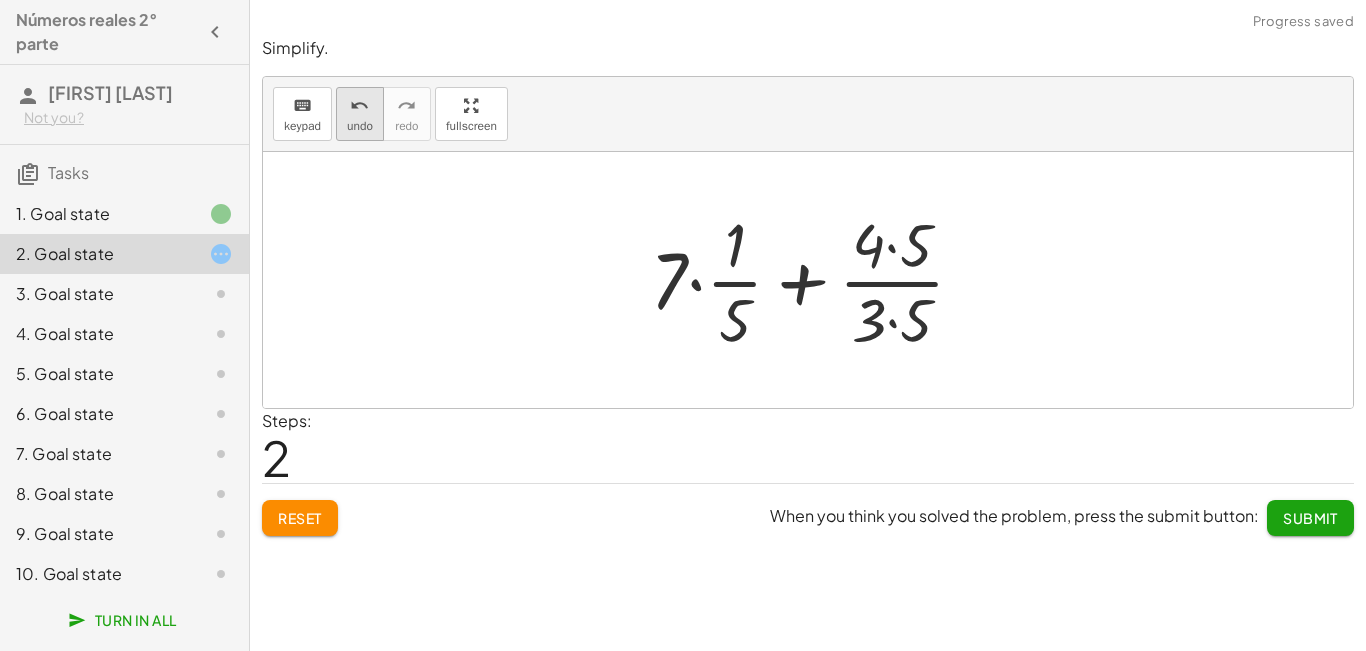 click on "undo undo" at bounding box center (360, 114) 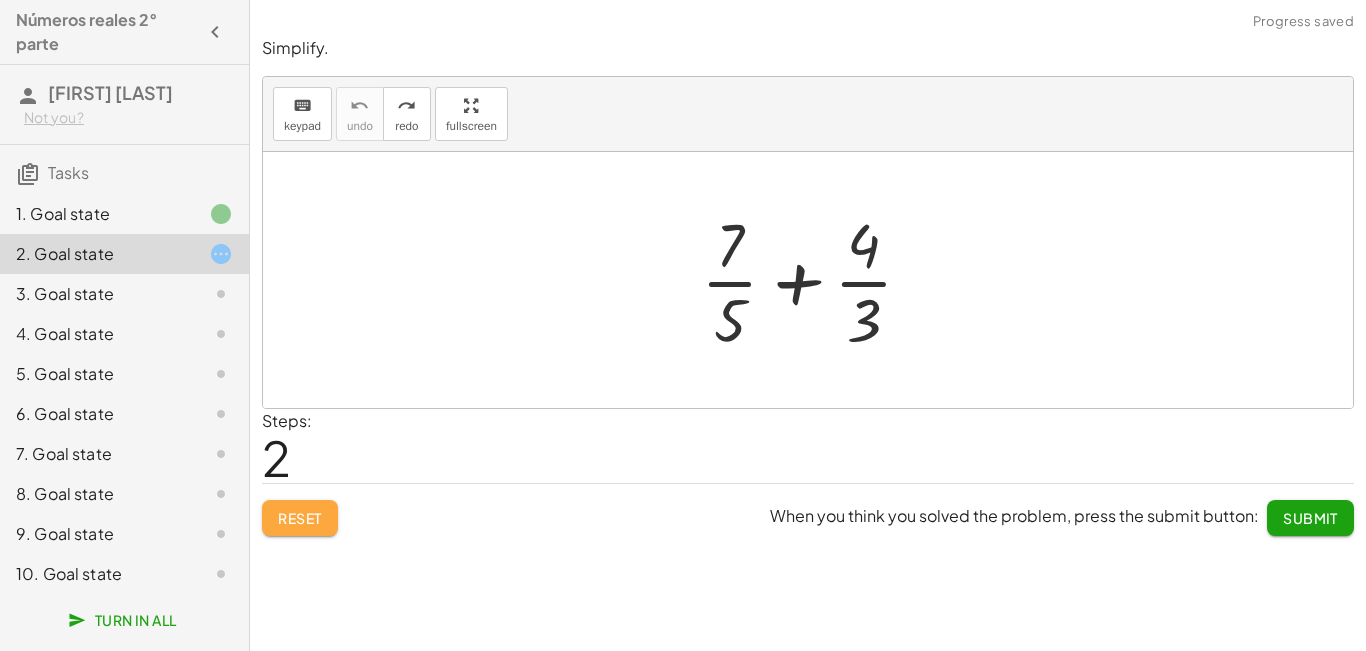 click on "Reset" at bounding box center [300, 518] 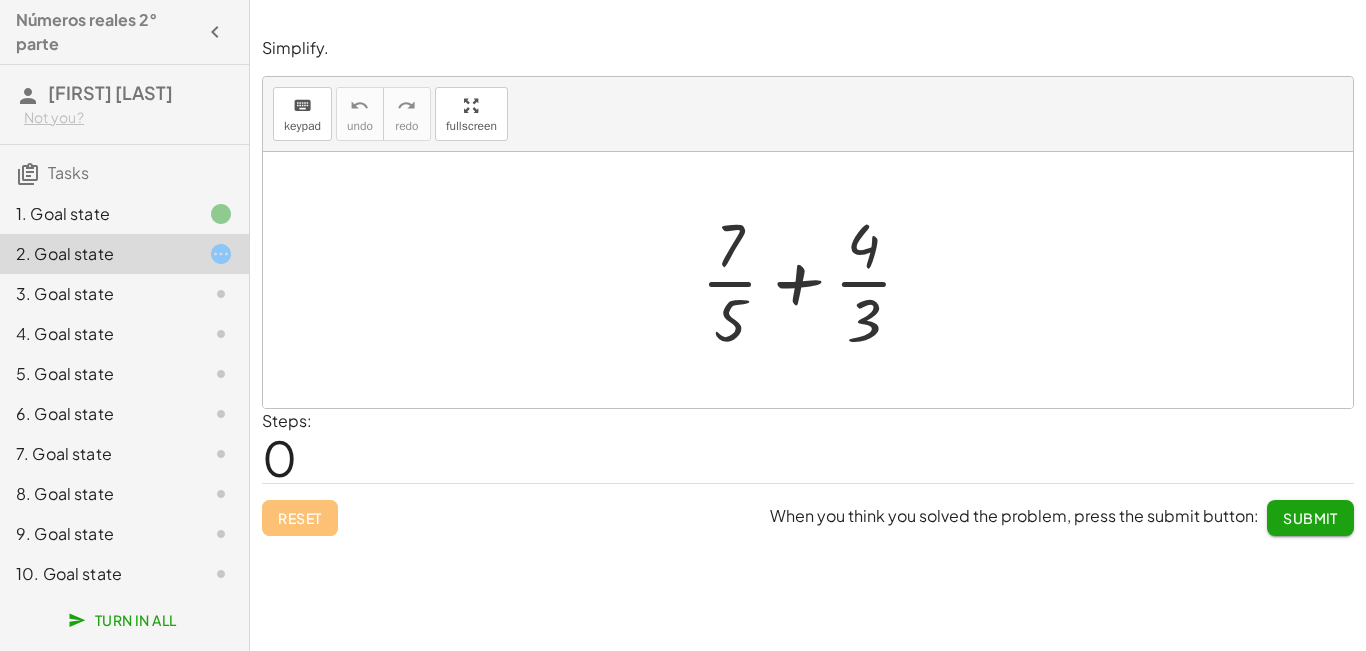 click at bounding box center (815, 280) 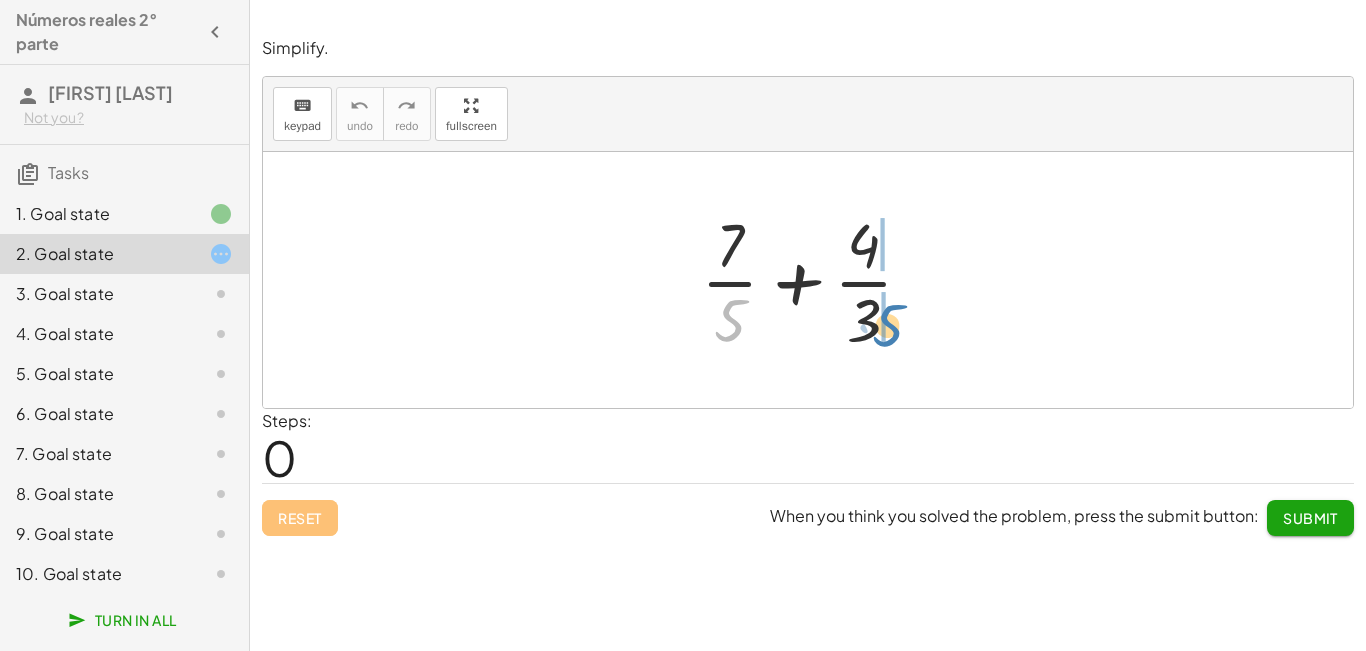 drag, startPoint x: 737, startPoint y: 333, endPoint x: 893, endPoint y: 338, distance: 156.08011 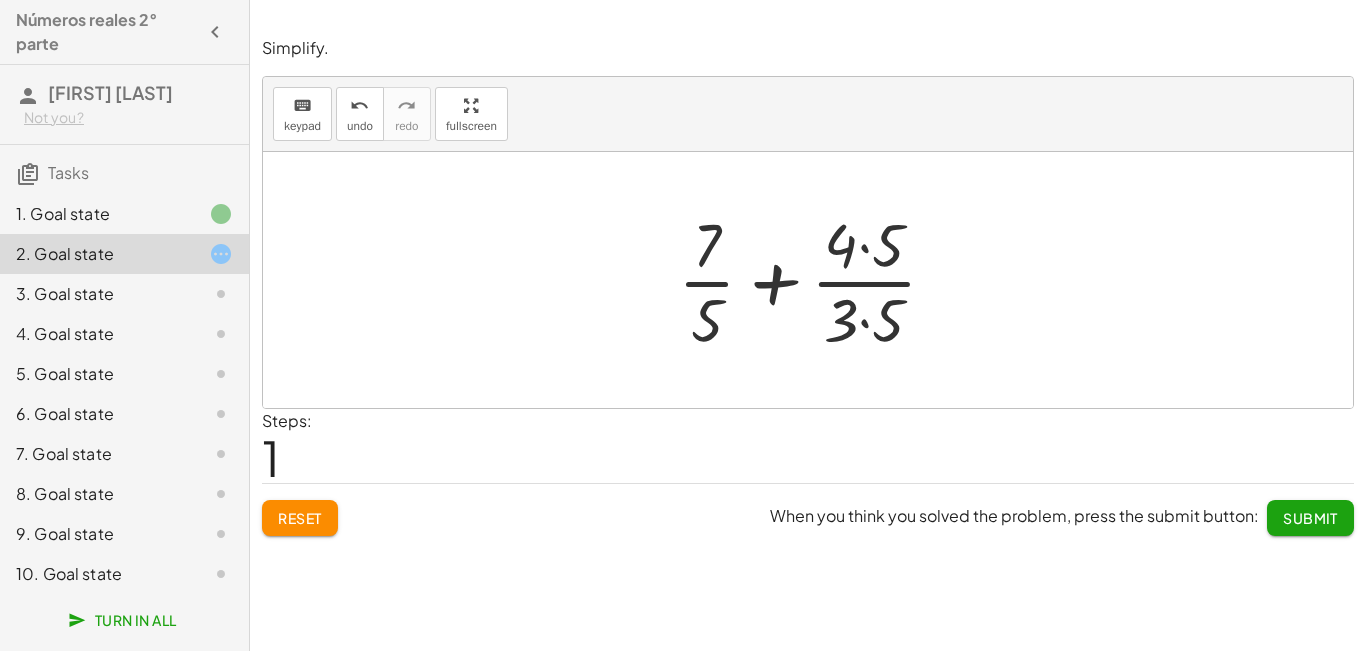 click on "Submit" at bounding box center (1310, 518) 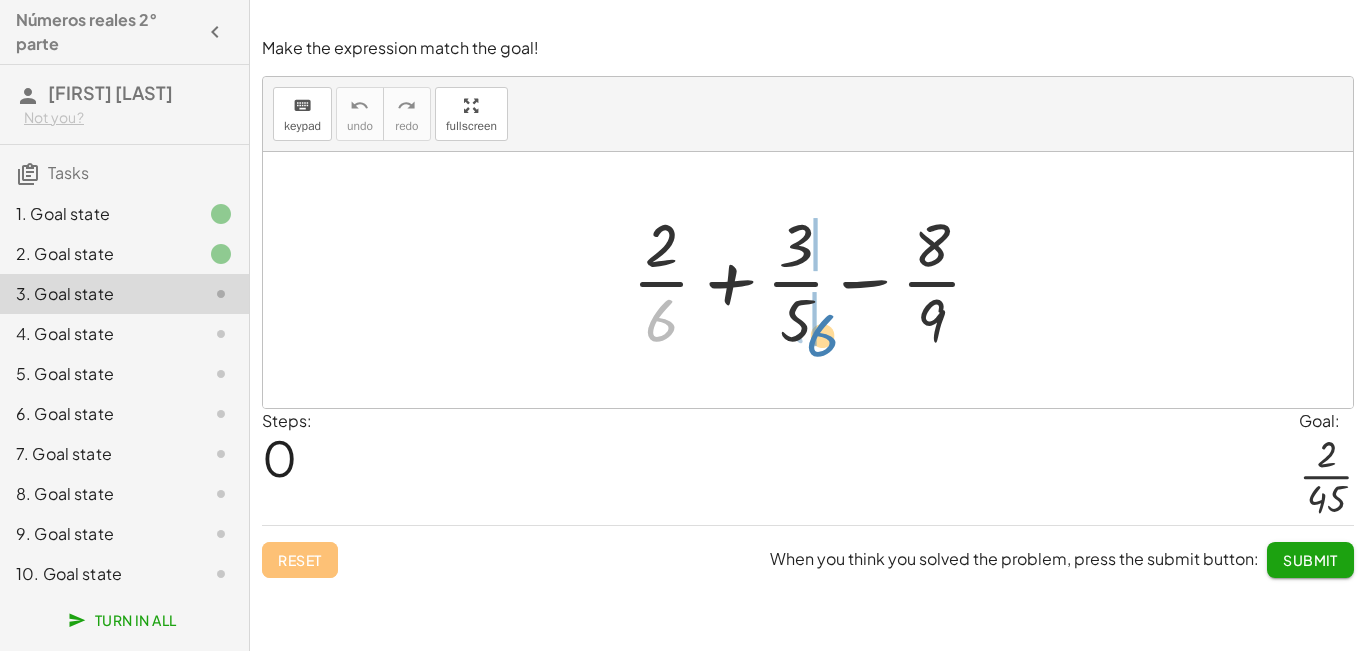 drag, startPoint x: 661, startPoint y: 331, endPoint x: 820, endPoint y: 346, distance: 159.70598 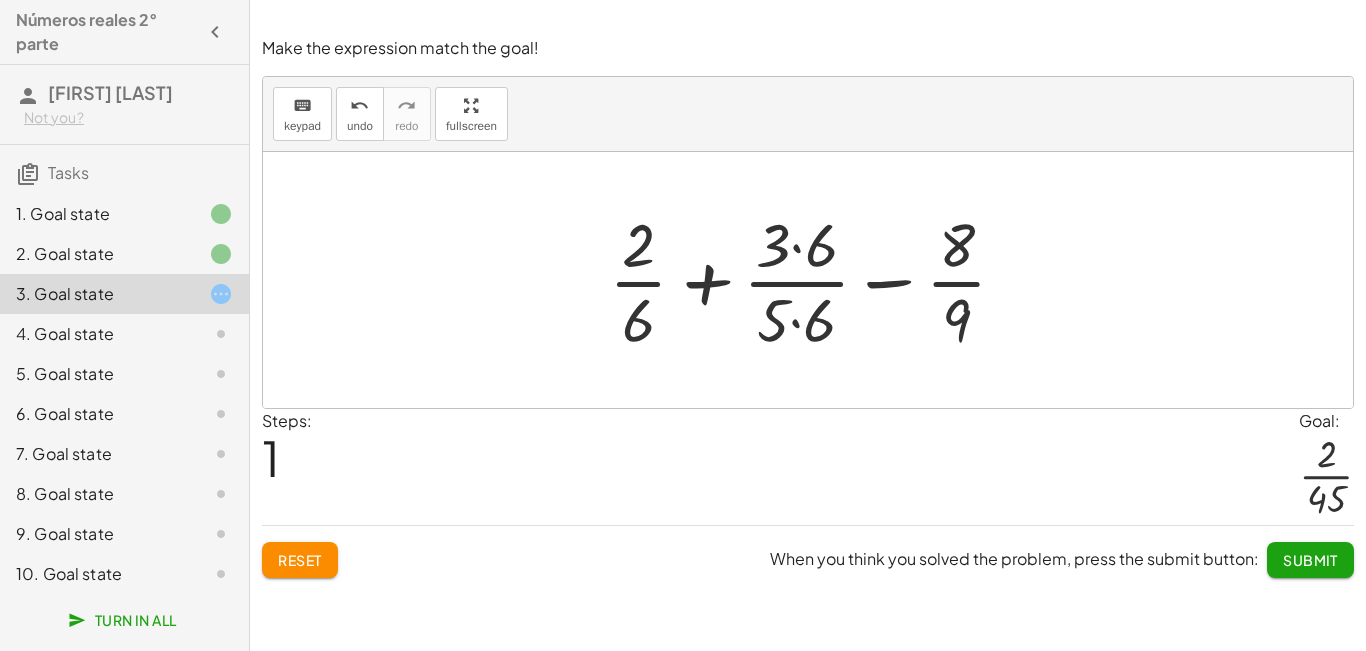 click on "Submit" 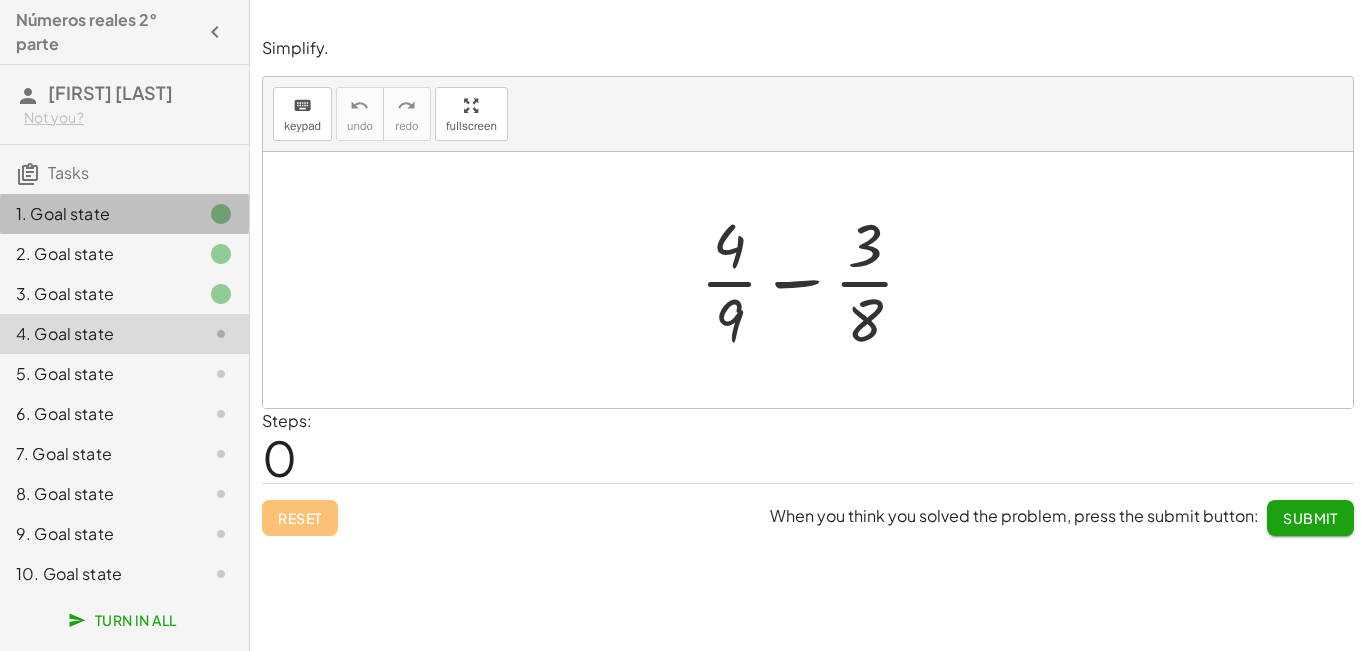 click 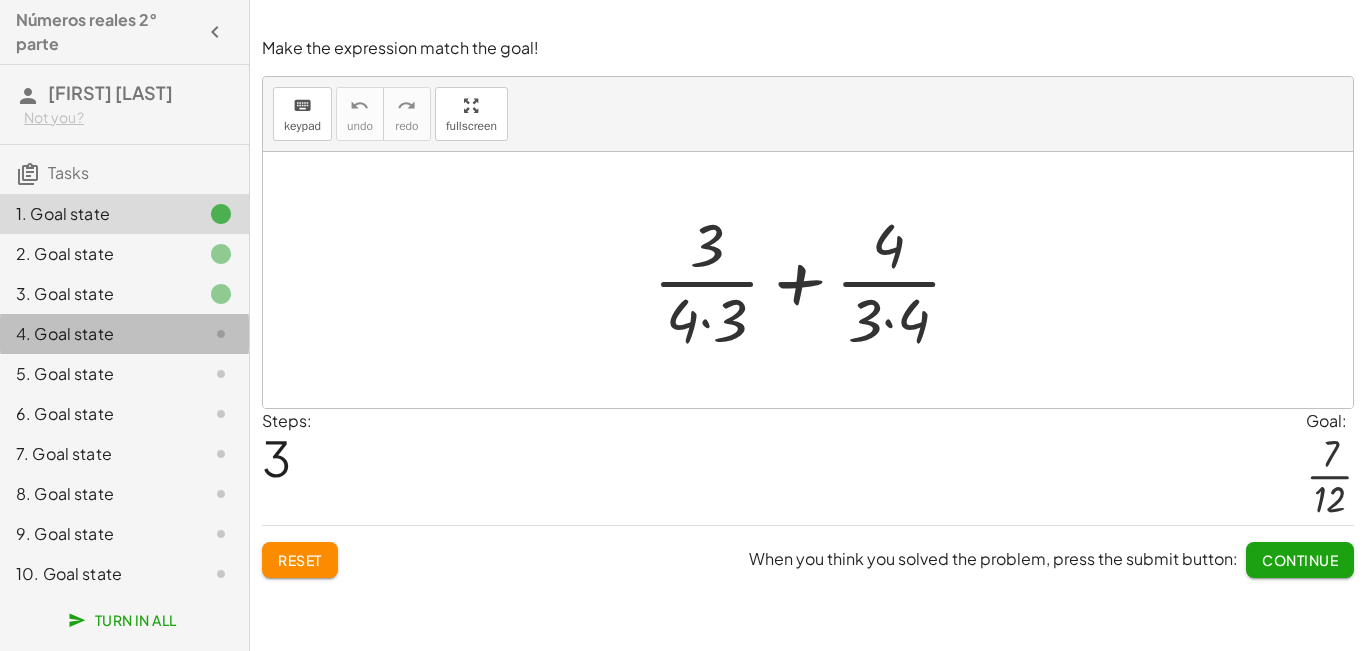 click 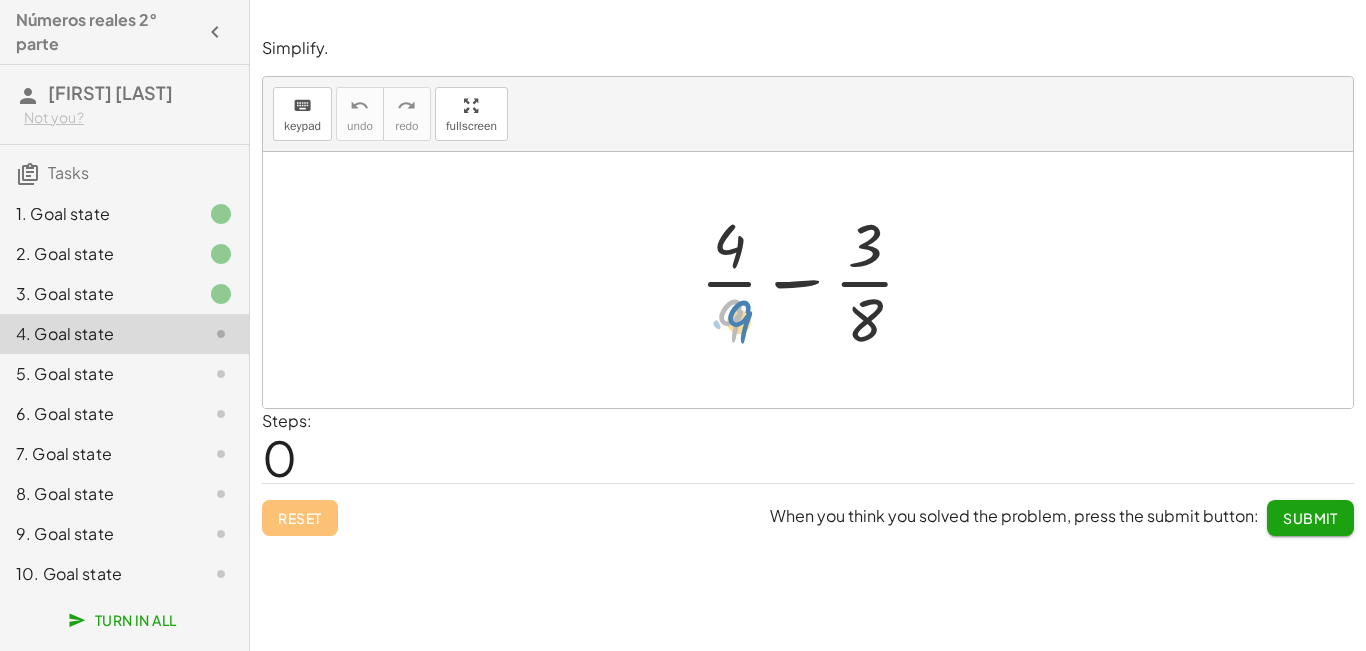 click at bounding box center (815, 280) 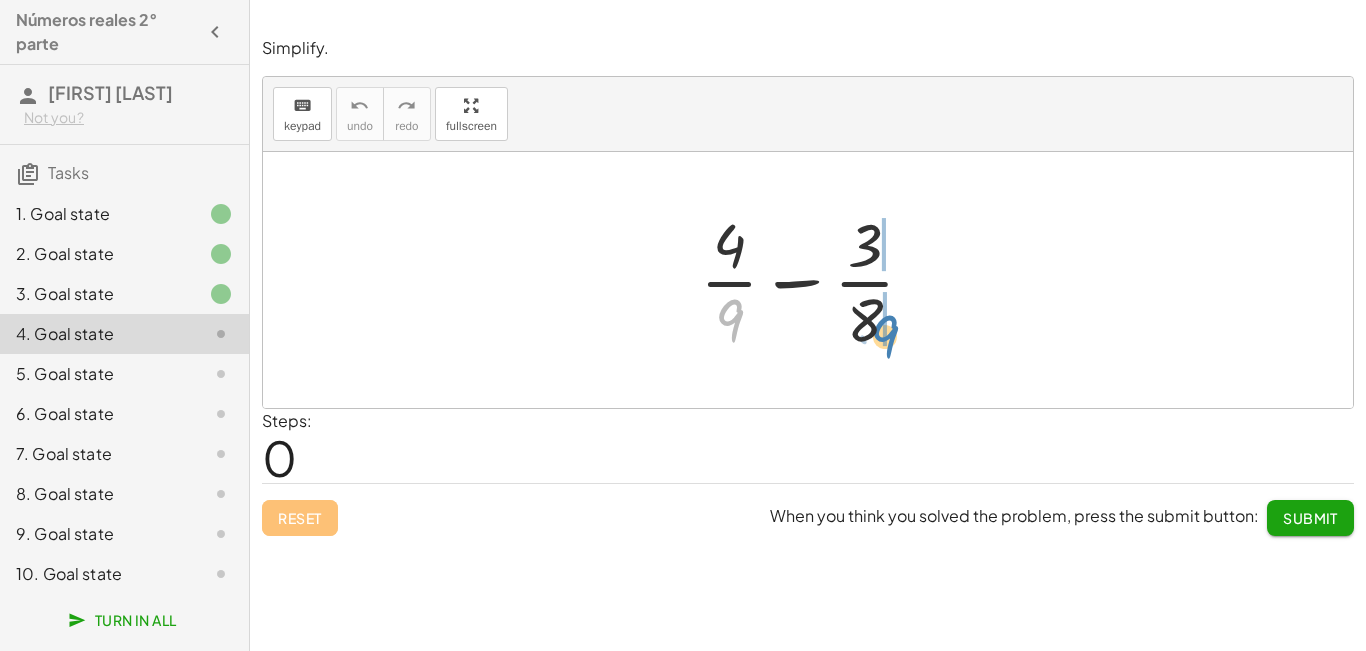 drag, startPoint x: 737, startPoint y: 332, endPoint x: 900, endPoint y: 345, distance: 163.51758 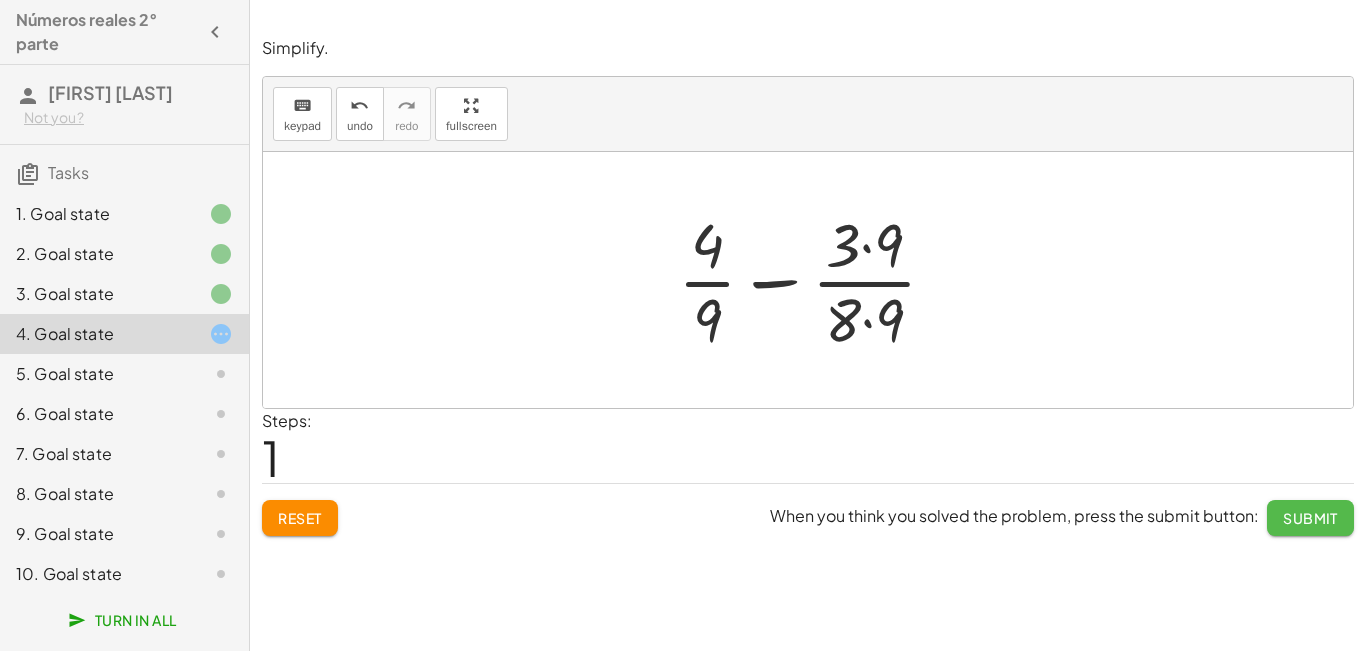 click on "Submit" at bounding box center (1310, 518) 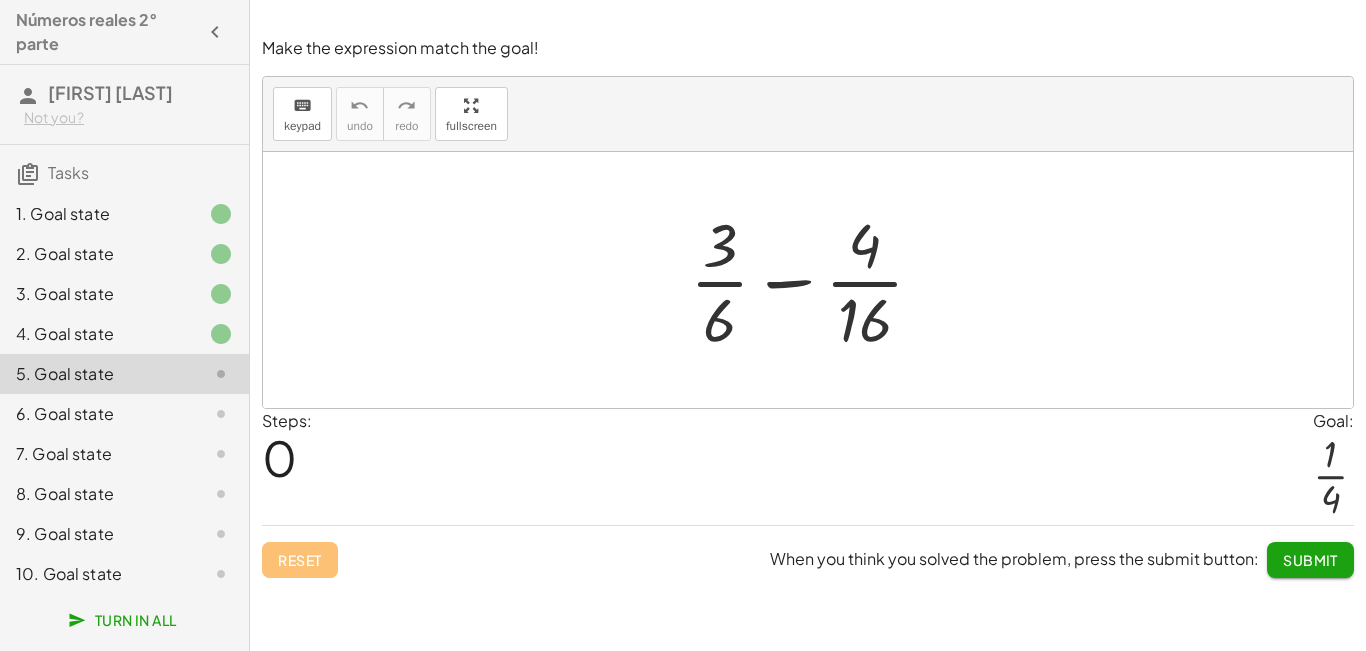click on "4. Goal state" 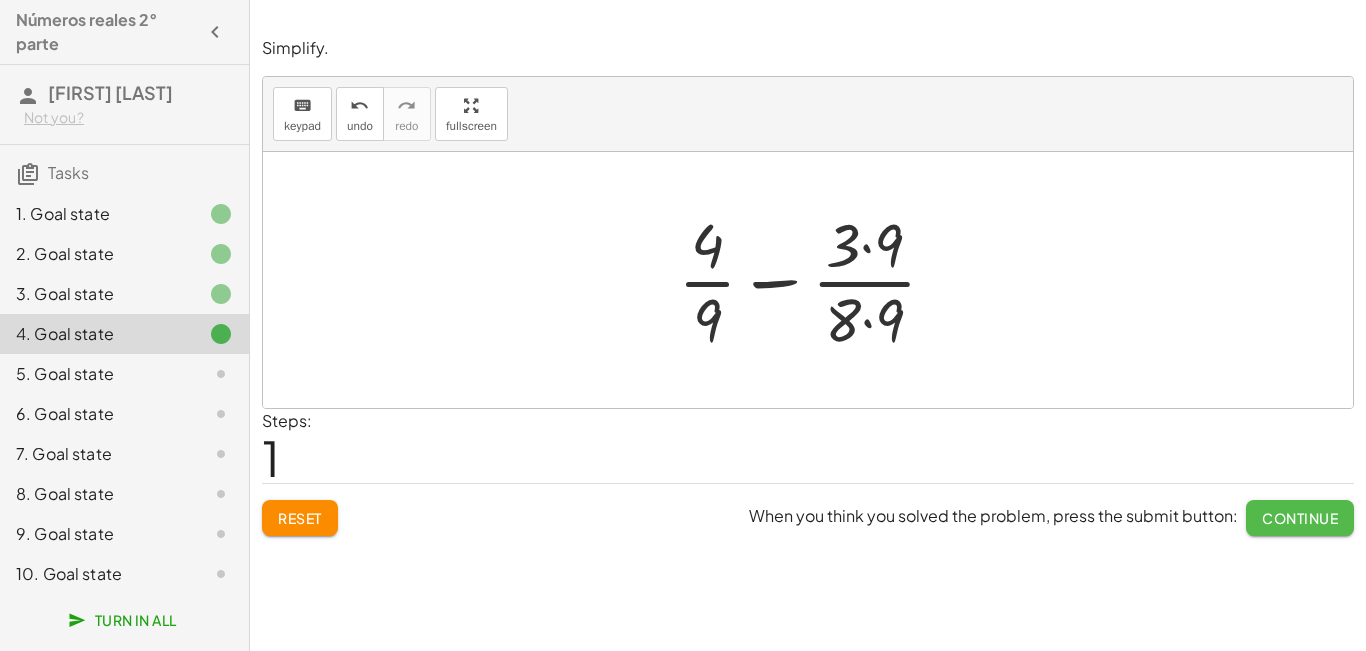 click on "Continue" at bounding box center (1300, 518) 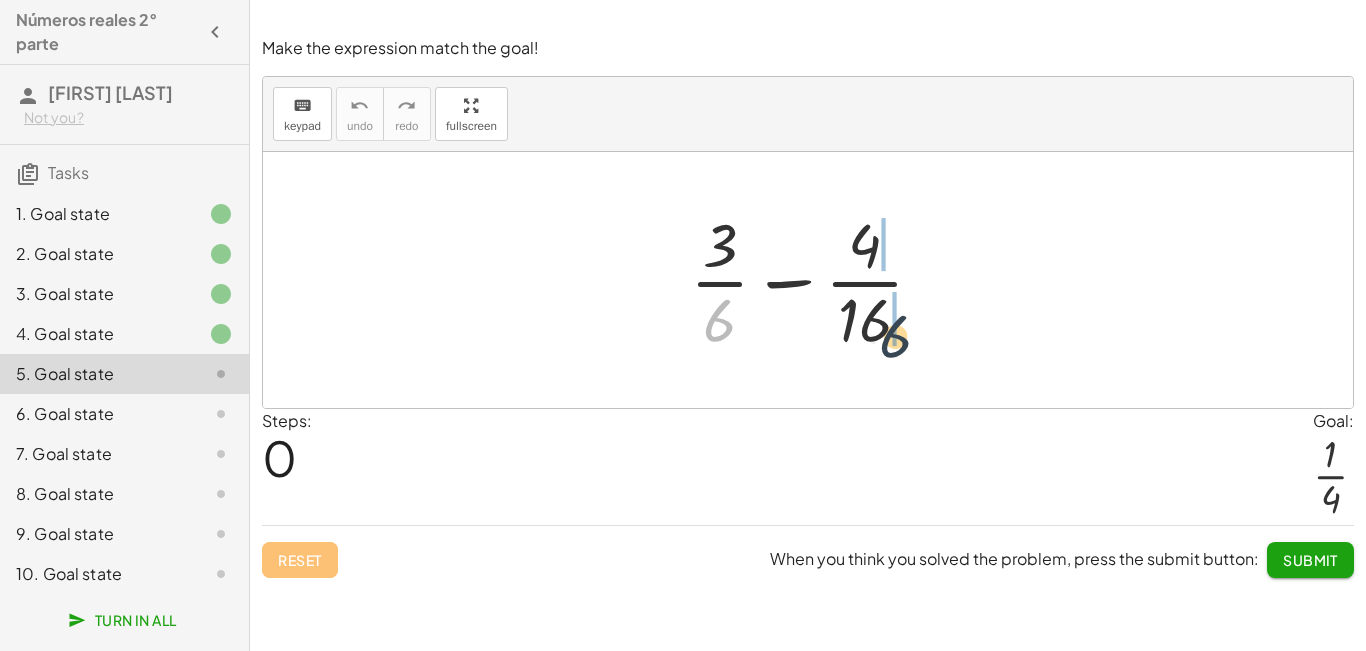 drag, startPoint x: 720, startPoint y: 332, endPoint x: 908, endPoint y: 346, distance: 188.52055 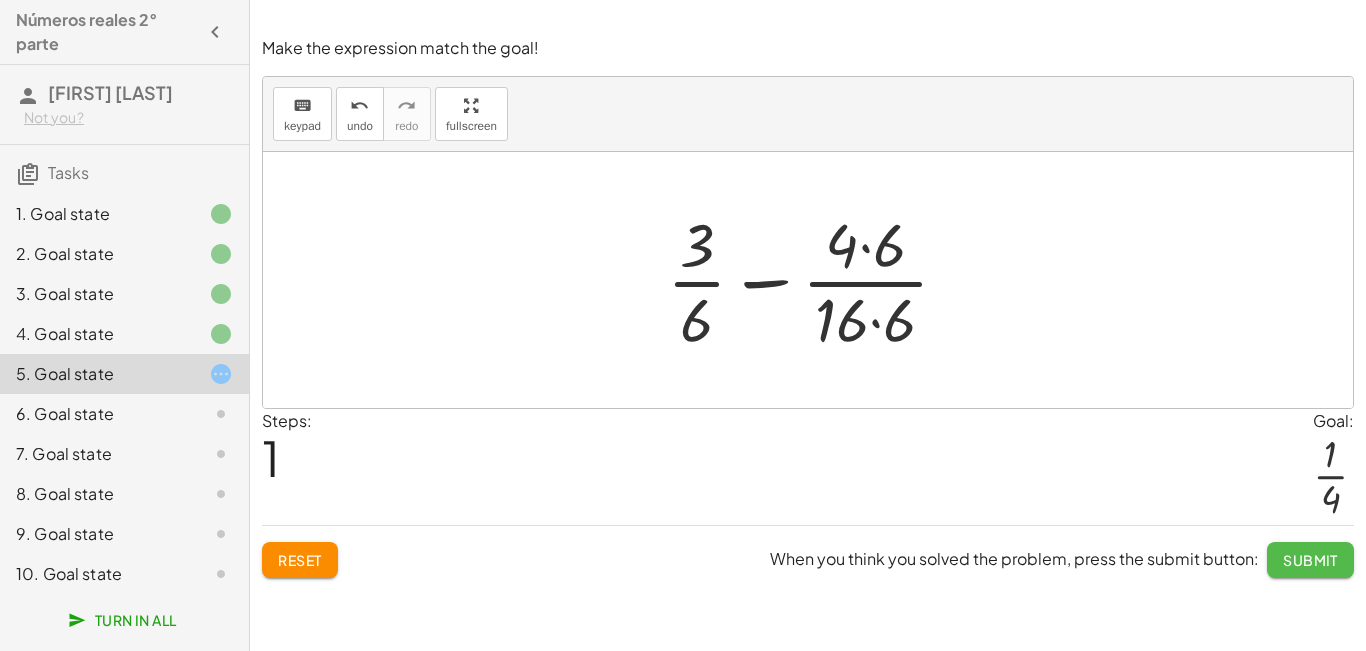 click on "Submit" at bounding box center [1310, 560] 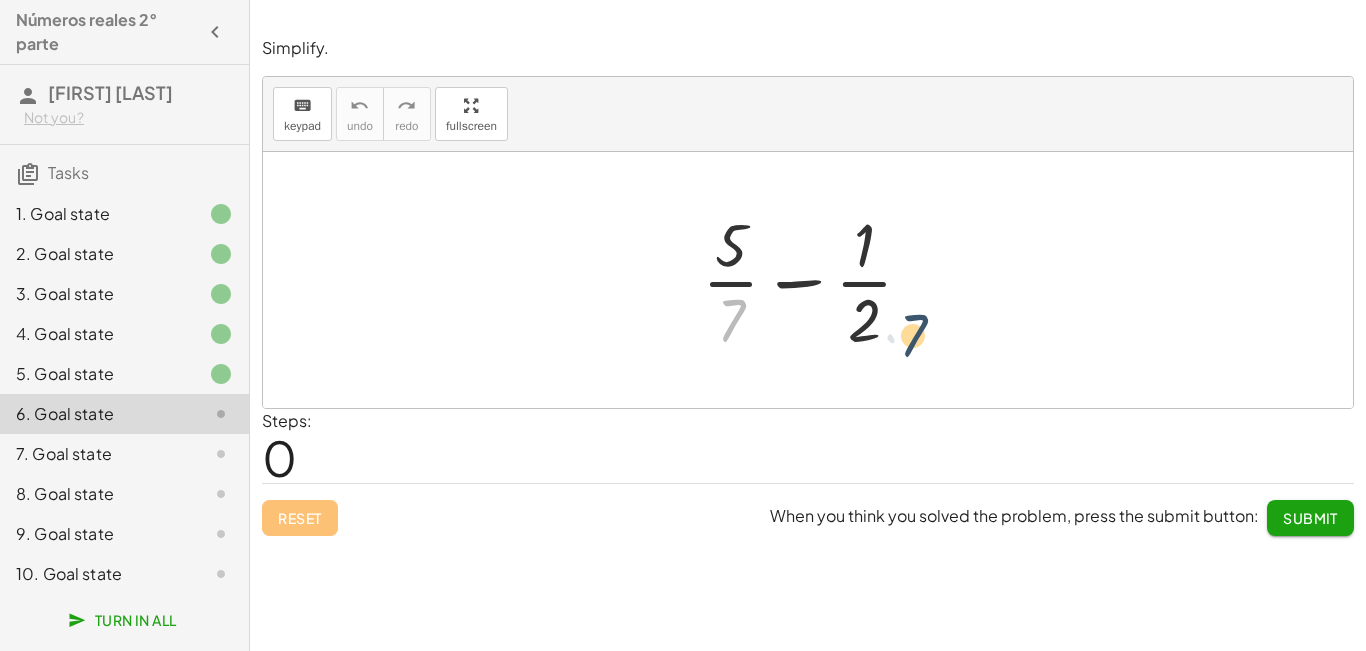 drag, startPoint x: 735, startPoint y: 327, endPoint x: 926, endPoint y: 346, distance: 191.9427 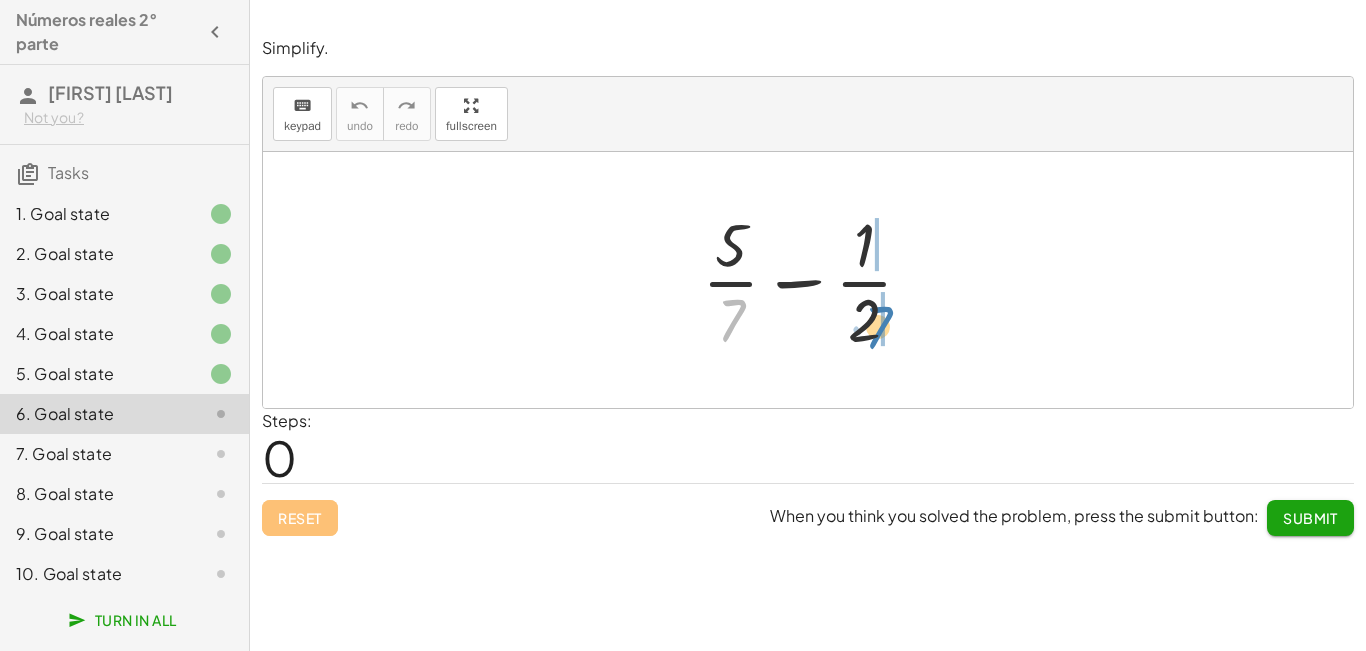 drag, startPoint x: 723, startPoint y: 330, endPoint x: 877, endPoint y: 337, distance: 154.15901 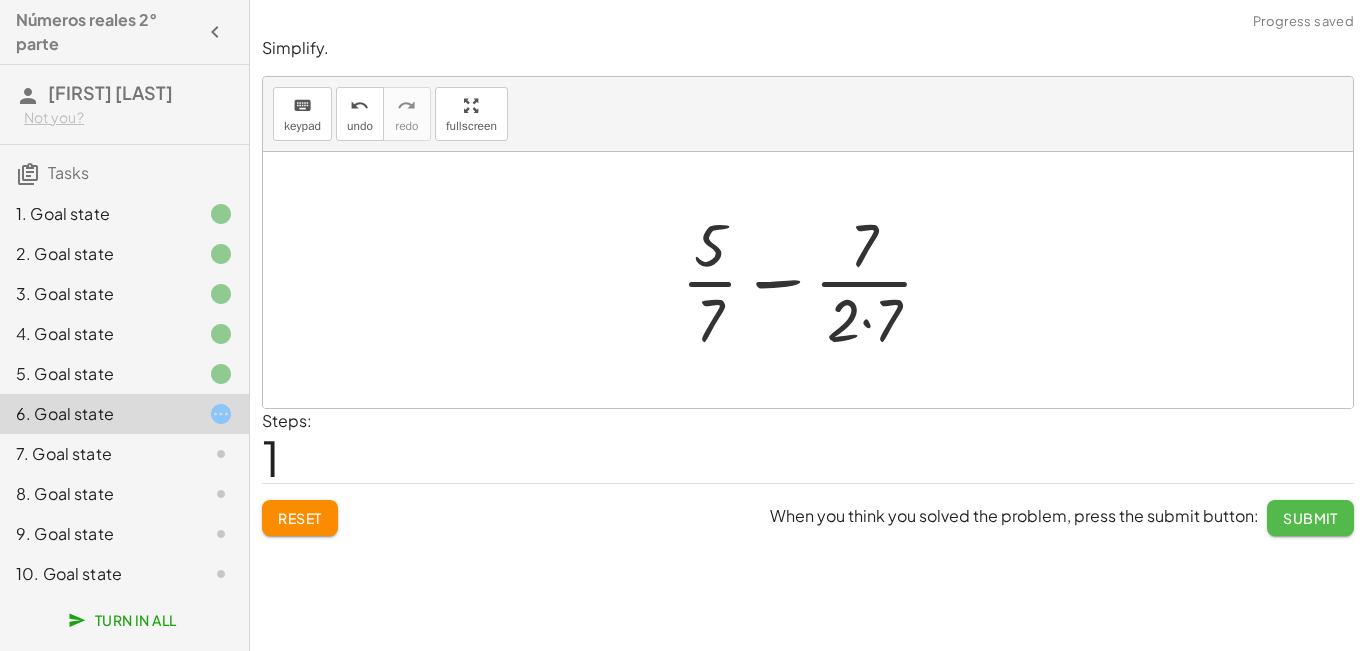 click on "Submit" at bounding box center (1310, 518) 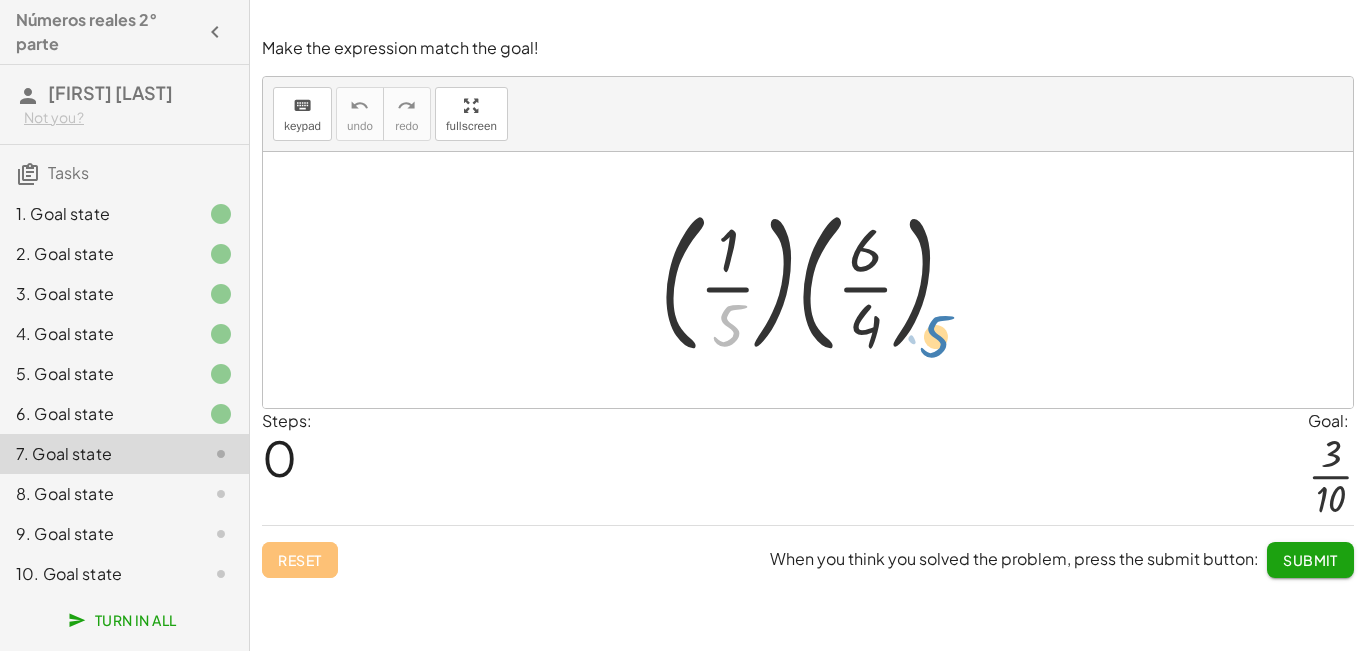 drag, startPoint x: 734, startPoint y: 333, endPoint x: 955, endPoint y: 341, distance: 221.14474 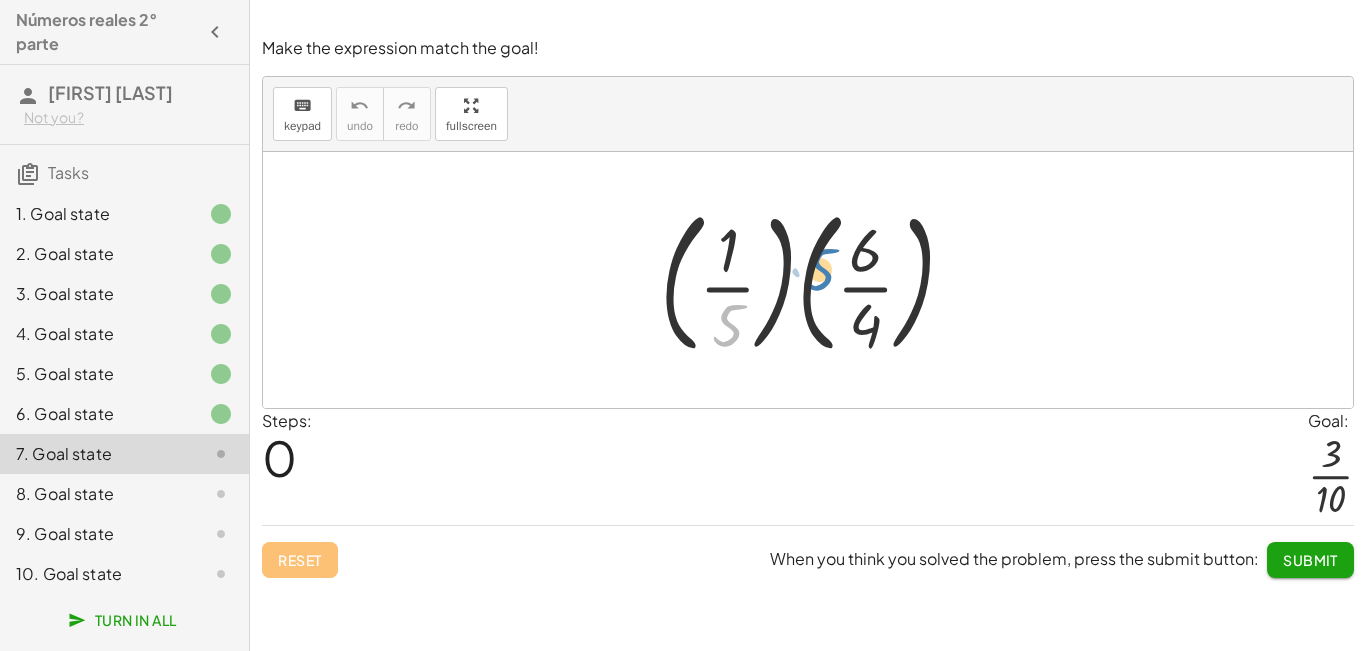 drag, startPoint x: 742, startPoint y: 324, endPoint x: 909, endPoint y: 338, distance: 167.5858 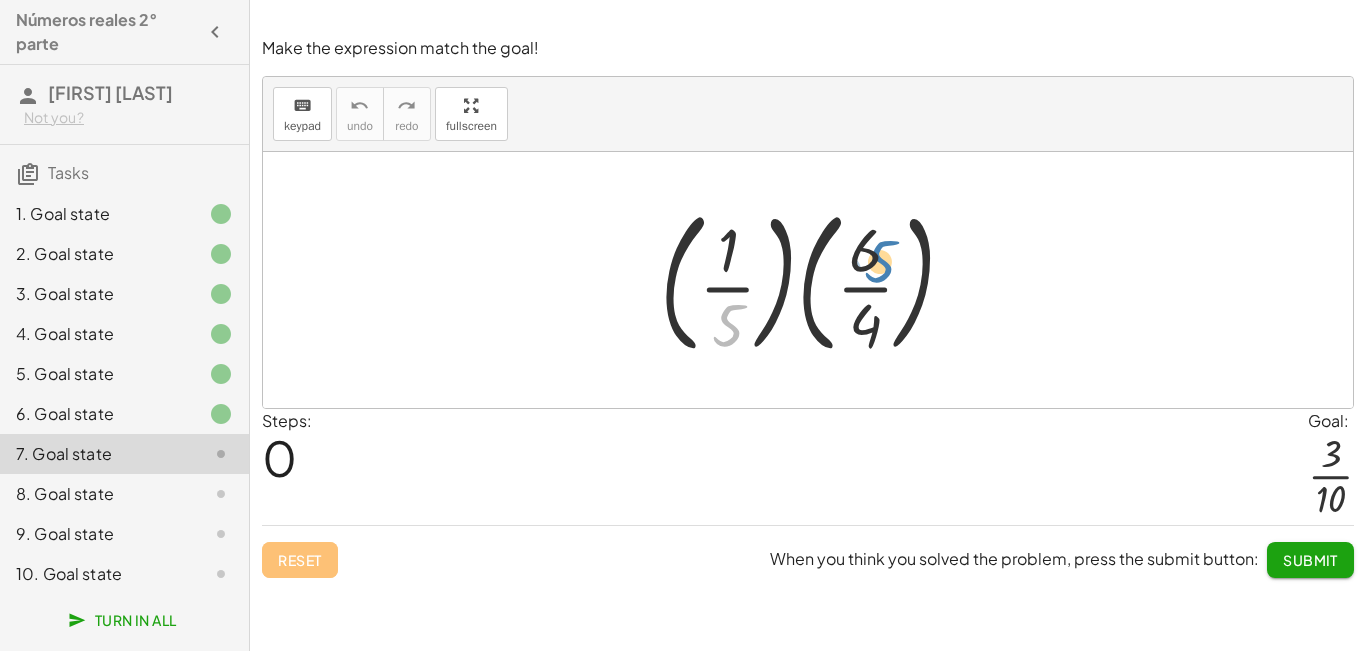 drag, startPoint x: 728, startPoint y: 331, endPoint x: 858, endPoint y: 261, distance: 147.64822 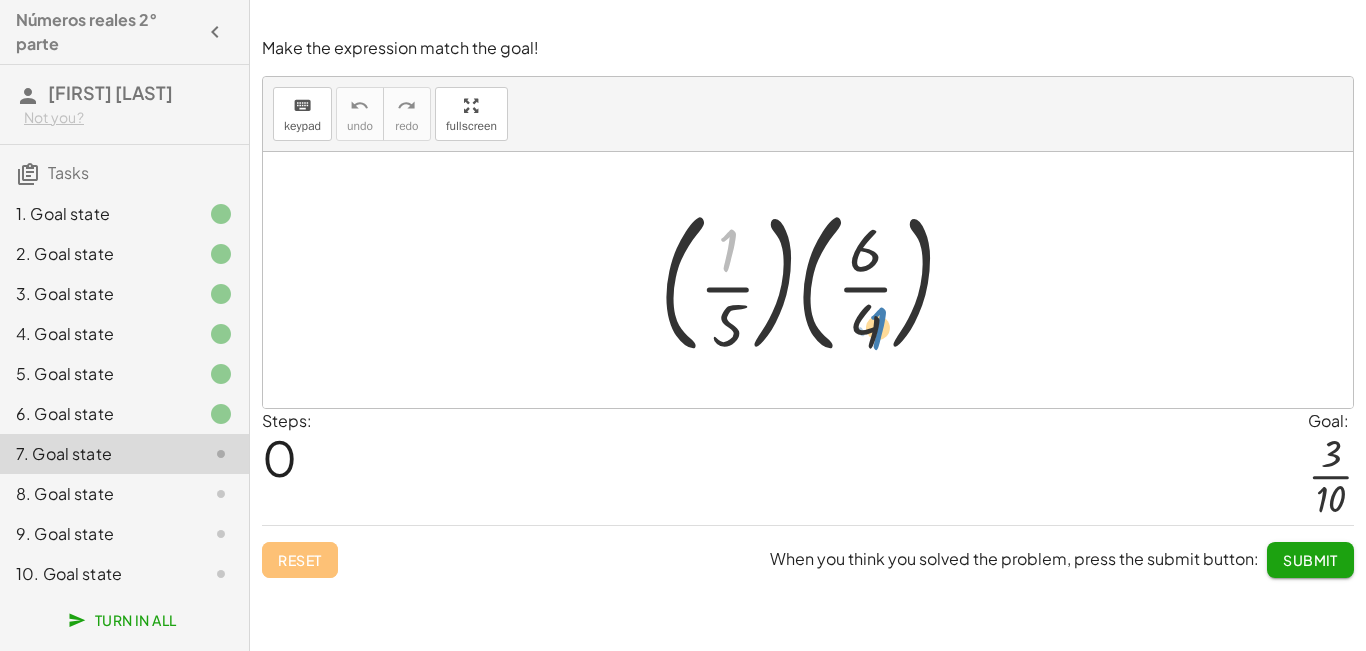 drag, startPoint x: 732, startPoint y: 256, endPoint x: 880, endPoint y: 332, distance: 166.37308 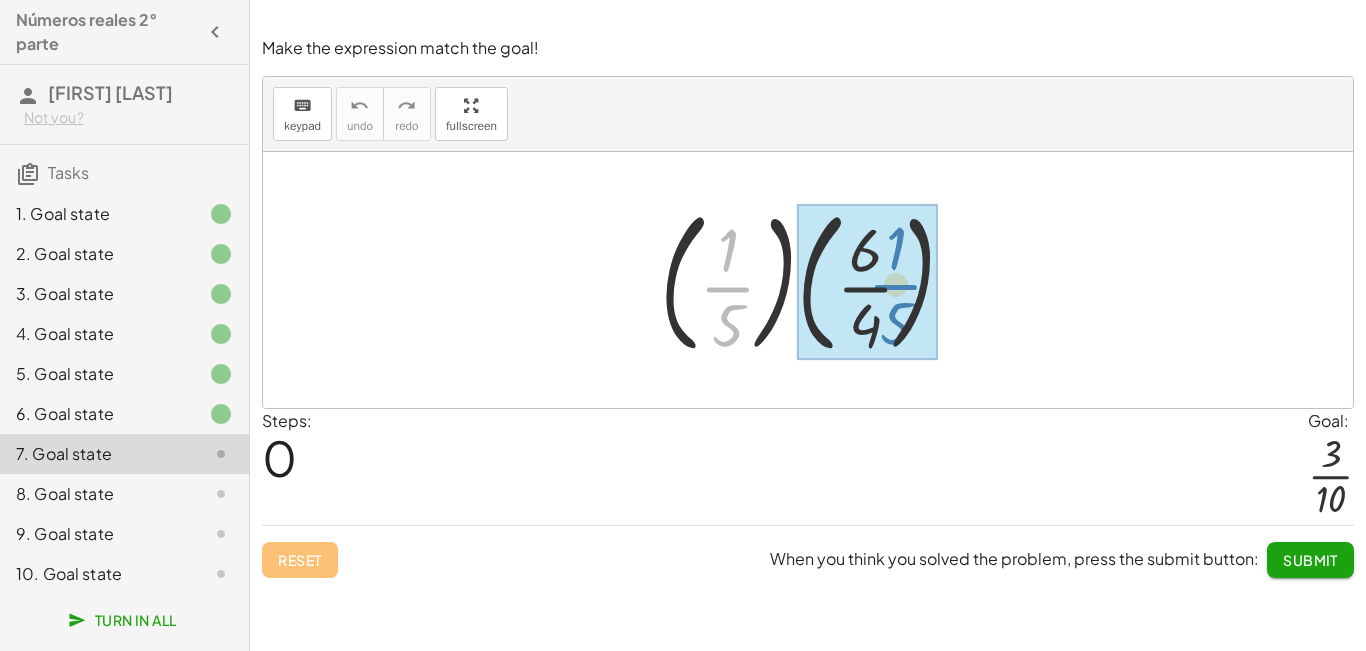 drag, startPoint x: 727, startPoint y: 286, endPoint x: 904, endPoint y: 280, distance: 177.10167 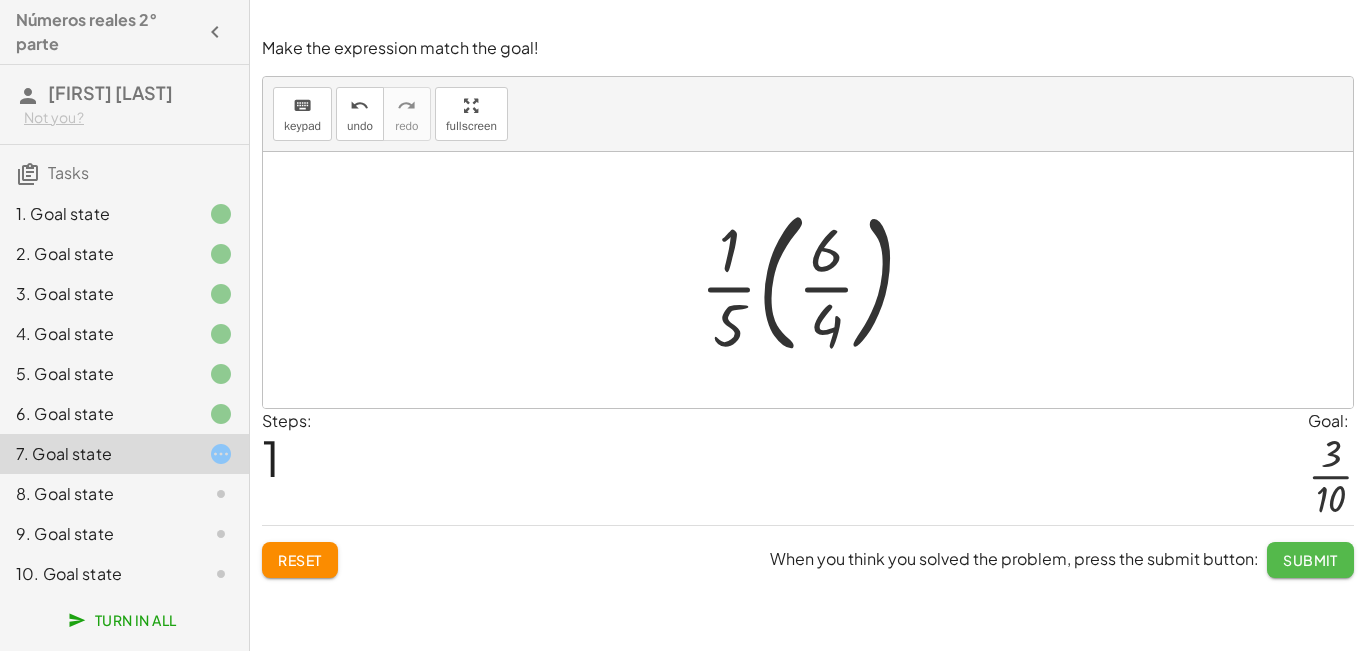 click on "Submit" at bounding box center [1310, 560] 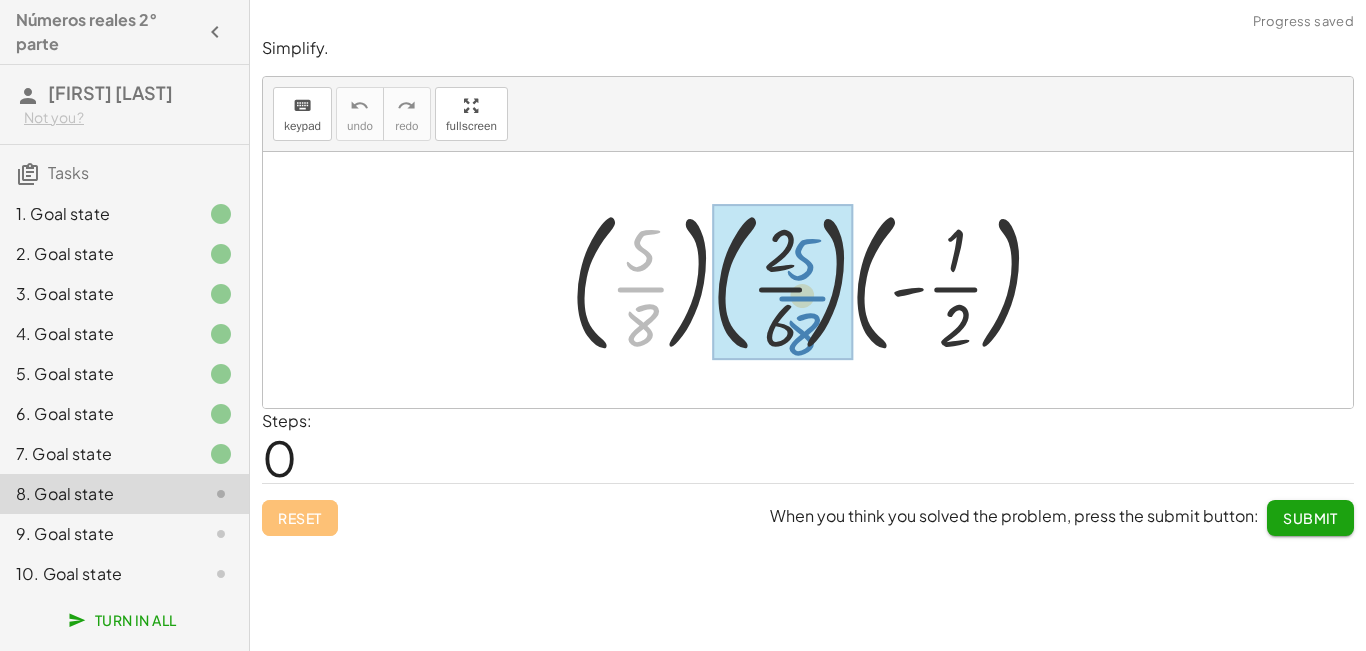 drag, startPoint x: 651, startPoint y: 293, endPoint x: 811, endPoint y: 301, distance: 160.19987 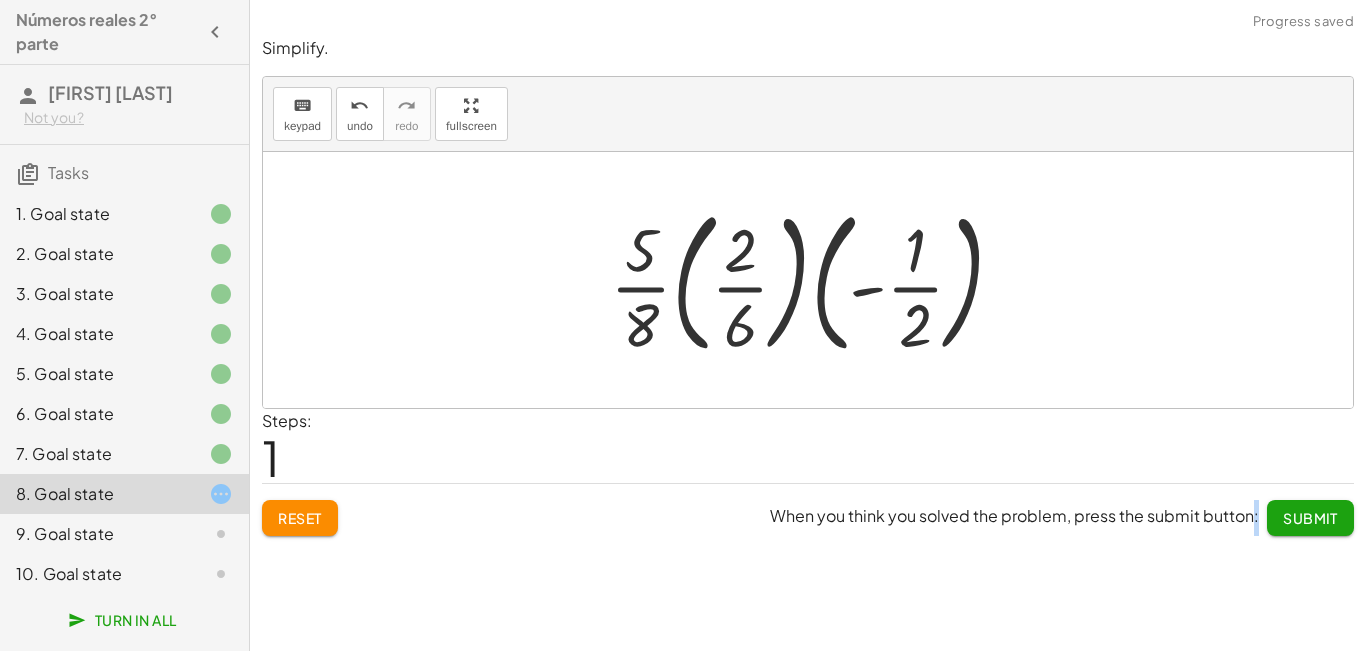 drag, startPoint x: 1251, startPoint y: 492, endPoint x: 1276, endPoint y: 506, distance: 28.653097 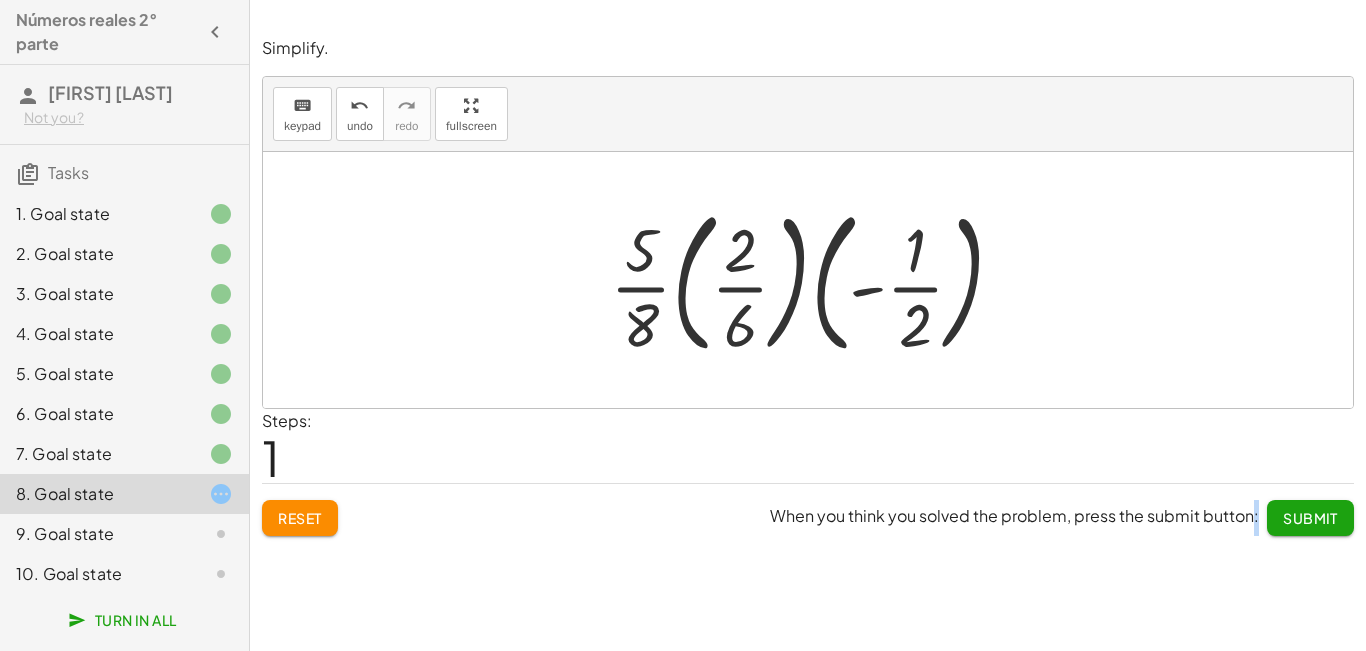 click on "Submit" at bounding box center (1310, 518) 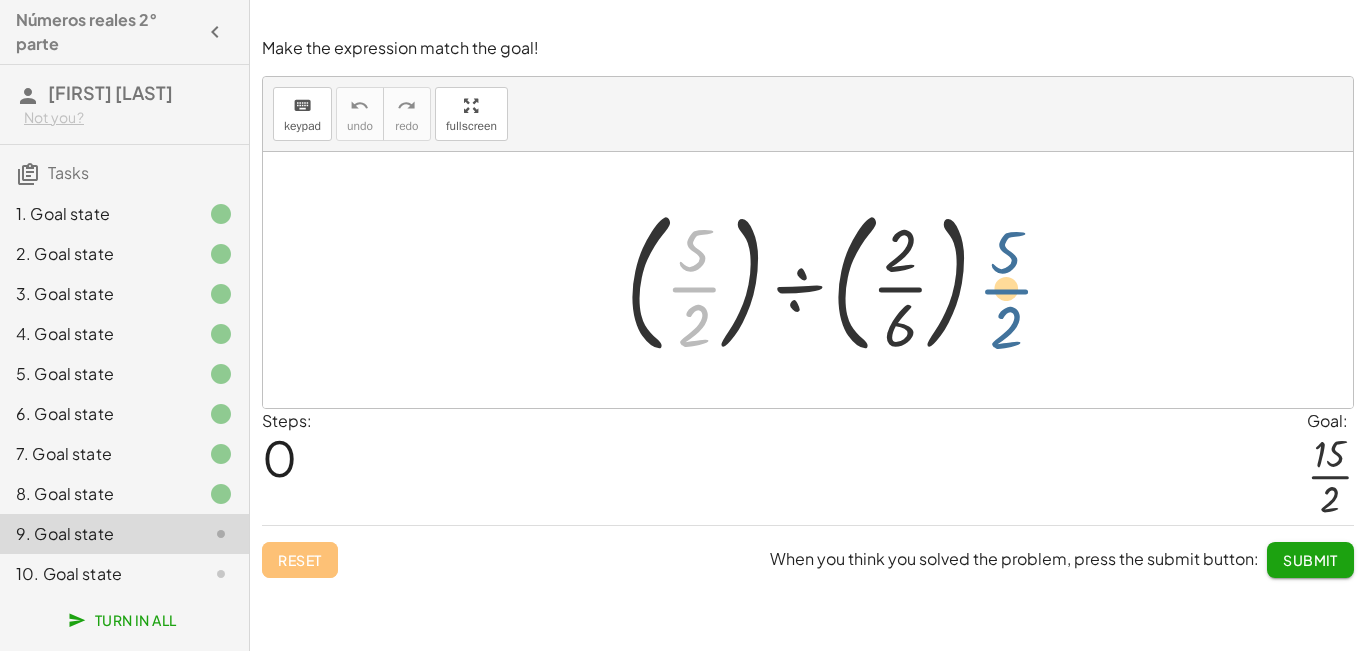 drag, startPoint x: 694, startPoint y: 289, endPoint x: 1029, endPoint y: 292, distance: 335.01343 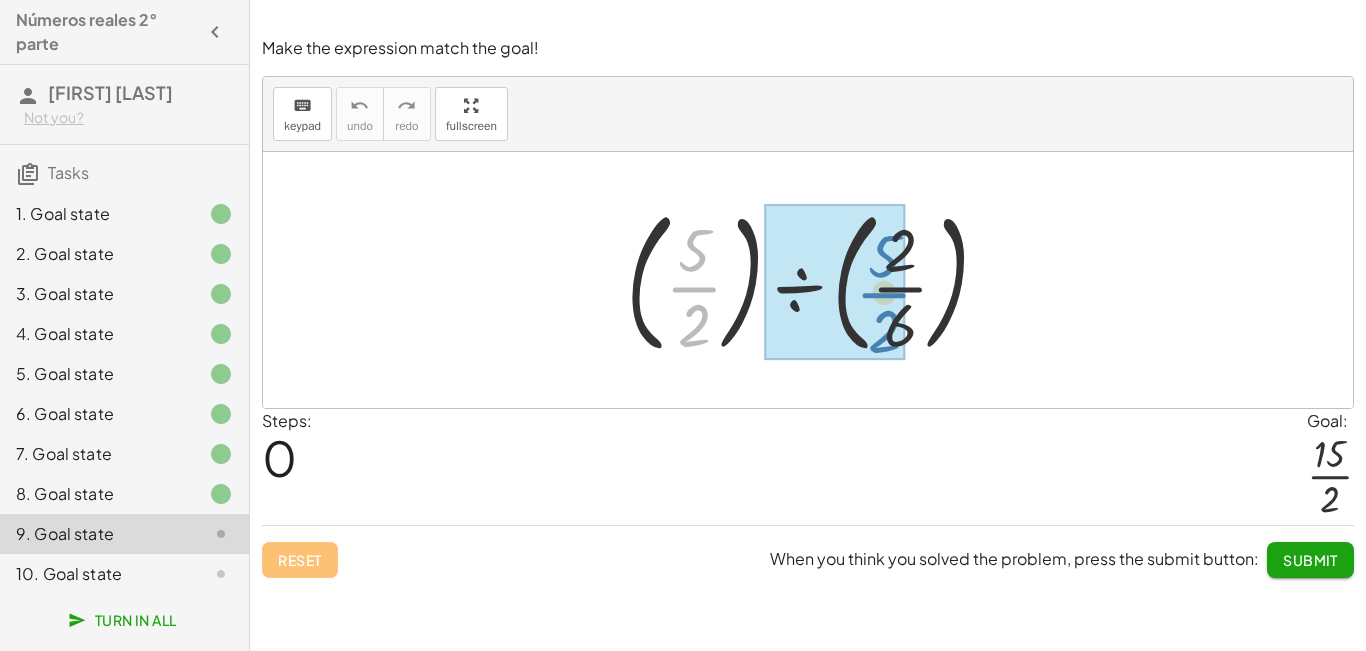 drag, startPoint x: 696, startPoint y: 287, endPoint x: 875, endPoint y: 295, distance: 179.17868 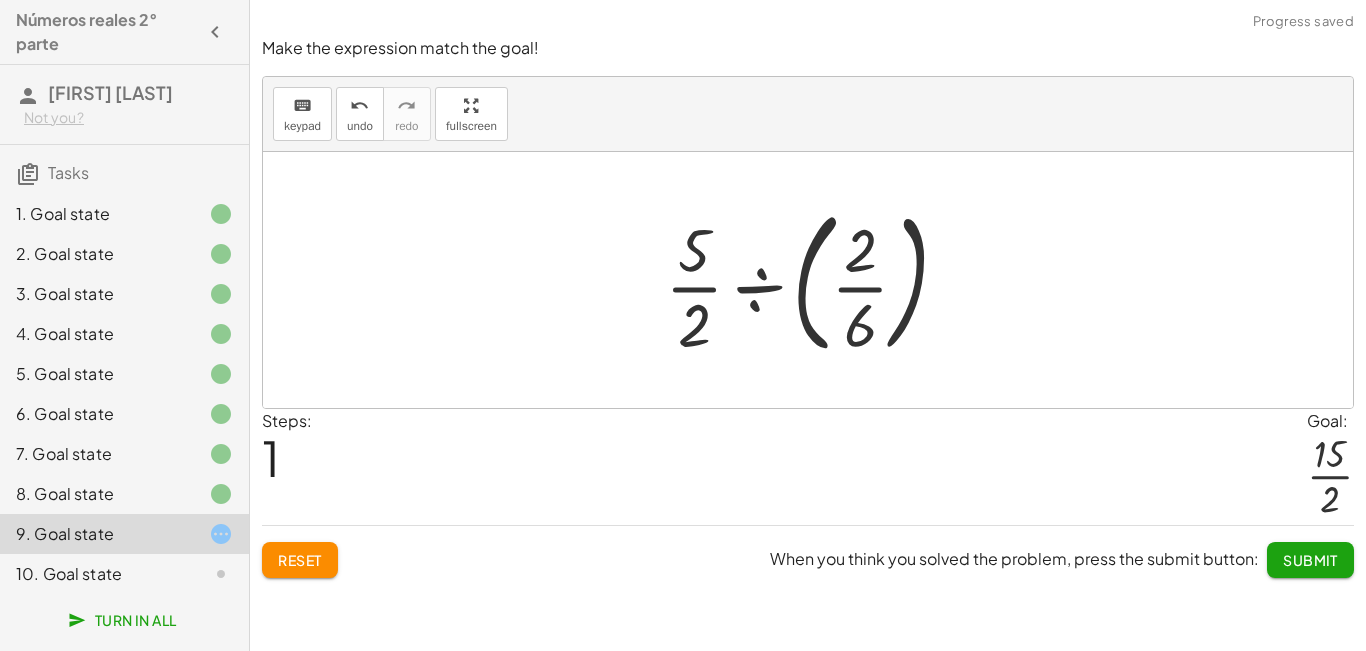 click on "Submit" 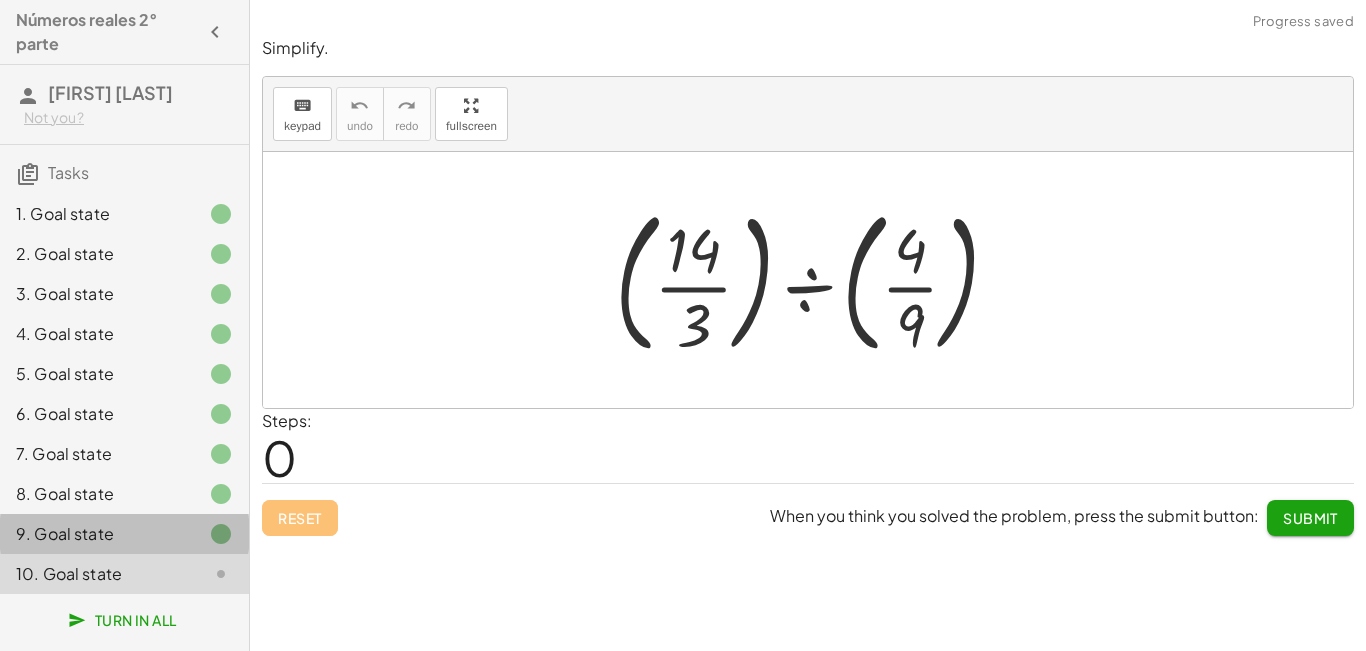 click 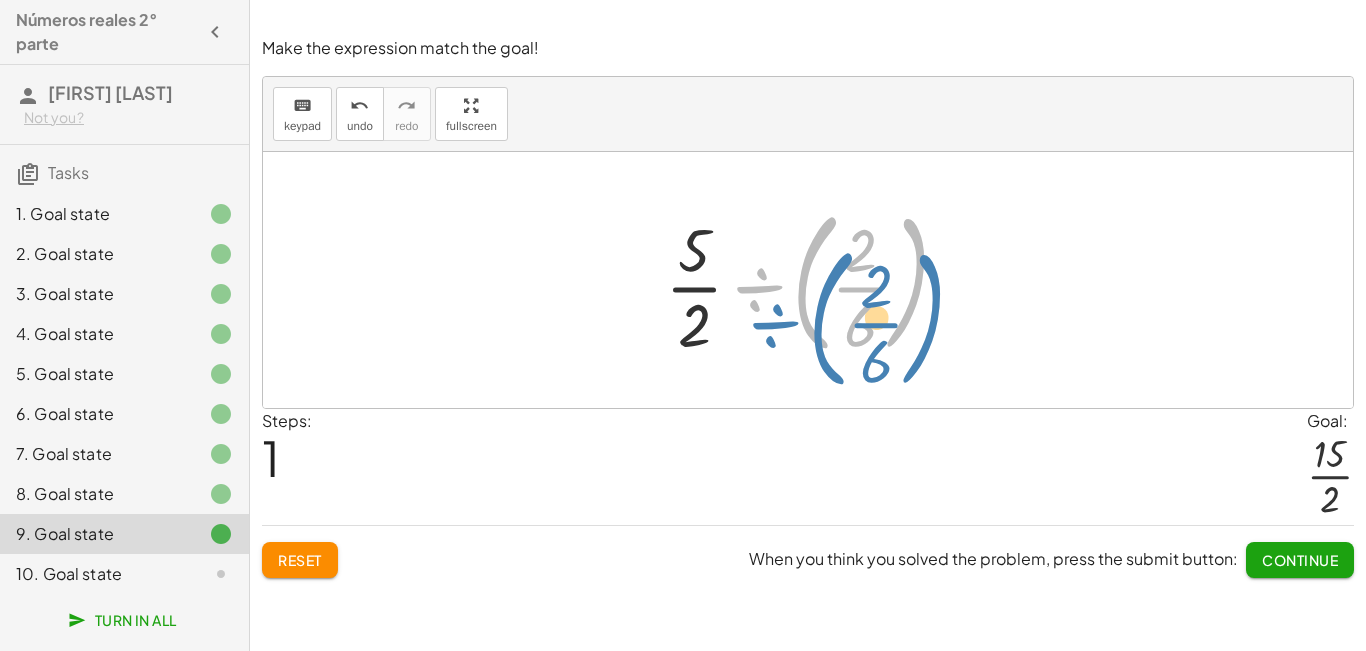 drag, startPoint x: 762, startPoint y: 283, endPoint x: 777, endPoint y: 315, distance: 35.341194 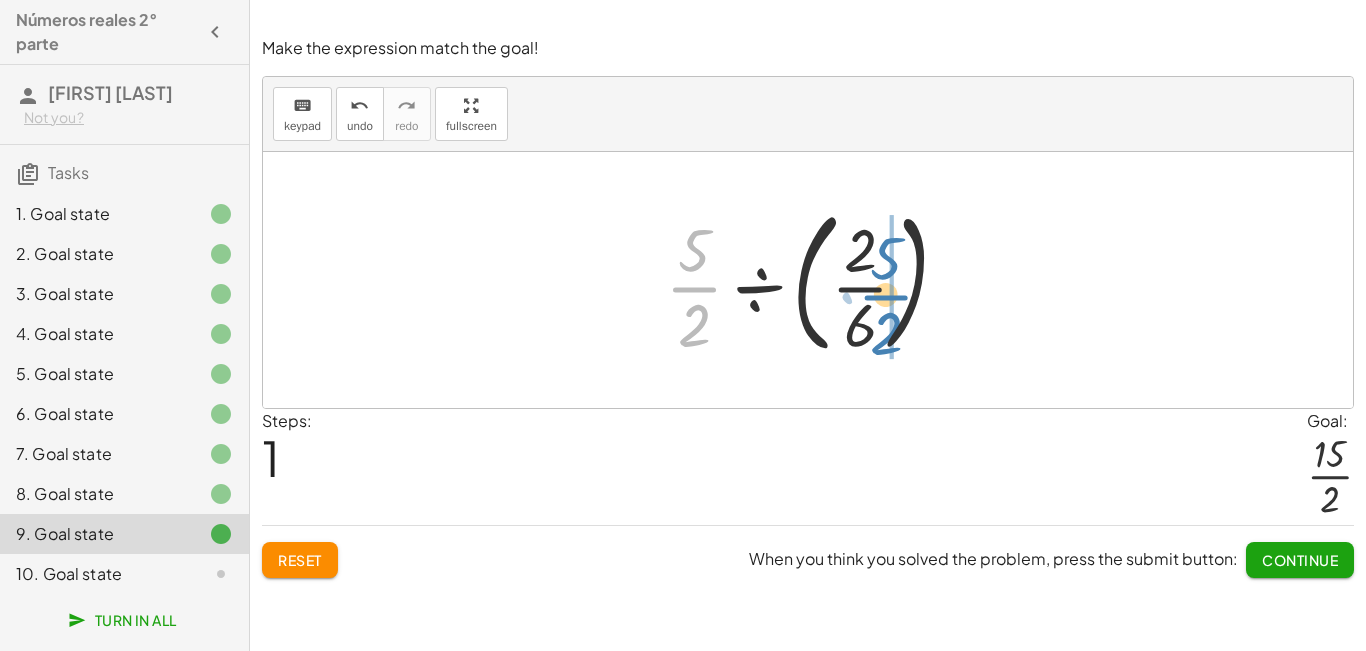 drag, startPoint x: 710, startPoint y: 287, endPoint x: 902, endPoint y: 295, distance: 192.1666 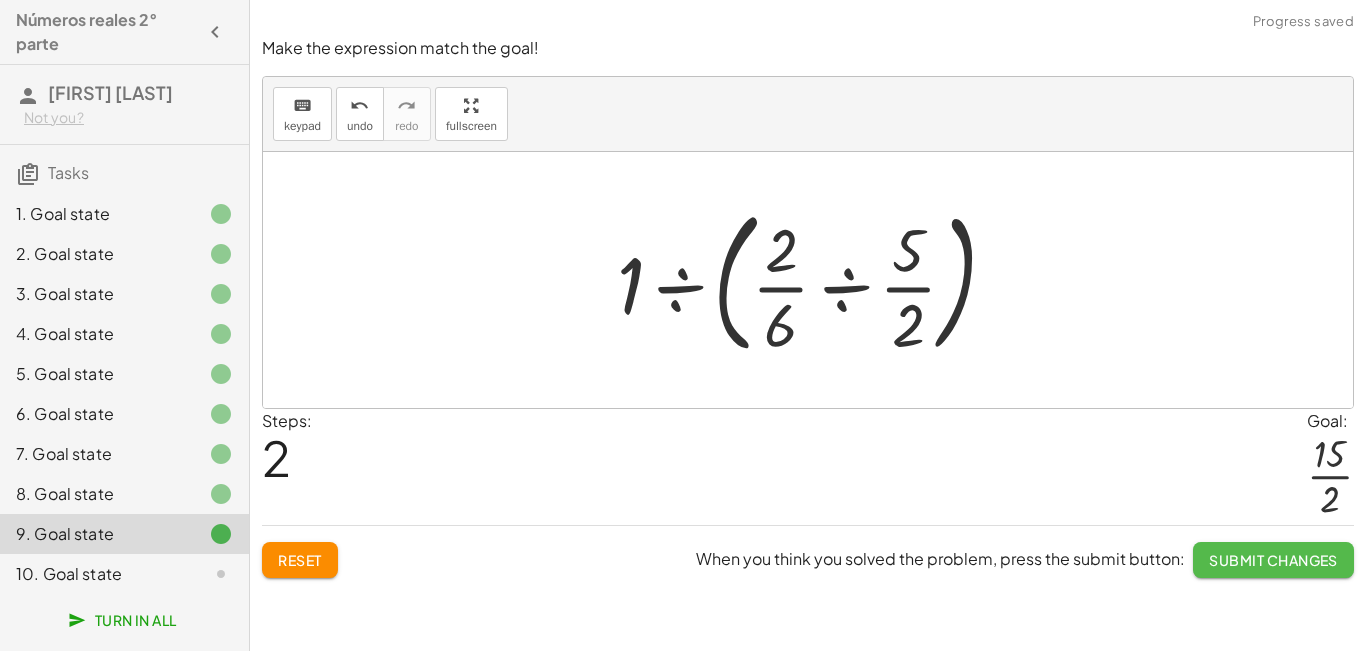 click on "Submit Changes" 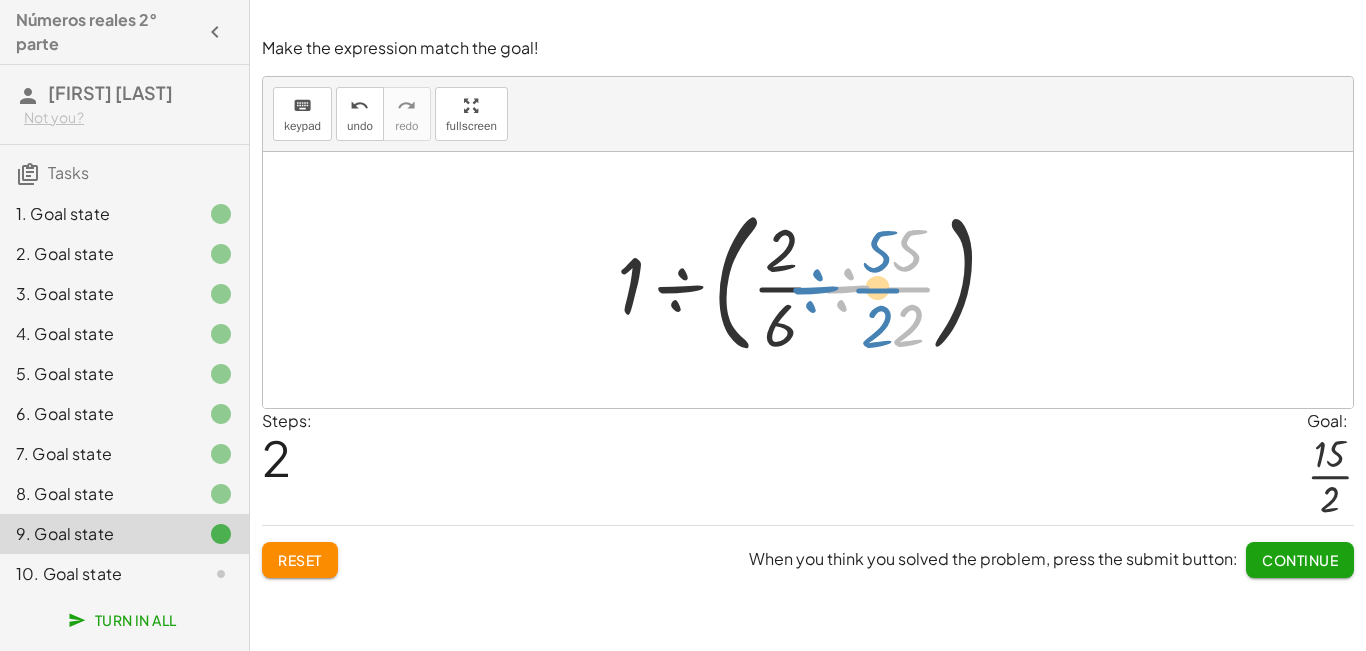 drag, startPoint x: 840, startPoint y: 292, endPoint x: 814, endPoint y: 293, distance: 26.019224 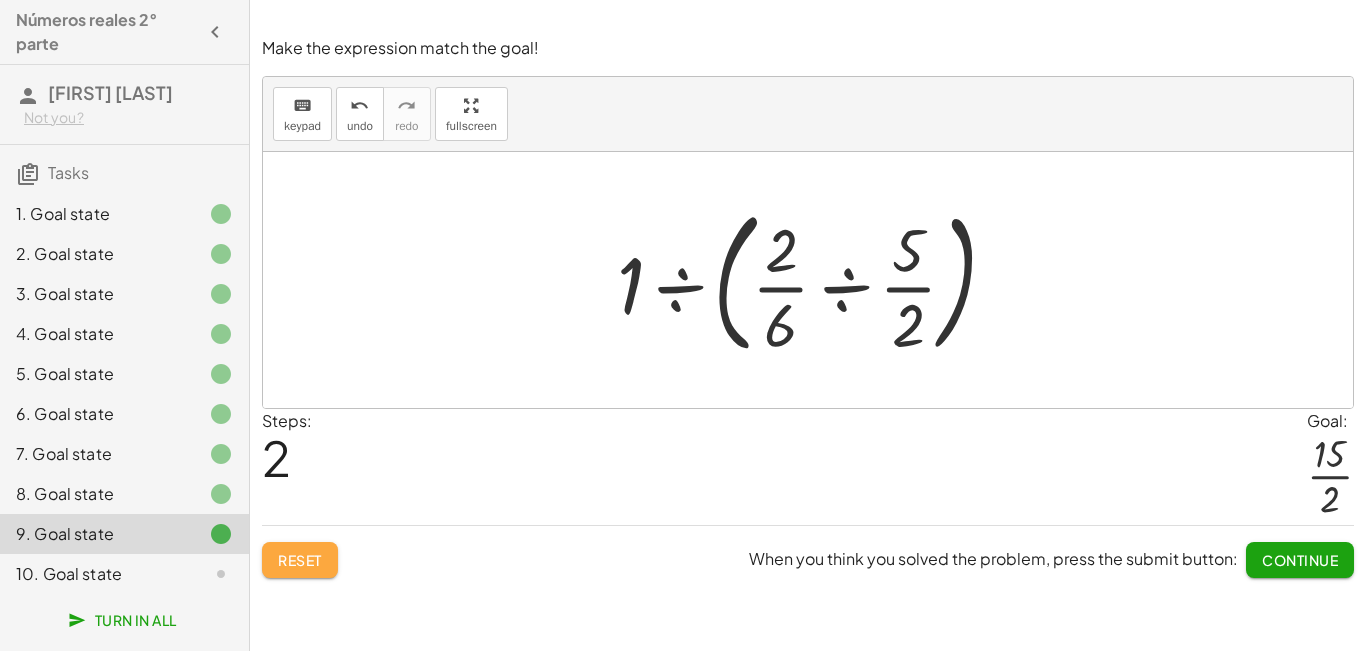 click on "Reset" 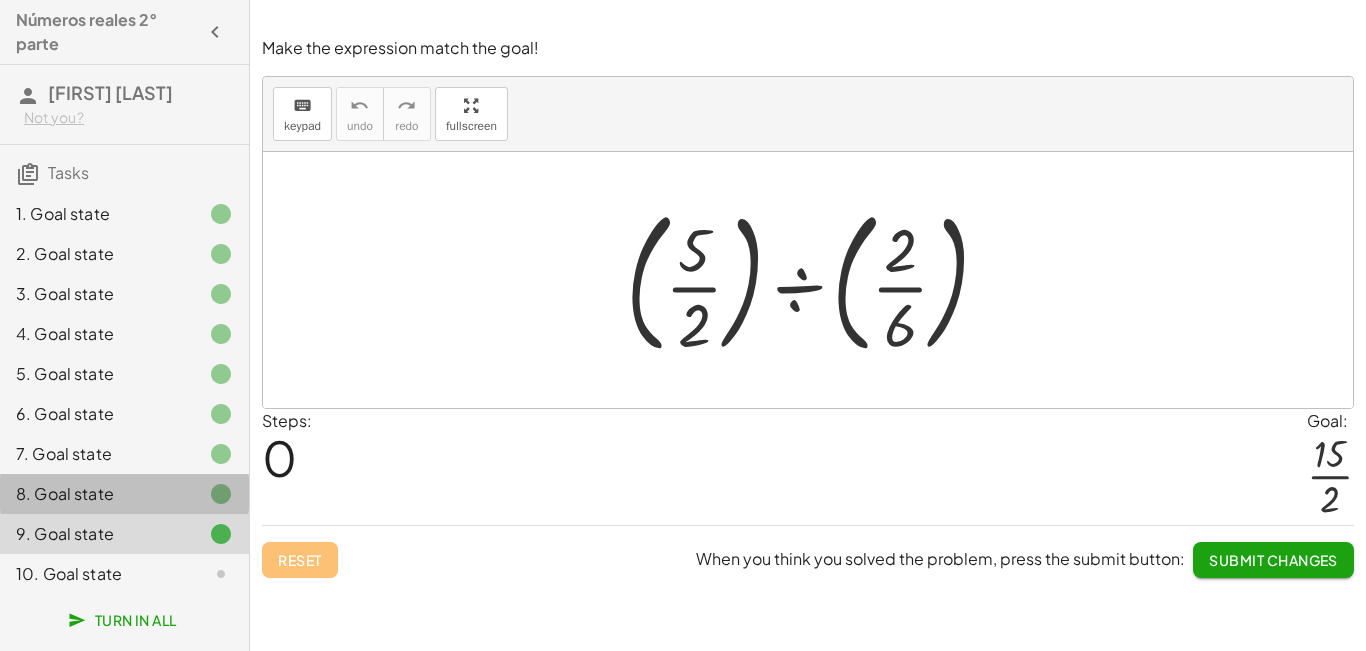 click 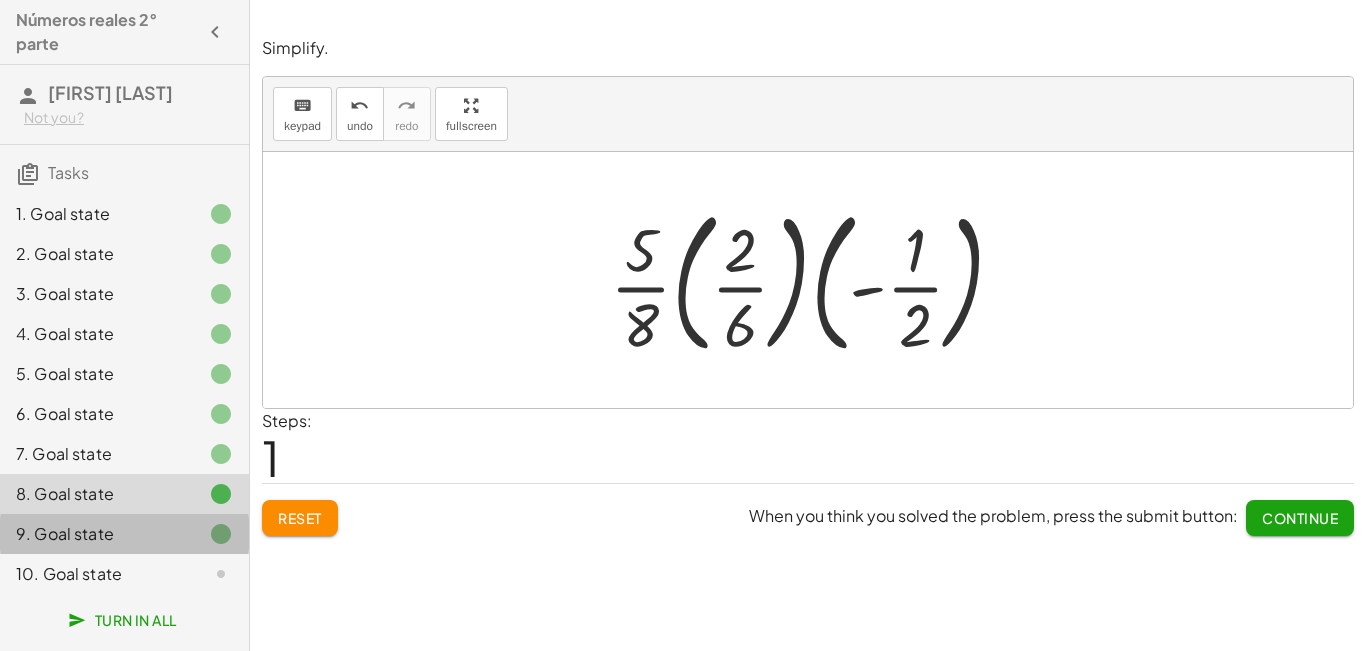 click 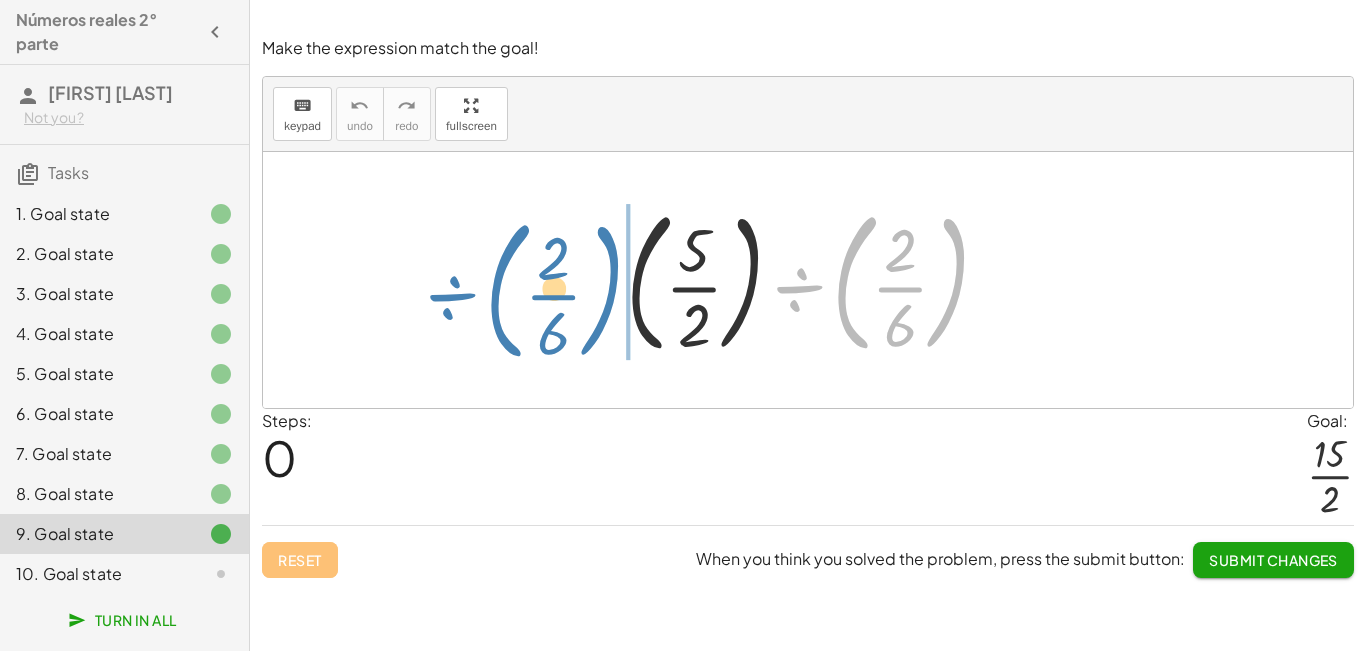 drag, startPoint x: 794, startPoint y: 288, endPoint x: 456, endPoint y: 294, distance: 338.05325 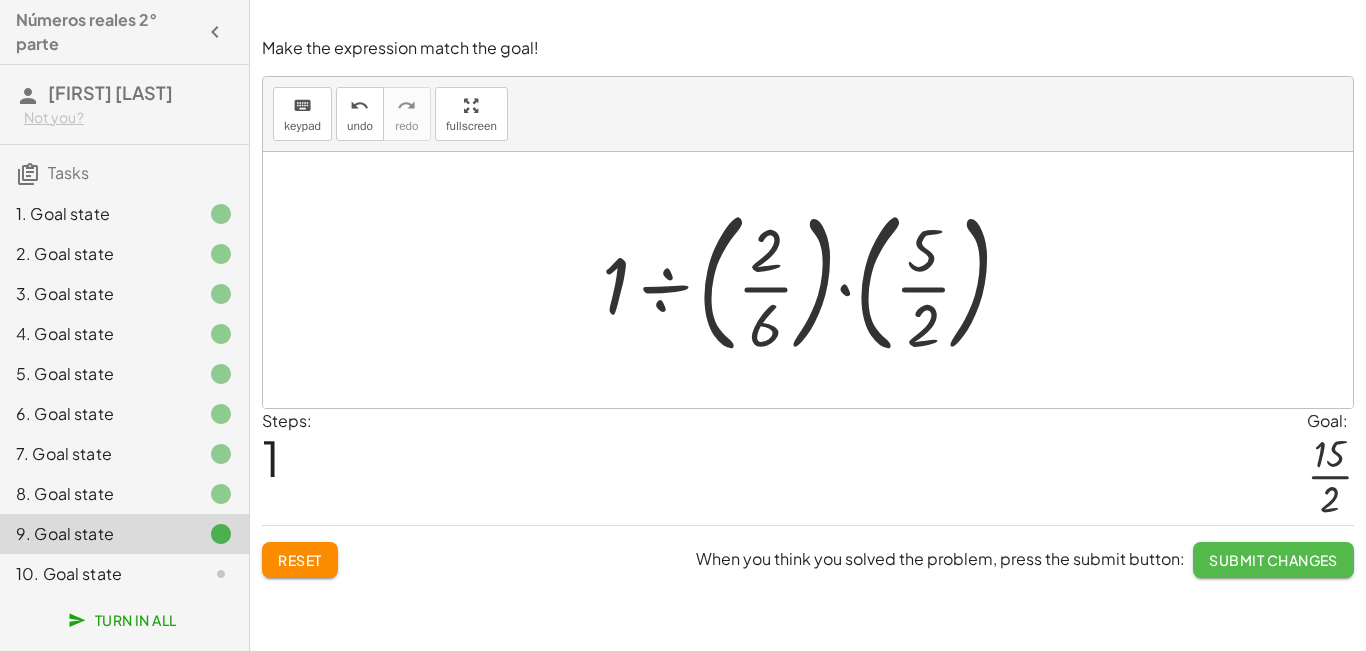 click on "Submit Changes" 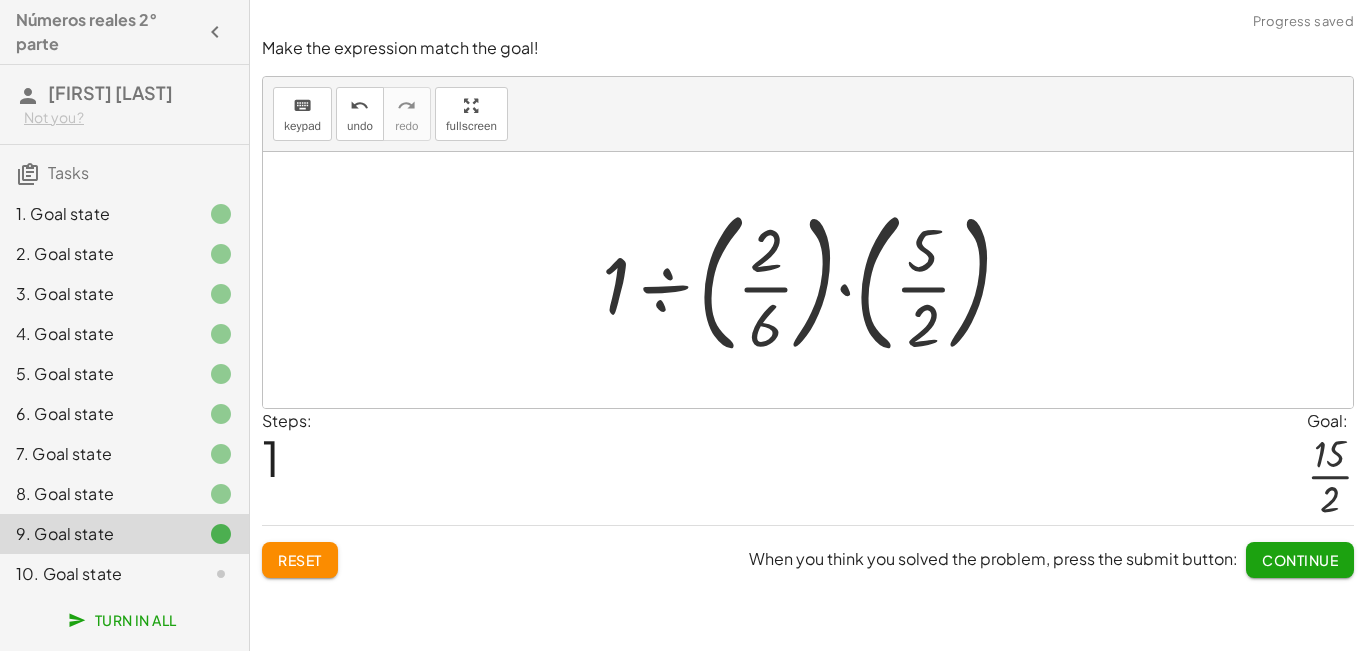 click on "8. Goal state" 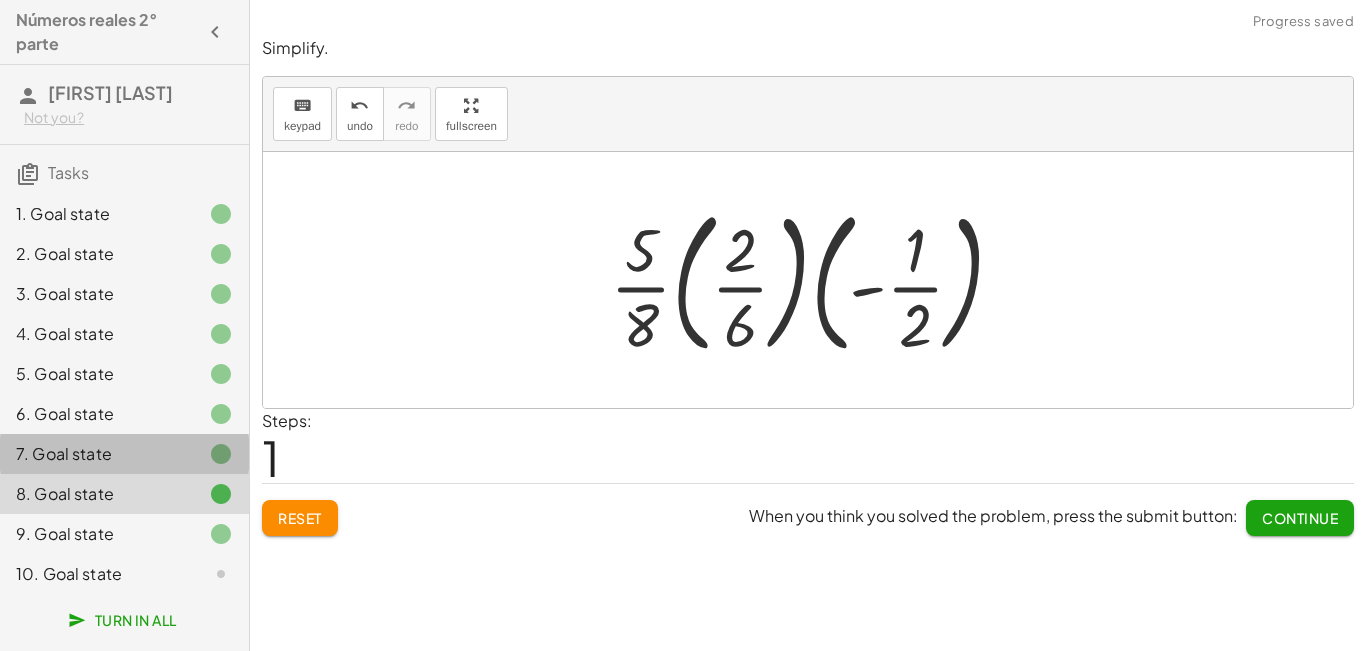 click 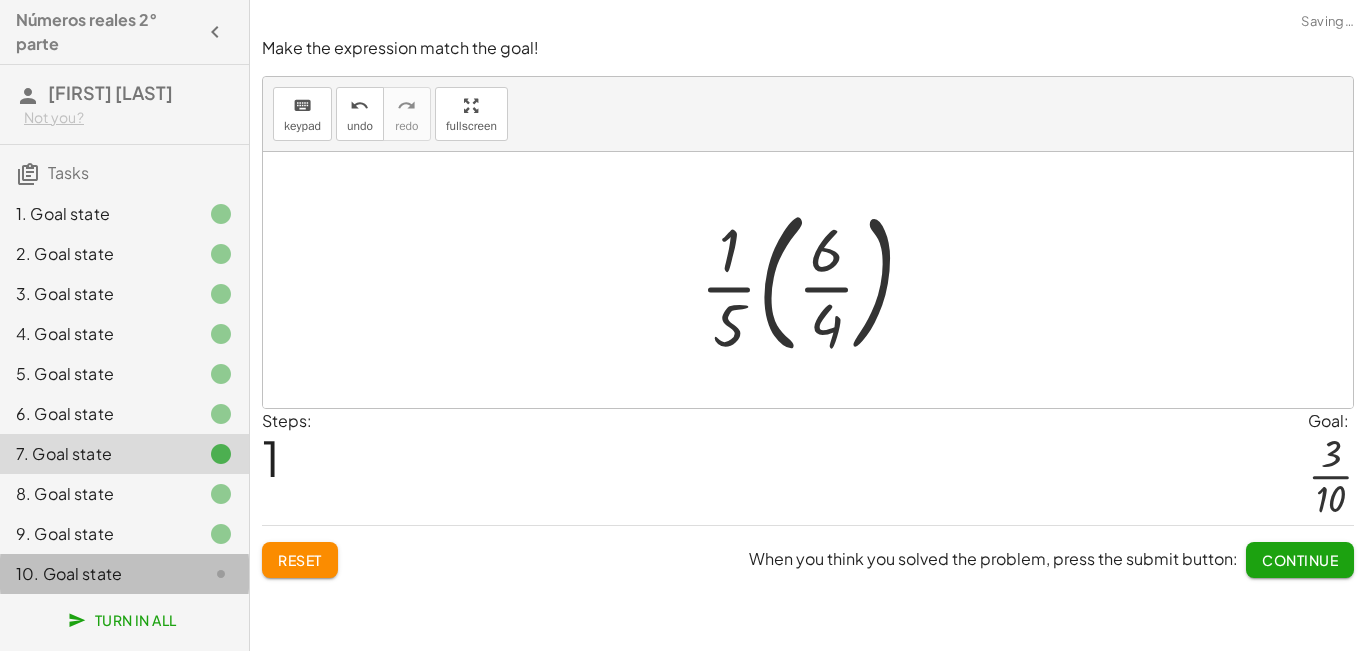 click on "10. Goal state" 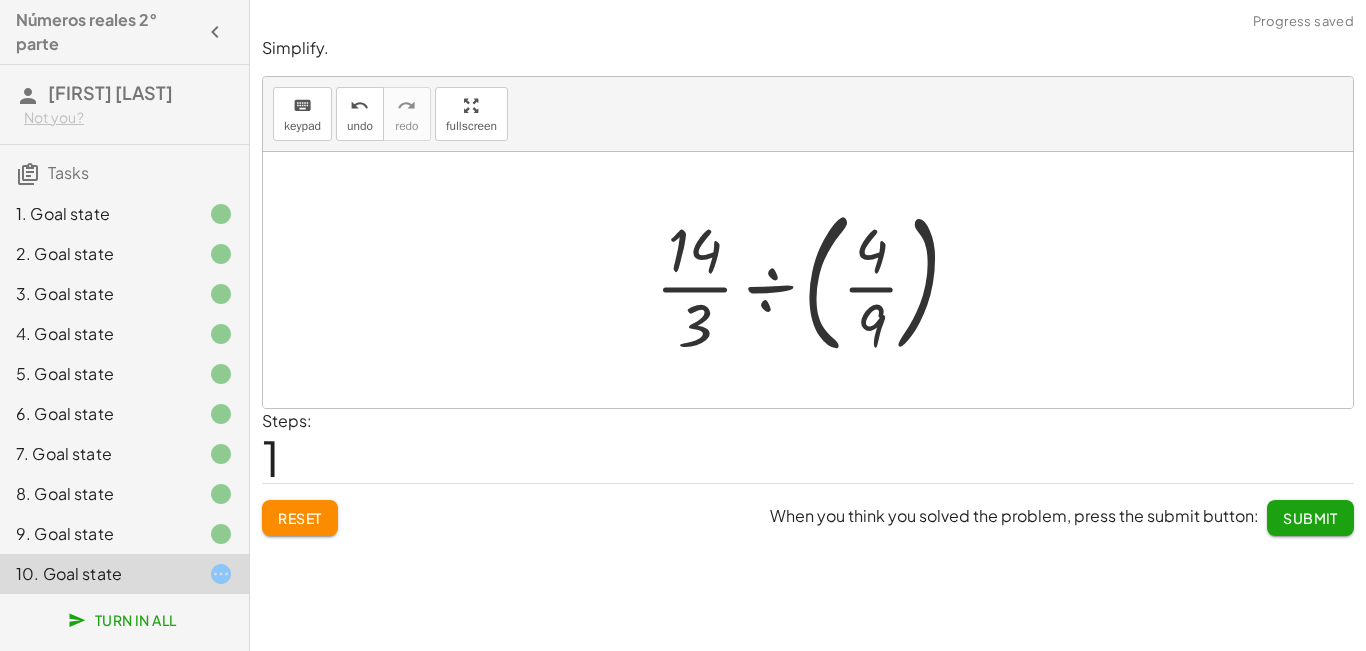 click on "Reset" at bounding box center [300, 518] 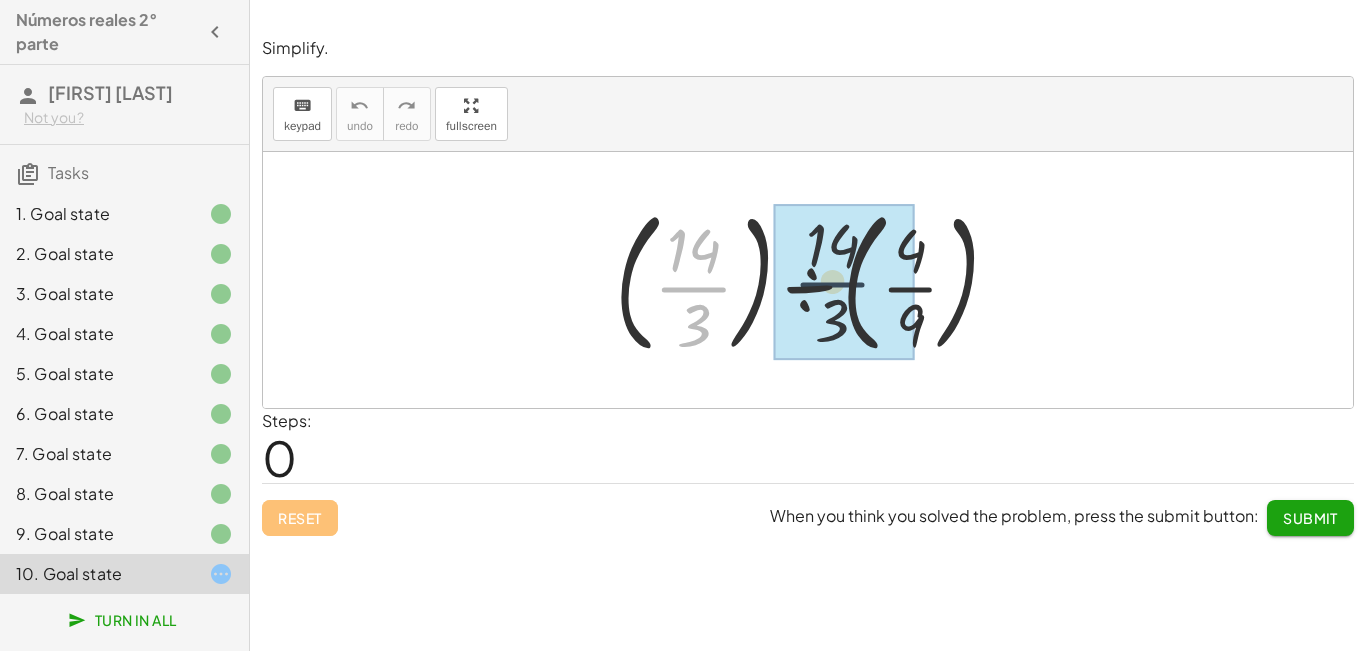 drag, startPoint x: 712, startPoint y: 295, endPoint x: 867, endPoint y: 286, distance: 155.26108 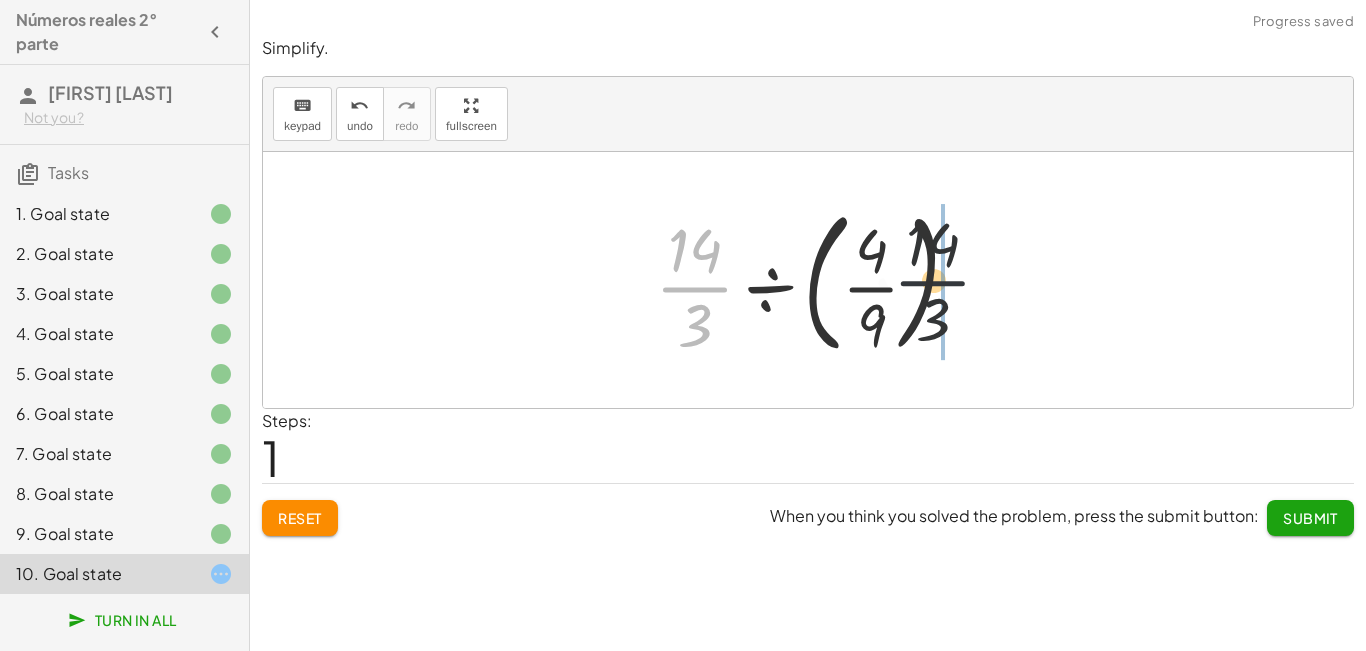drag, startPoint x: 698, startPoint y: 298, endPoint x: 894, endPoint y: 306, distance: 196.1632 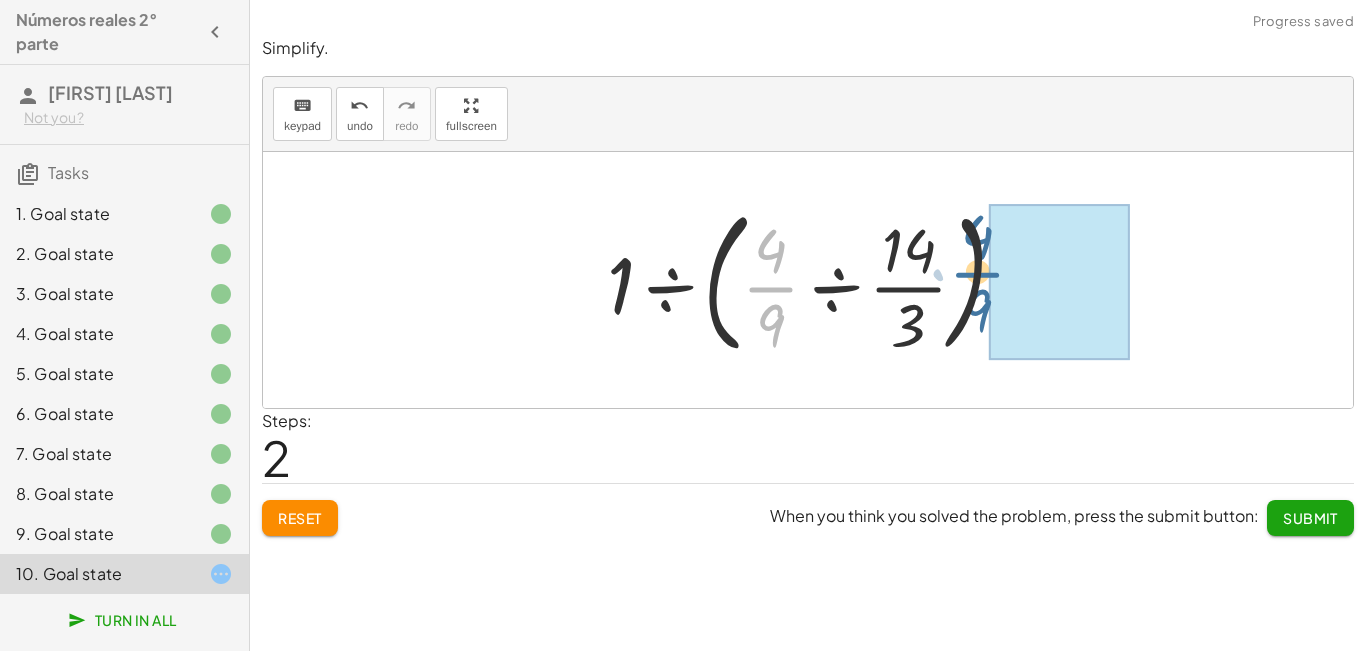drag, startPoint x: 784, startPoint y: 286, endPoint x: 1048, endPoint y: 278, distance: 264.1212 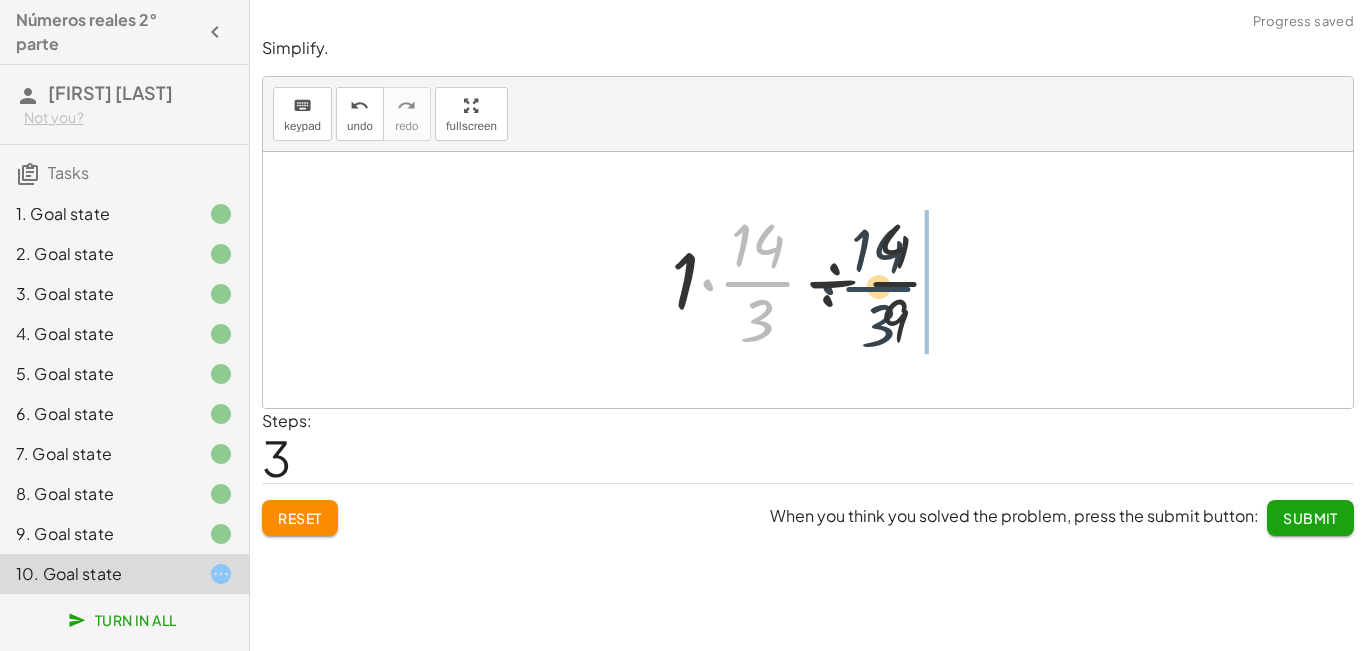 drag, startPoint x: 762, startPoint y: 288, endPoint x: 940, endPoint y: 291, distance: 178.02528 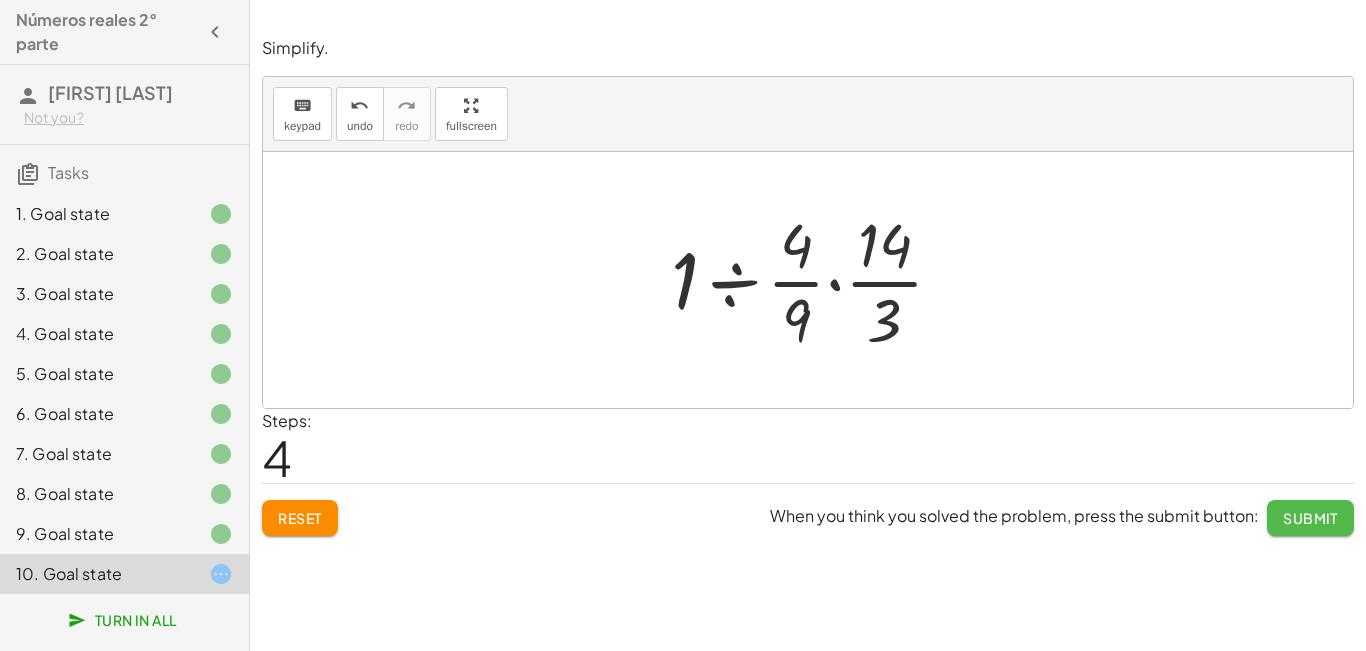 click on "Submit" at bounding box center [1310, 518] 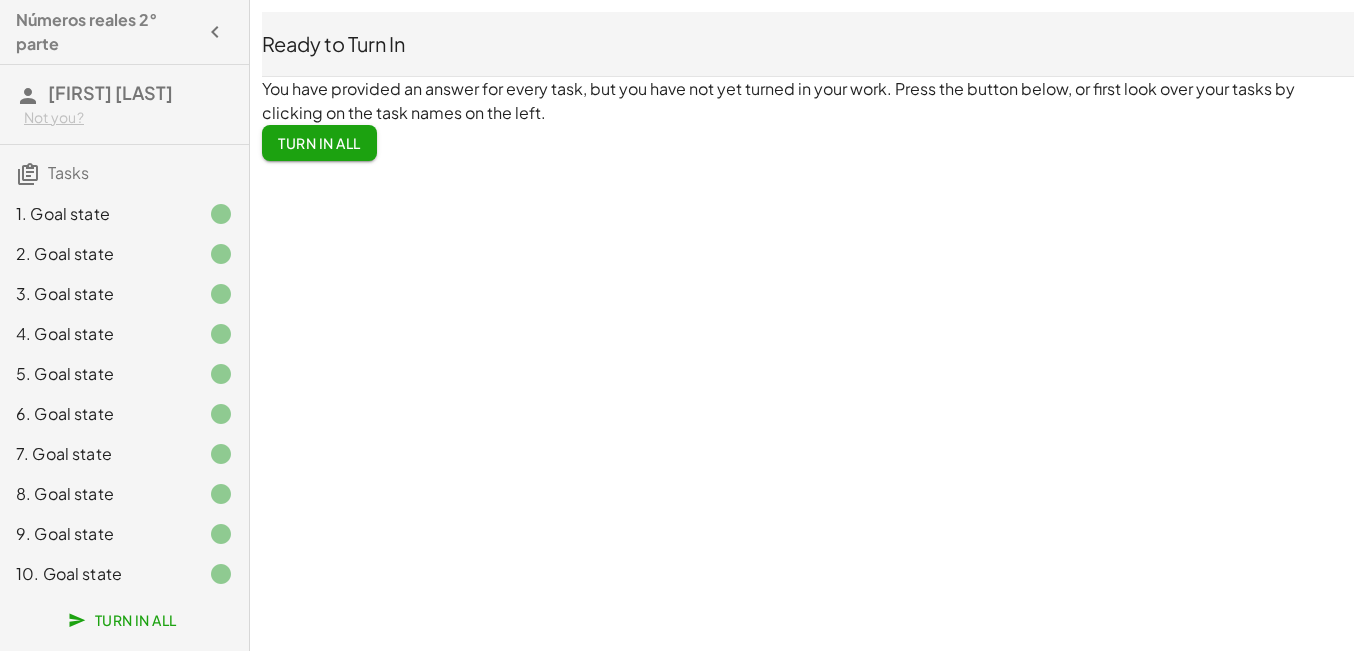 click on "Ready to Turn In   You have provided an answer for every task, but you have not yet turned in your work. Press the button below, or first look over your tasks by clicking on the task names on the left.  Turn In All" 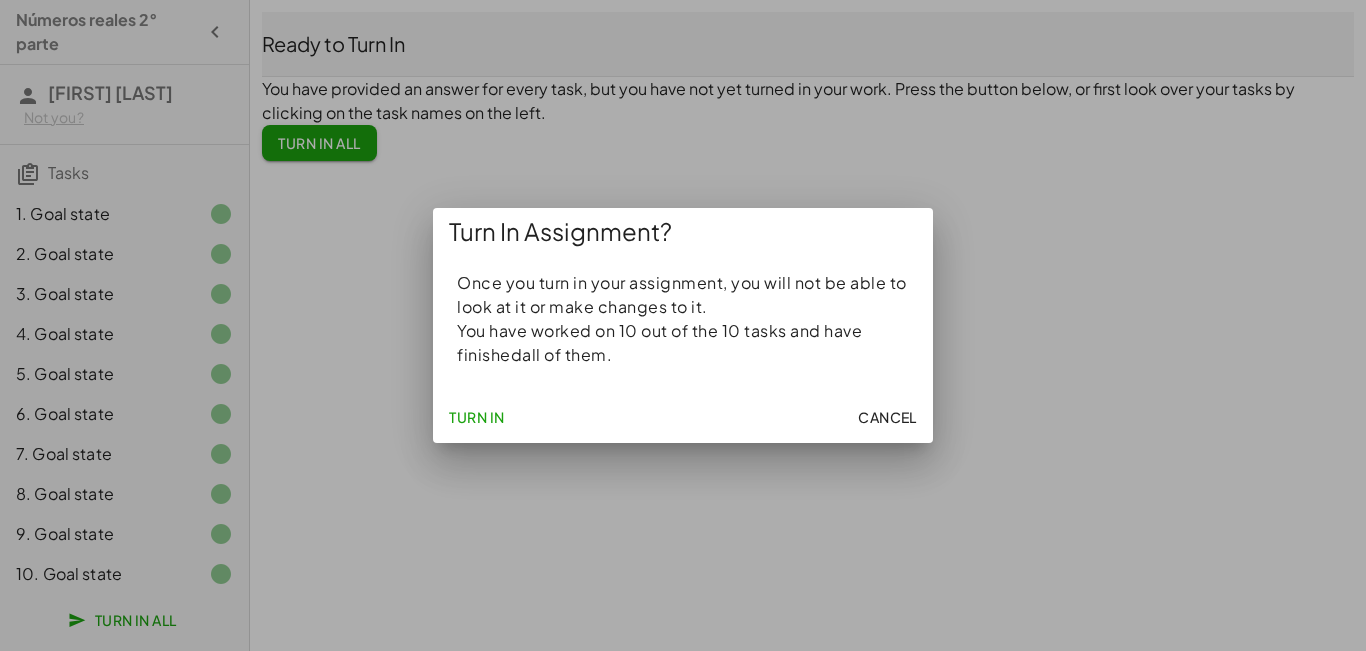 click on "Turn In" 